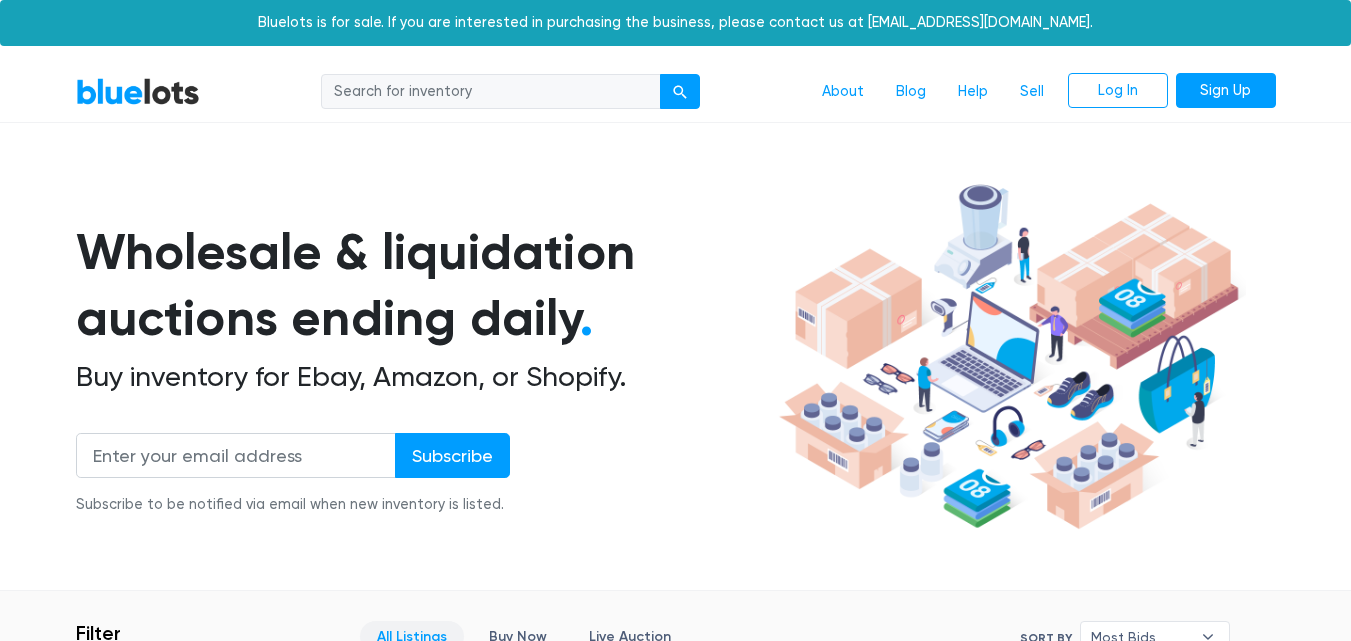scroll, scrollTop: 0, scrollLeft: 0, axis: both 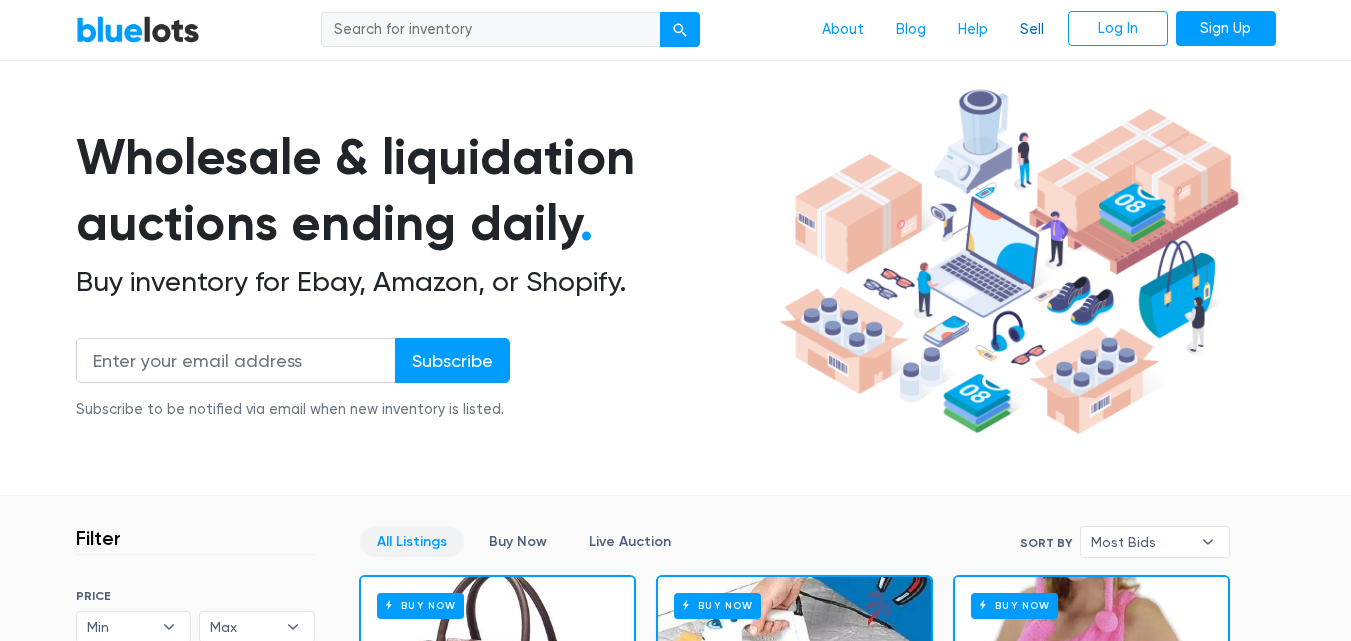 click on "Sell" at bounding box center (1032, 30) 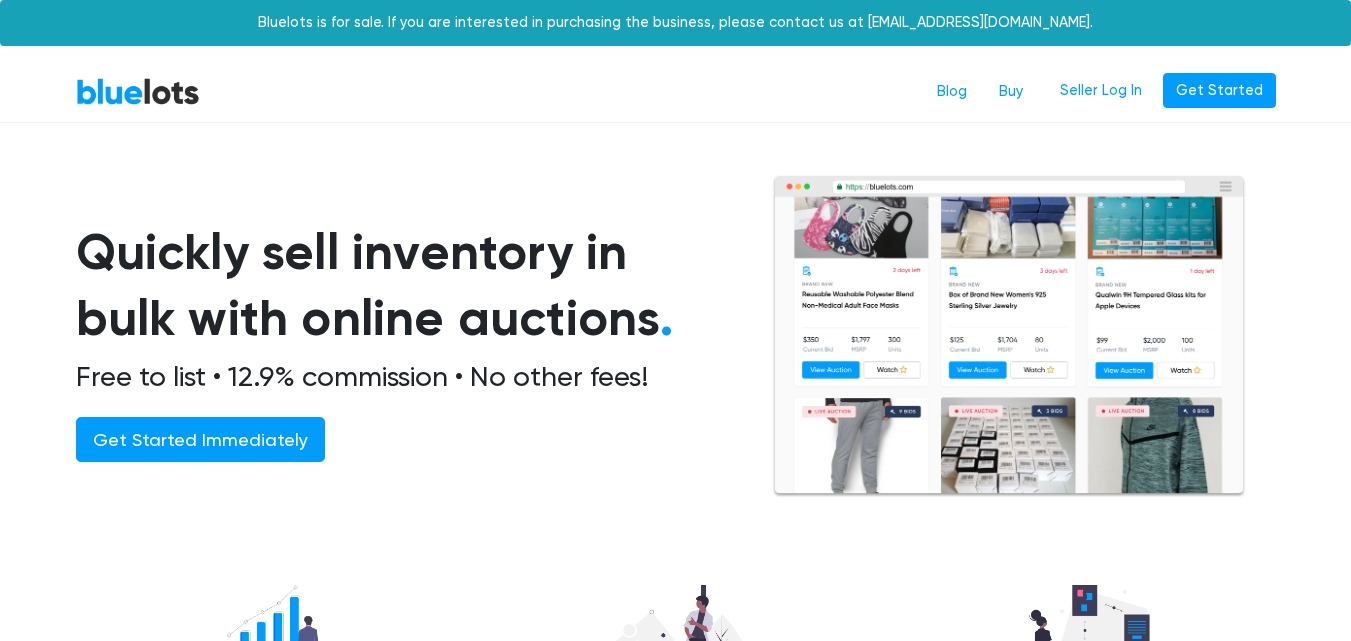 scroll, scrollTop: 0, scrollLeft: 0, axis: both 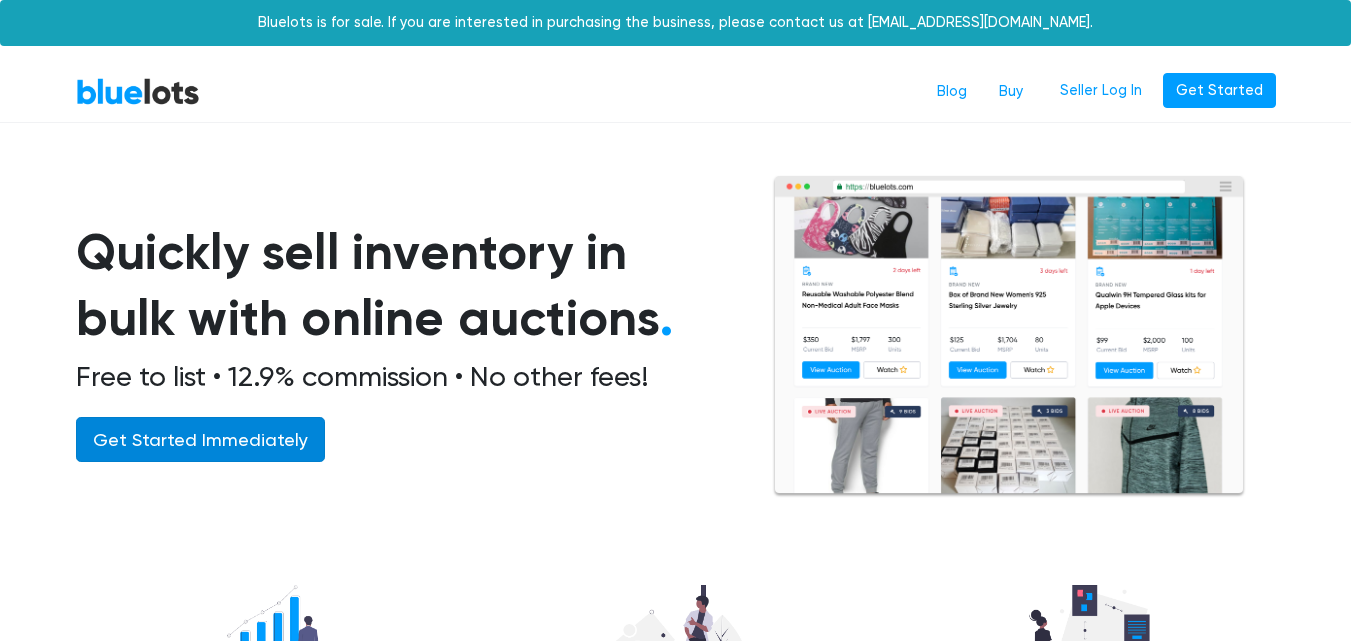 click on "Get Started Immediately" at bounding box center (200, 439) 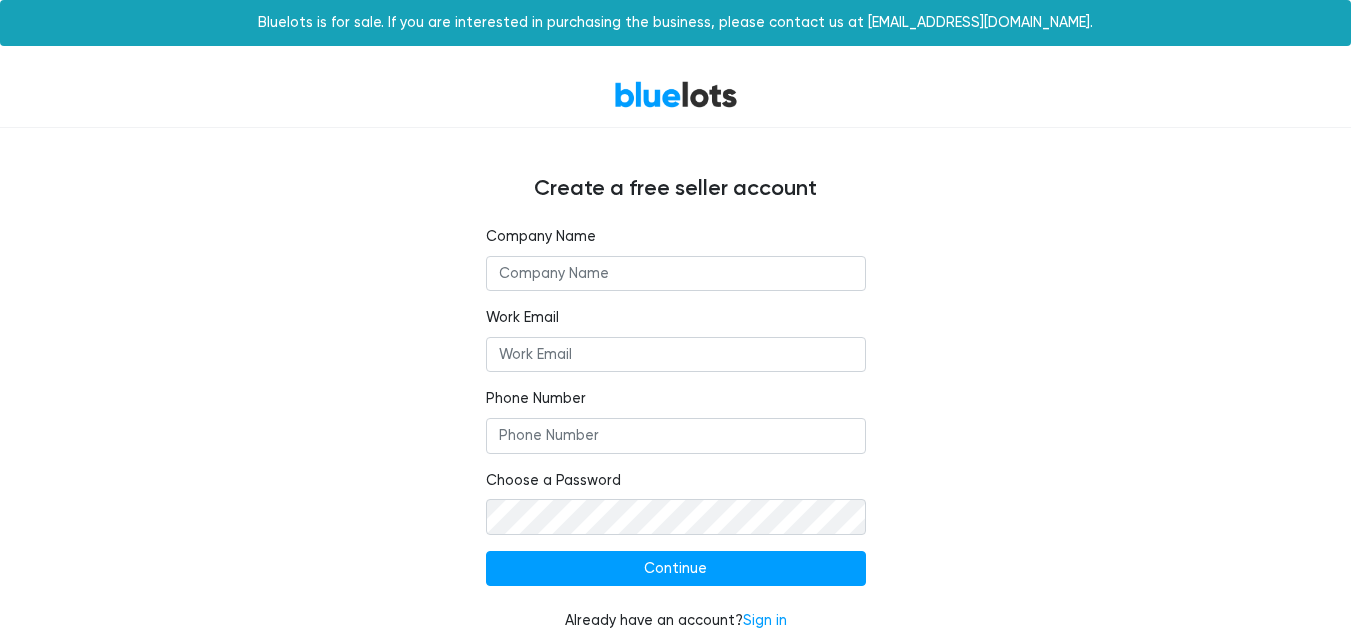 scroll, scrollTop: 0, scrollLeft: 0, axis: both 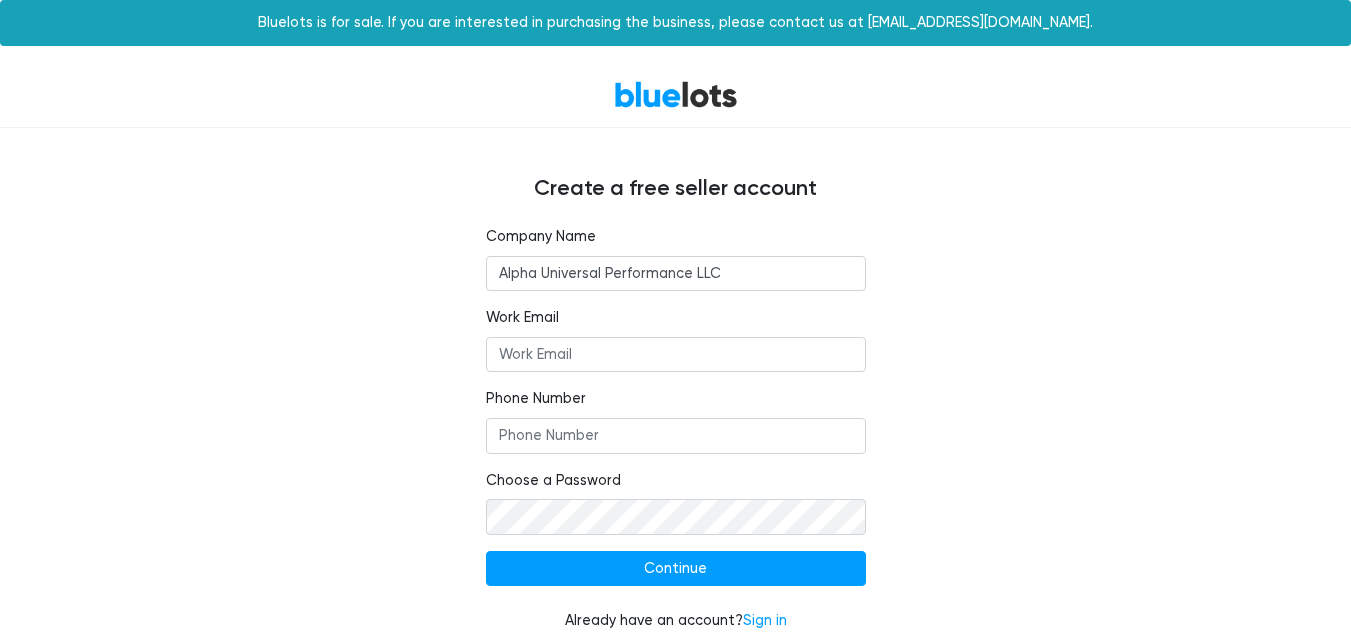 type on "Alpha Universal Performance LLC" 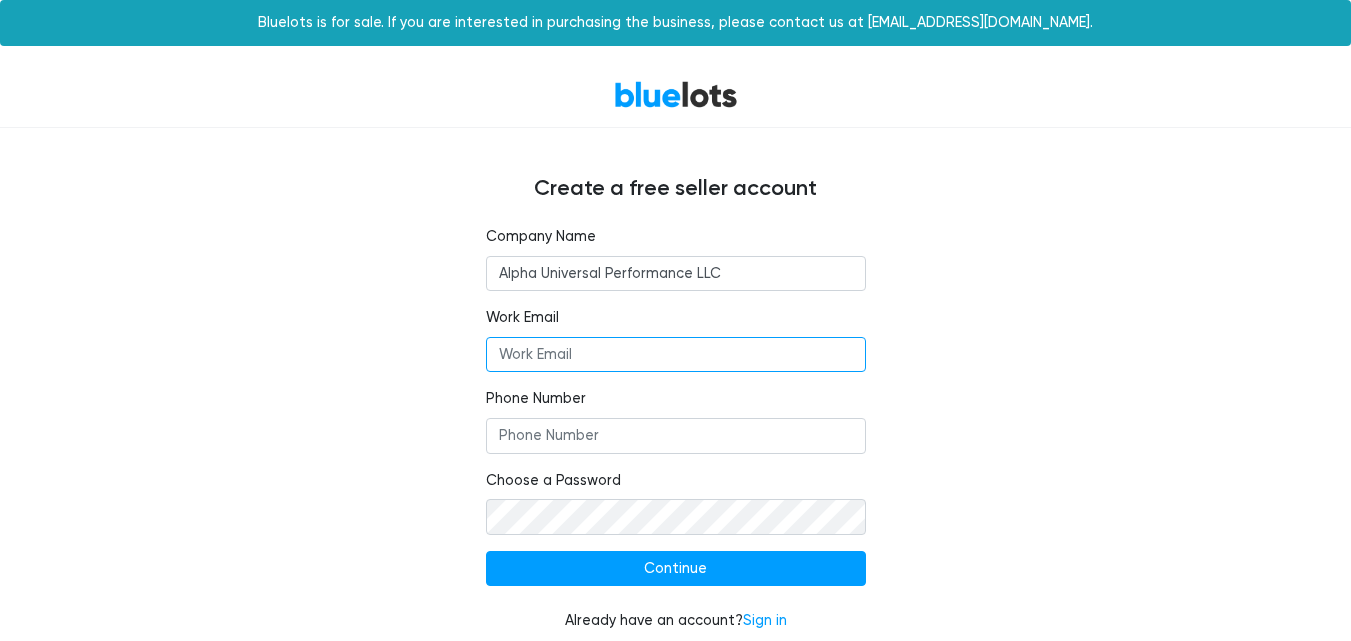 click on "Work Email" at bounding box center [676, 355] 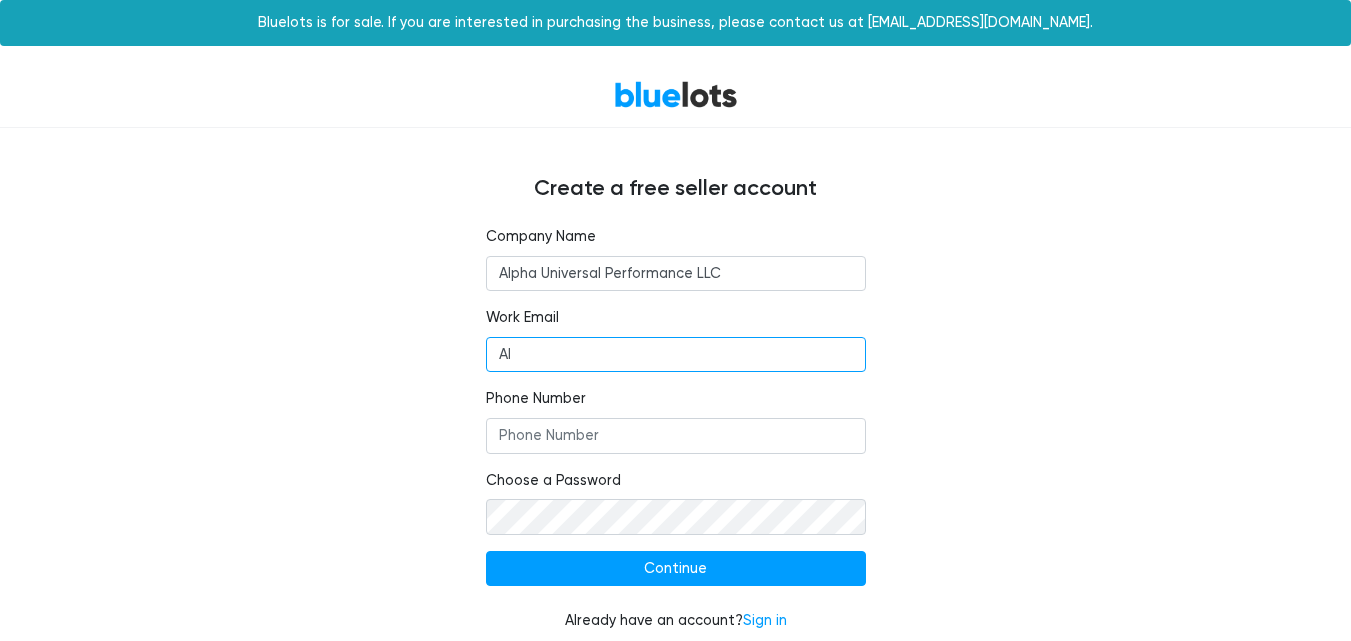 type on "A" 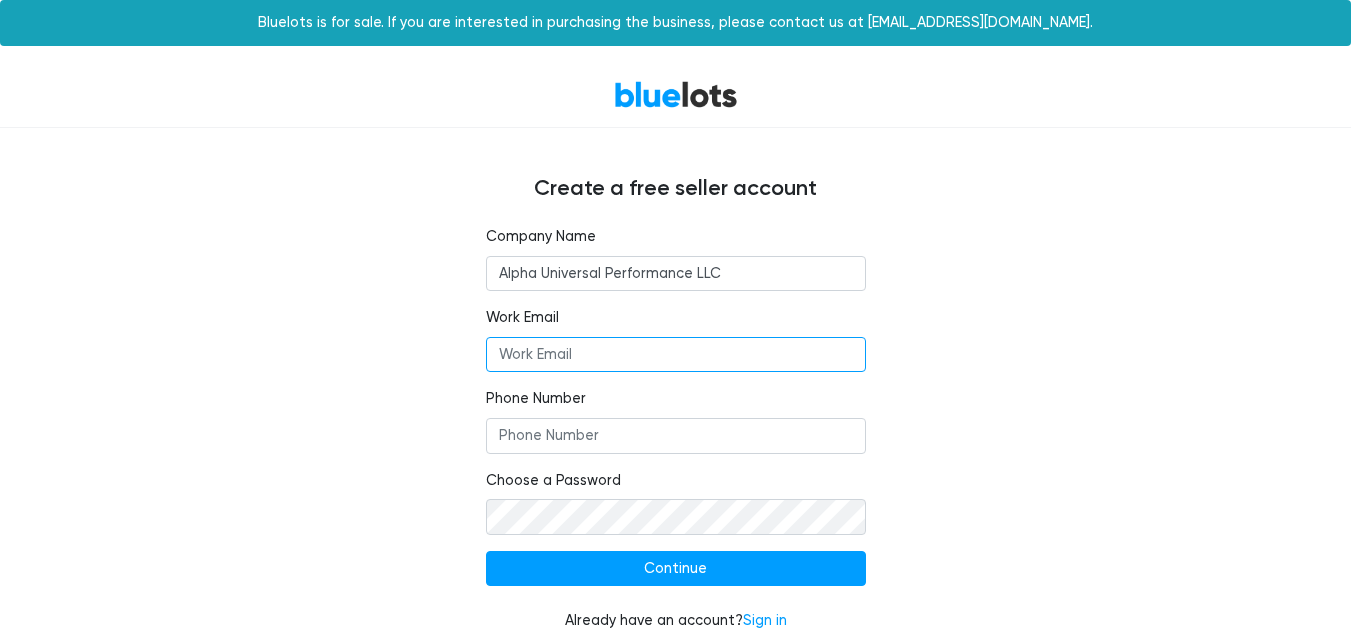 type on "s" 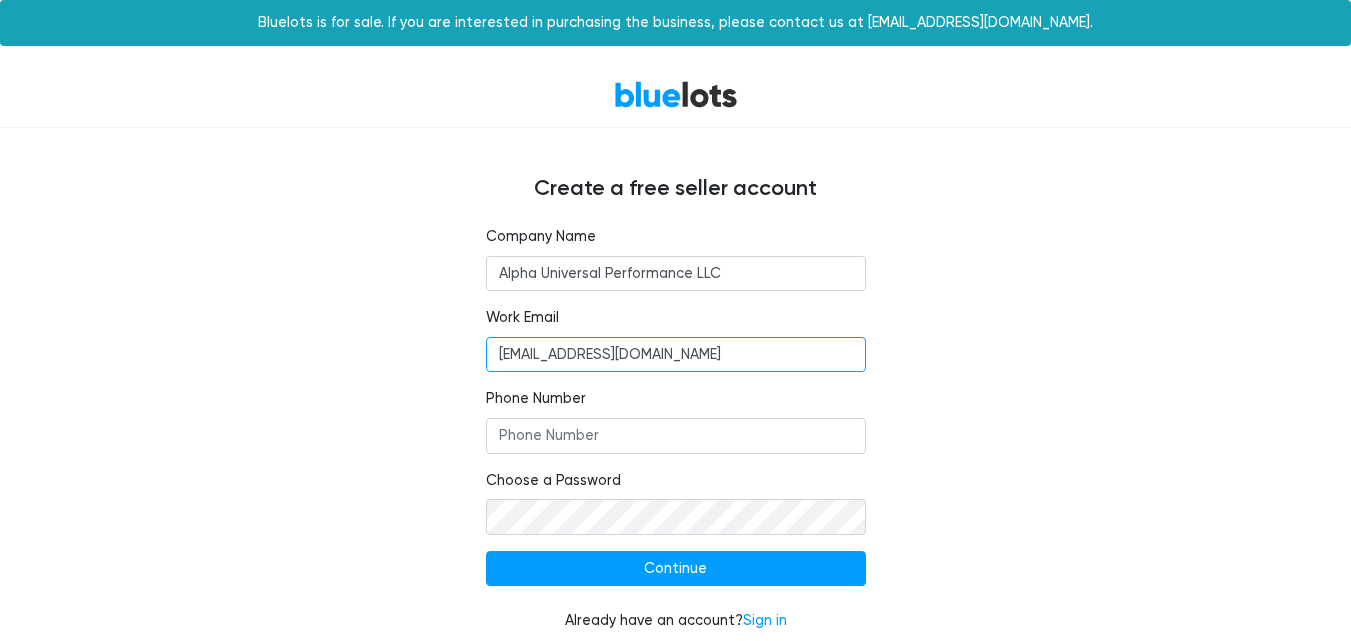 type on "Advocateshahzaibkhan@gmail.com" 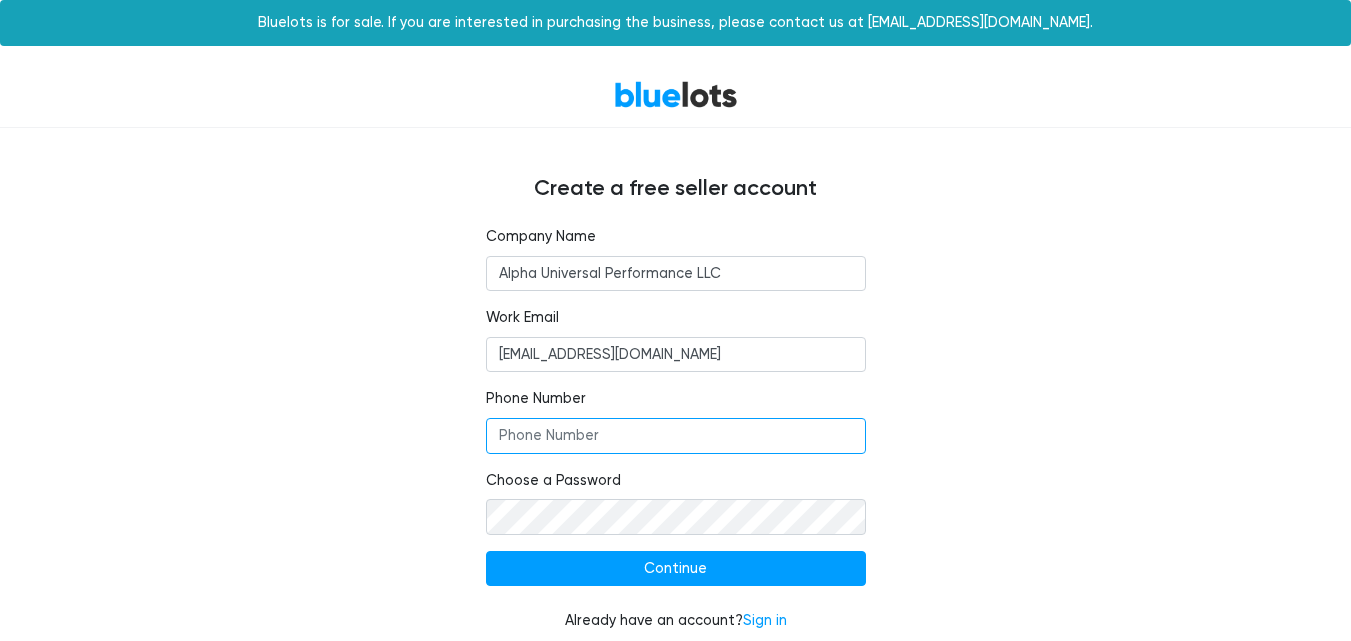 click on "Phone Number" at bounding box center [676, 436] 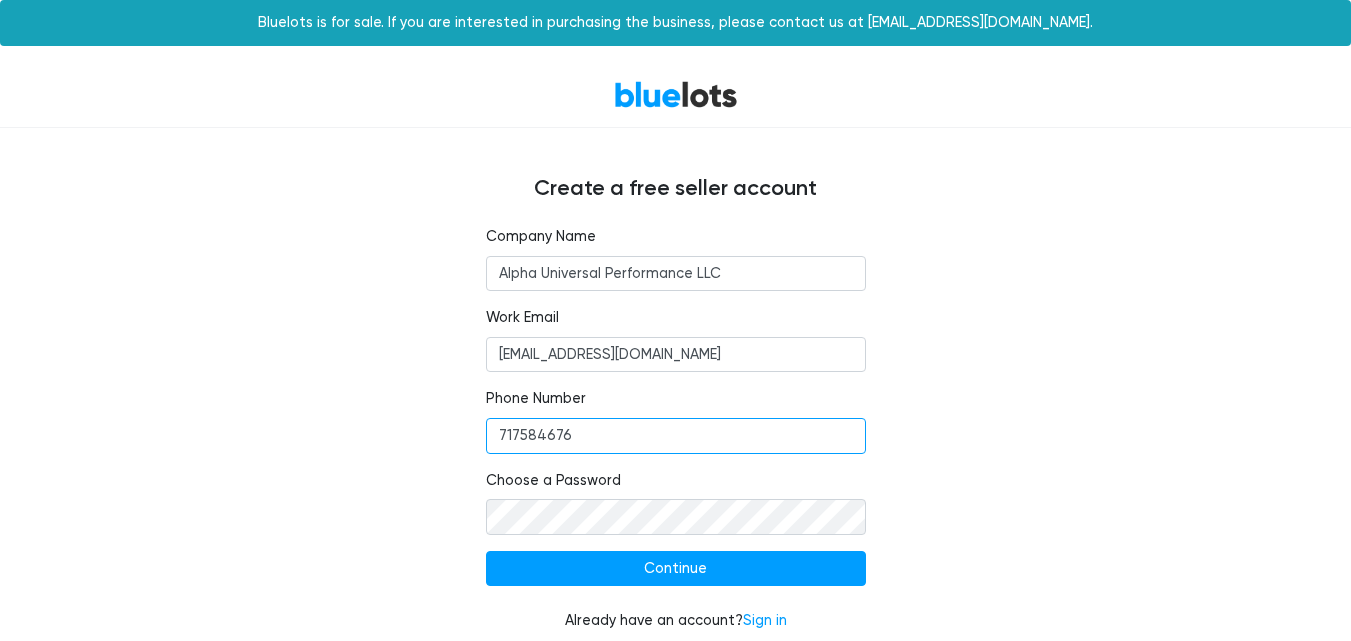 type on "717584676" 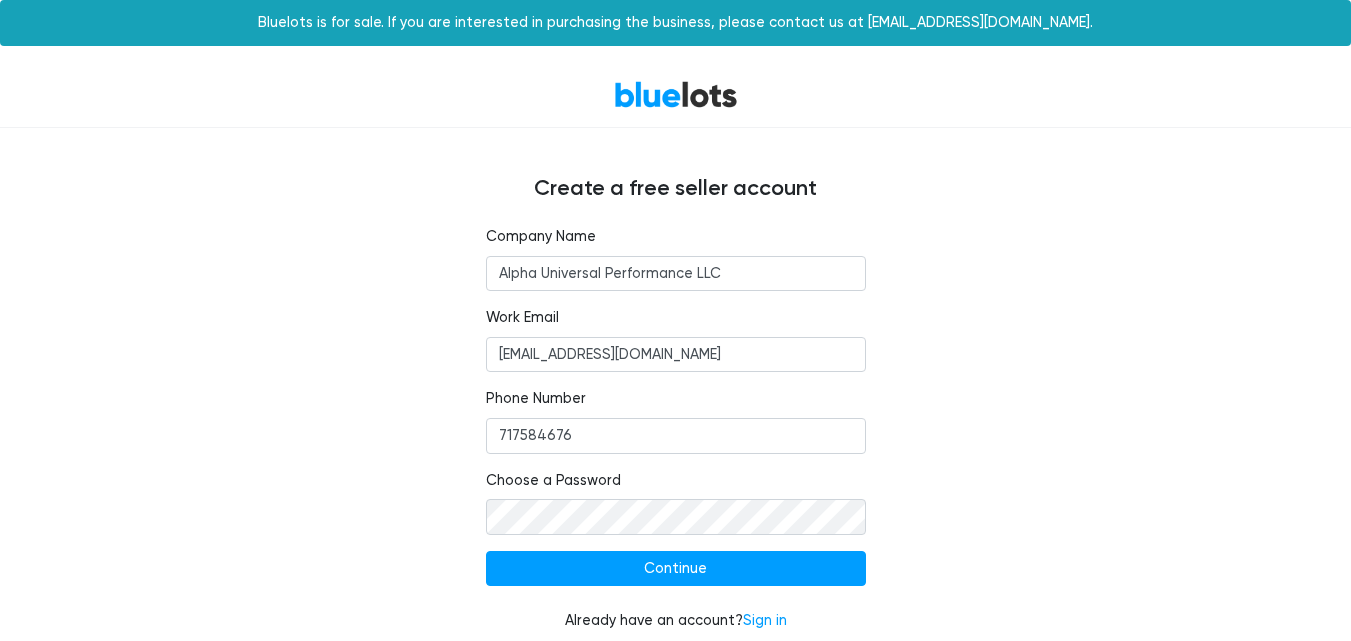 click on "Choose a Password" at bounding box center (676, 502) 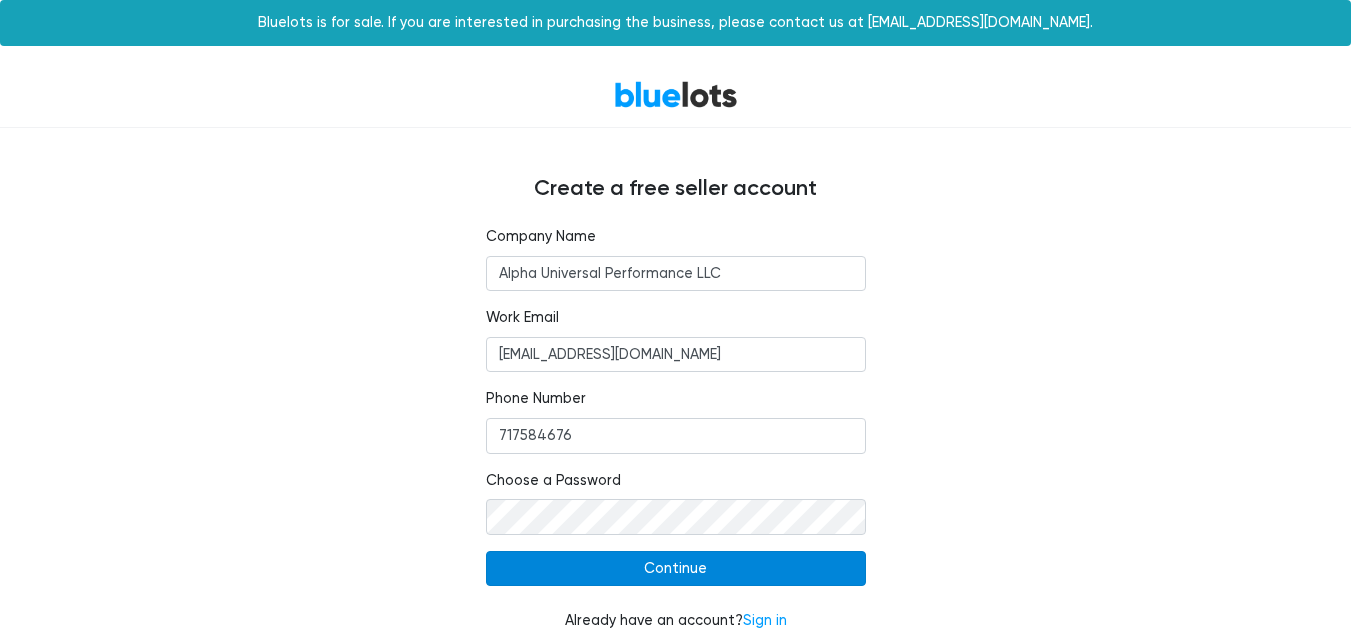 click on "Continue" at bounding box center [676, 569] 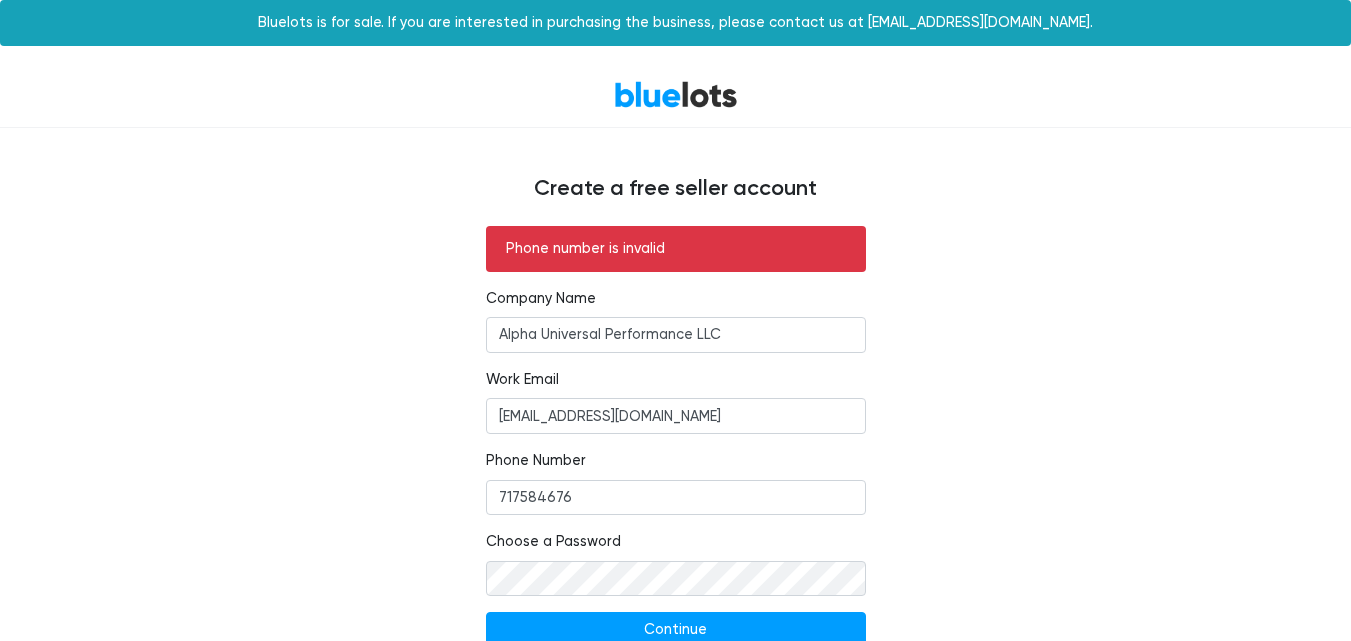 scroll, scrollTop: 0, scrollLeft: 0, axis: both 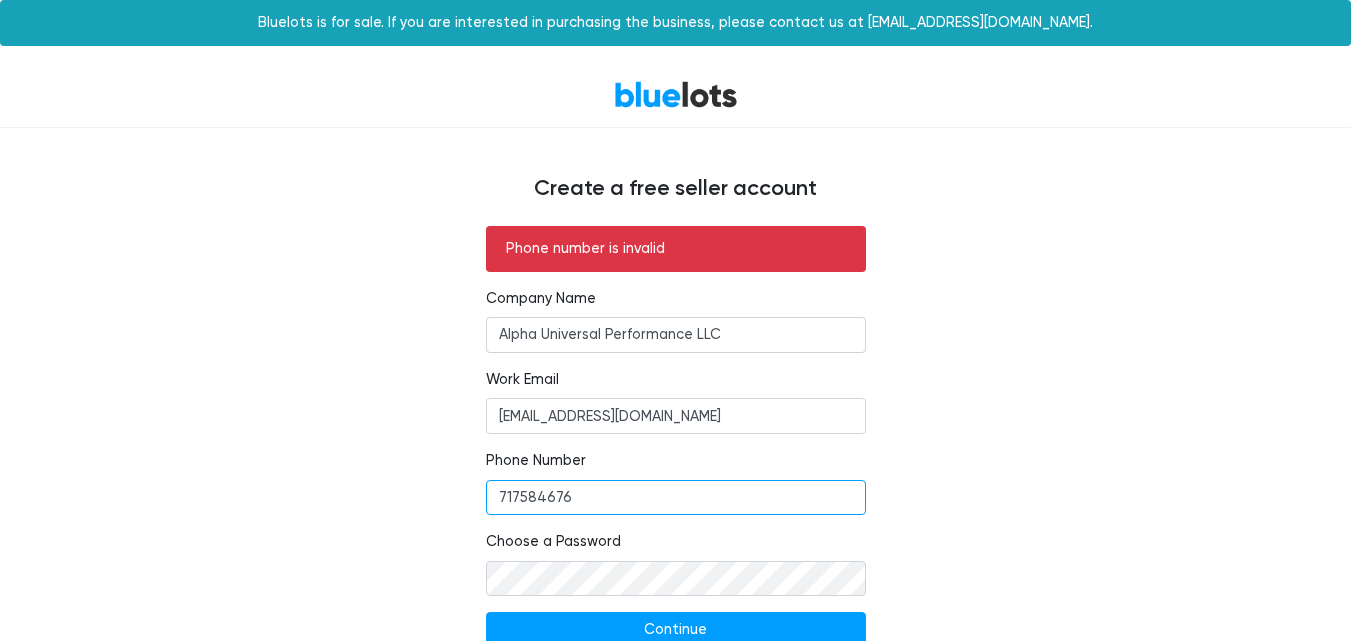 click on "717584676" at bounding box center (676, 498) 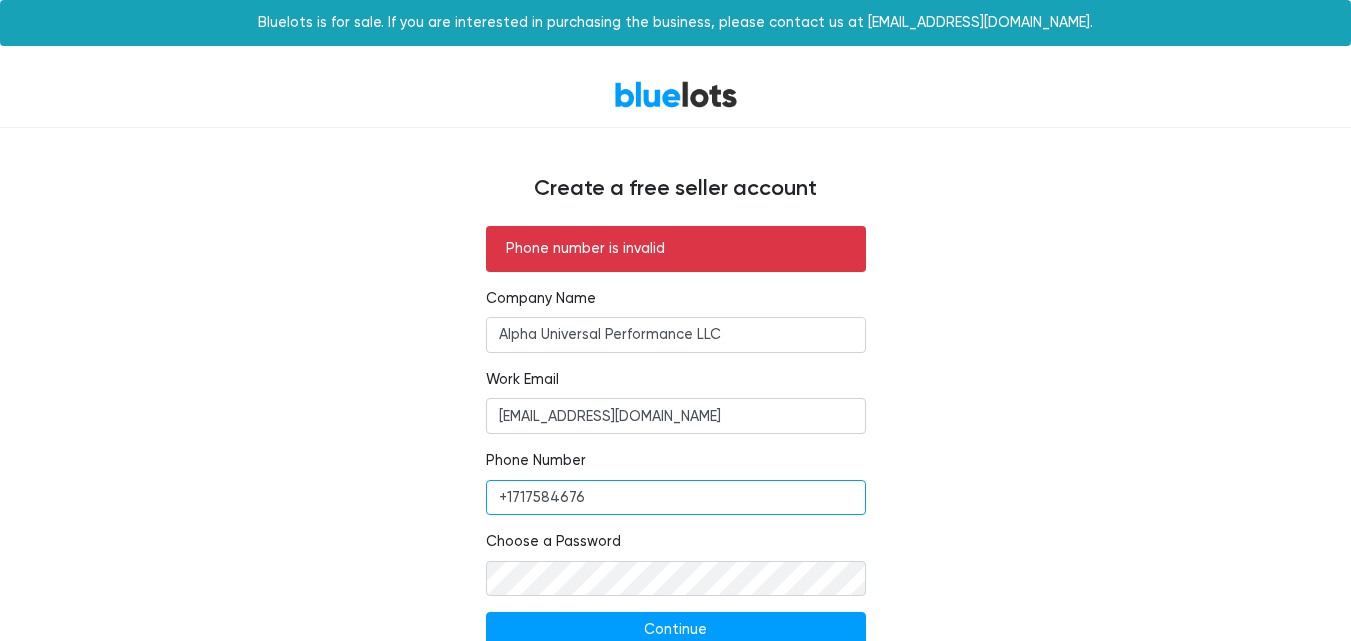 type on "+1717584676" 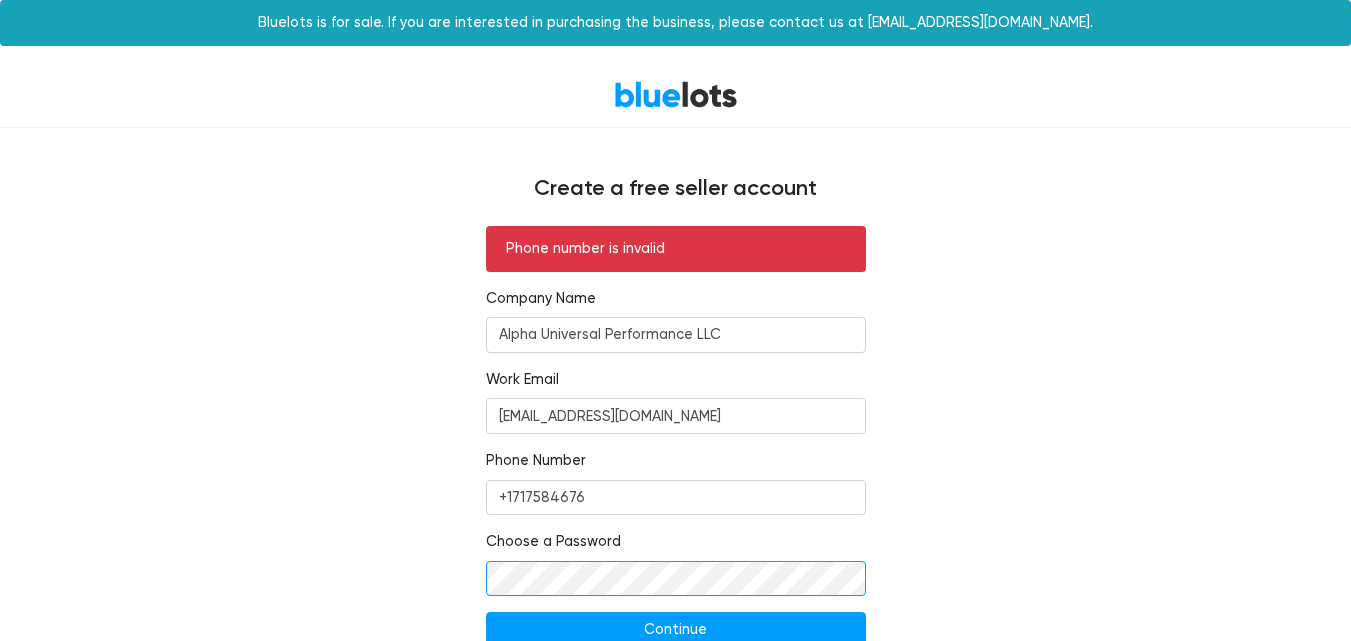 click on "Continue" at bounding box center [676, 630] 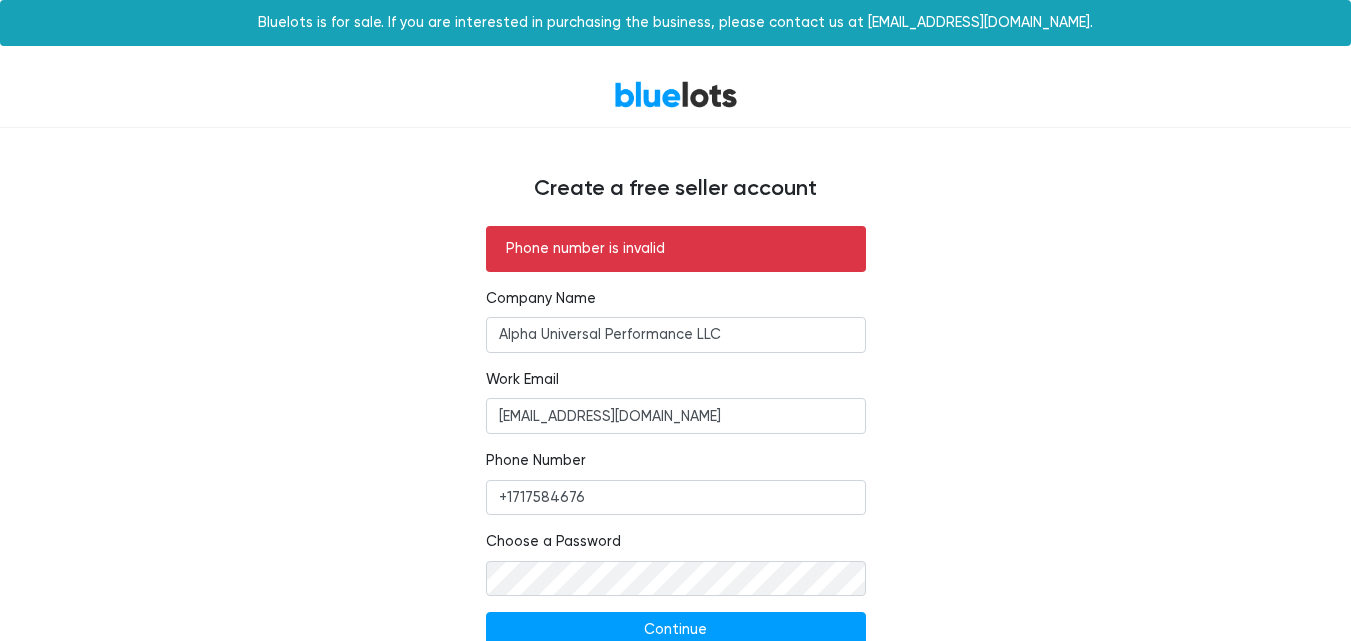 scroll, scrollTop: 0, scrollLeft: 0, axis: both 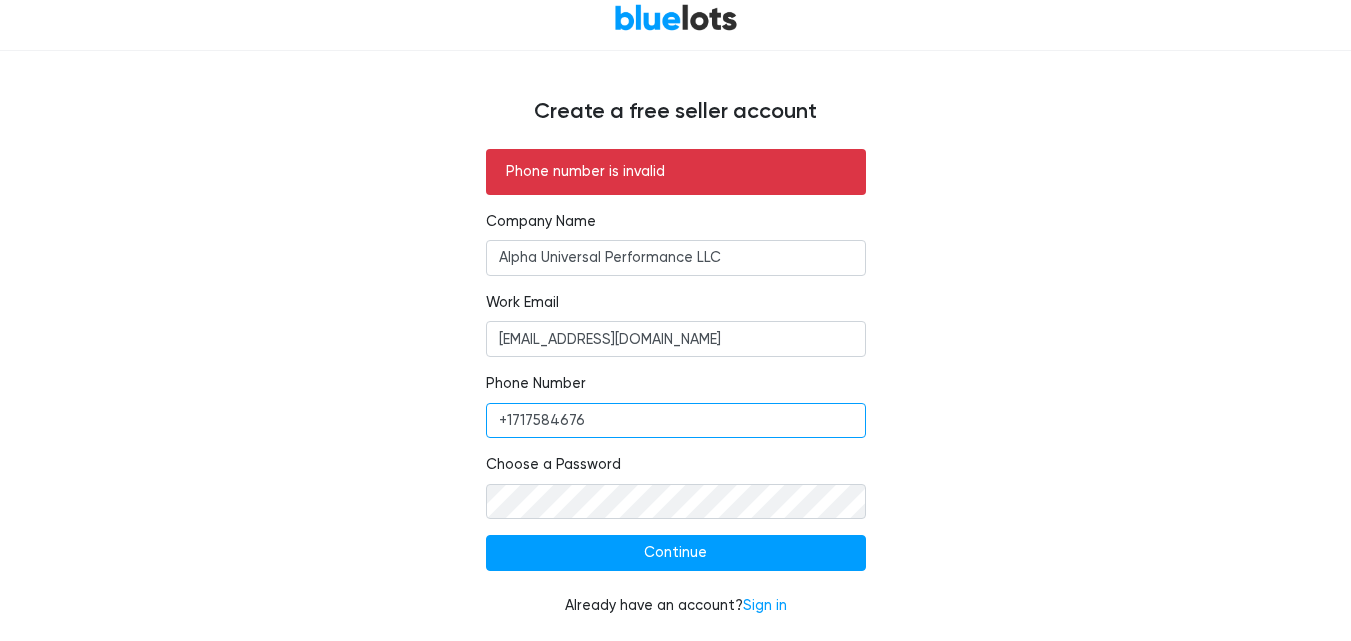 click on "+1717584676" at bounding box center (676, 421) 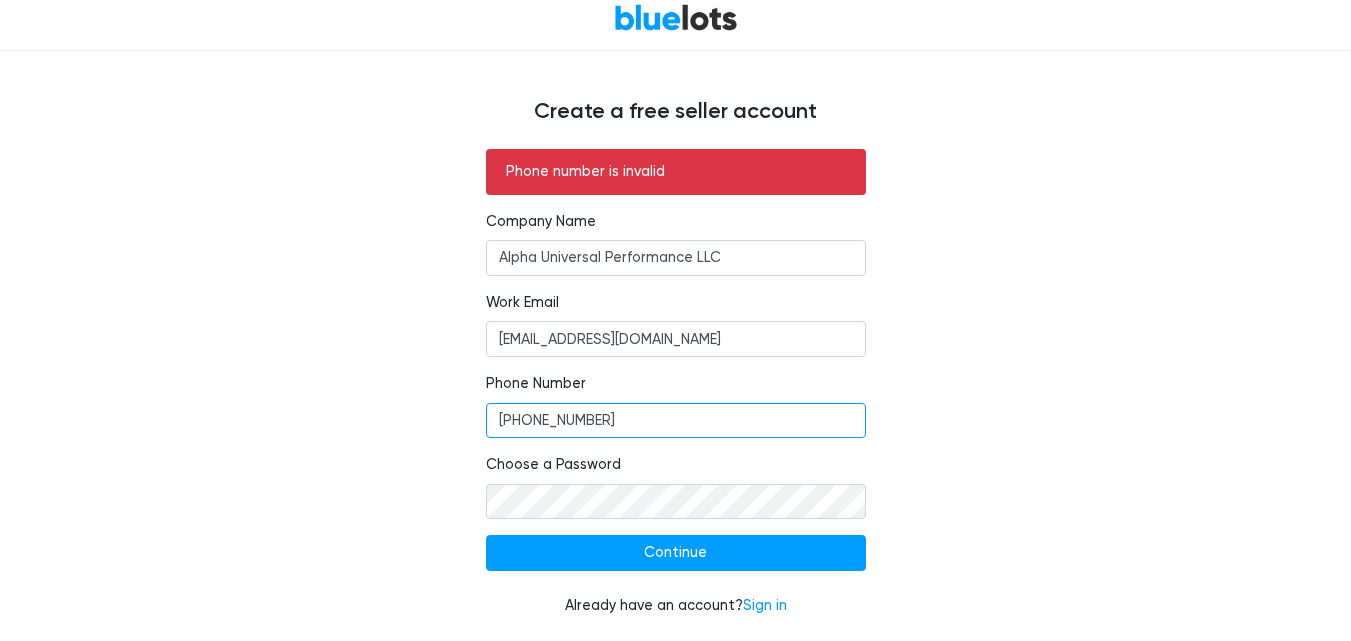 type on "+1(717)584-1676" 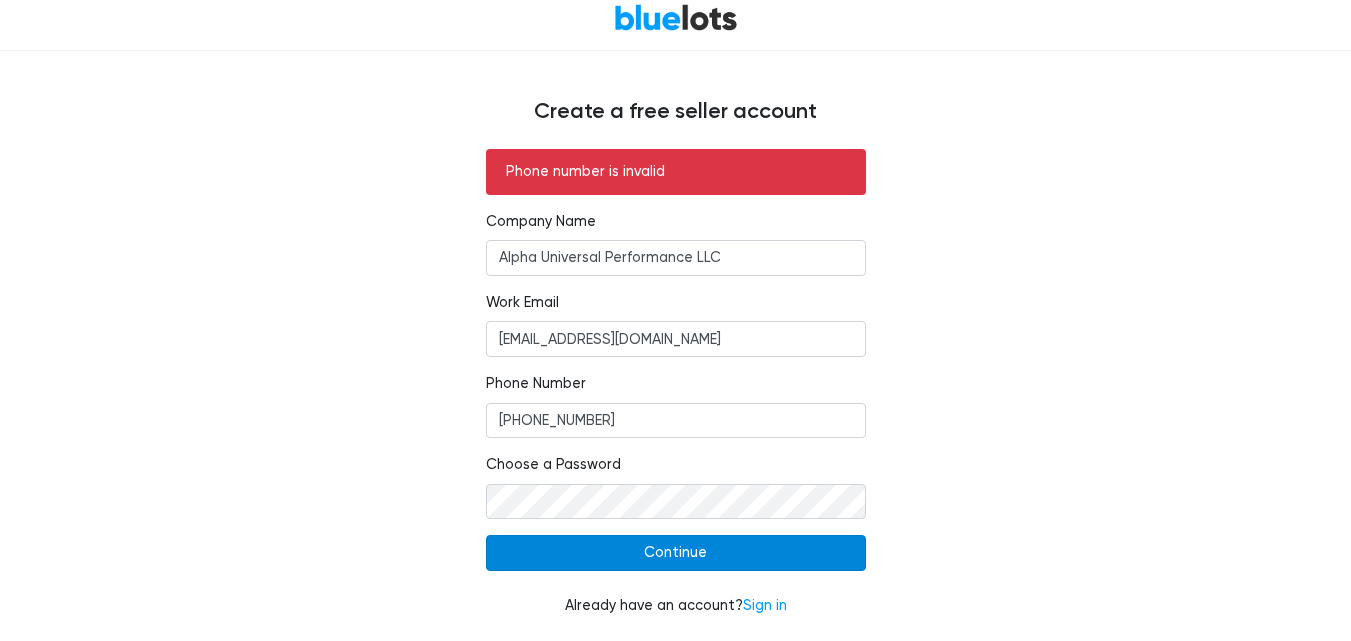 click on "Continue" at bounding box center (676, 553) 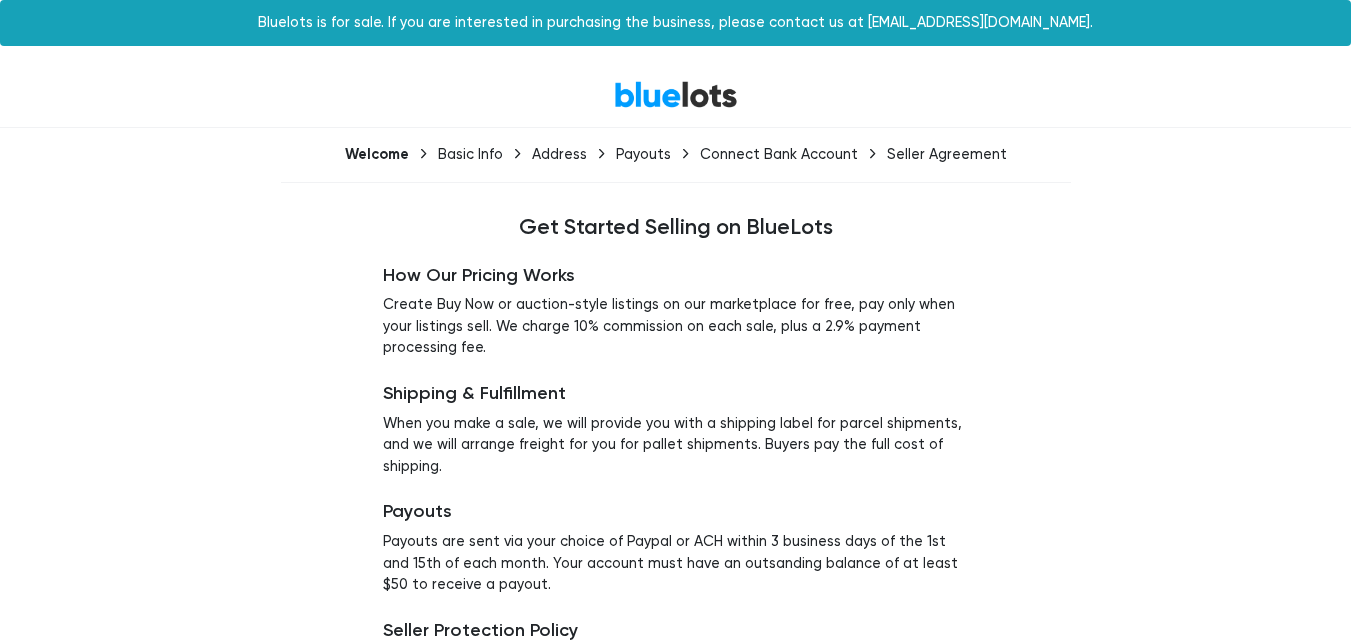 scroll, scrollTop: 0, scrollLeft: 0, axis: both 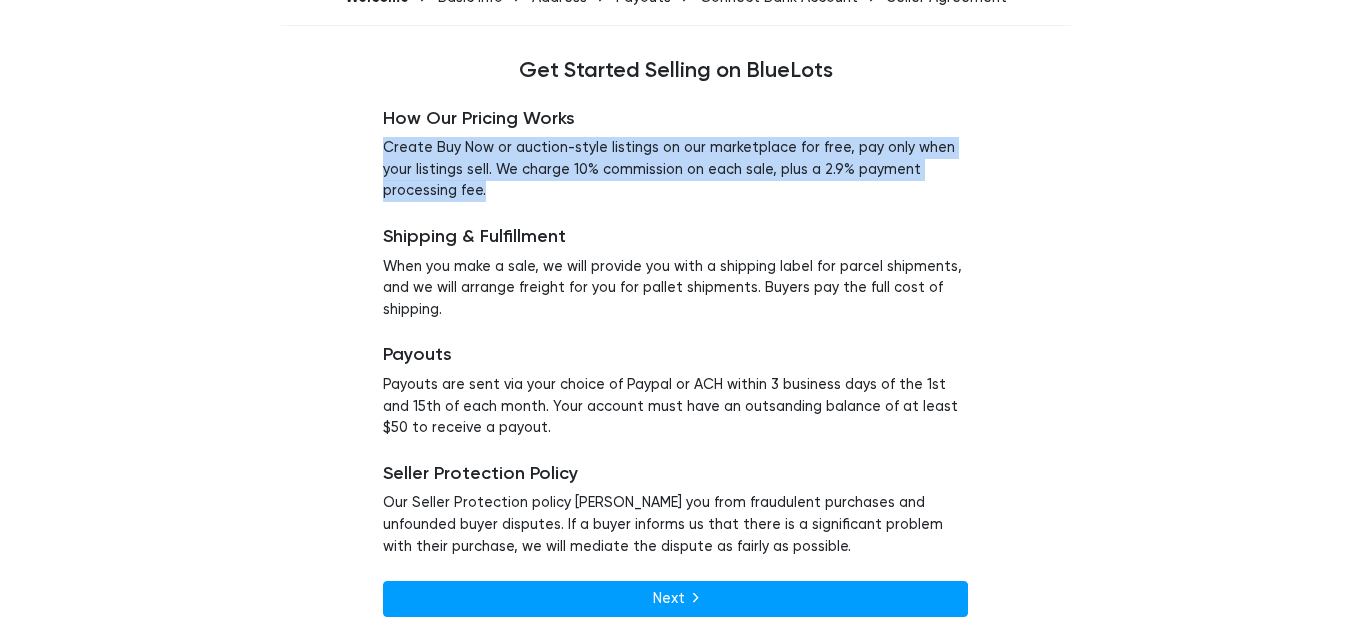 drag, startPoint x: 416, startPoint y: 191, endPoint x: 382, endPoint y: 154, distance: 50.24938 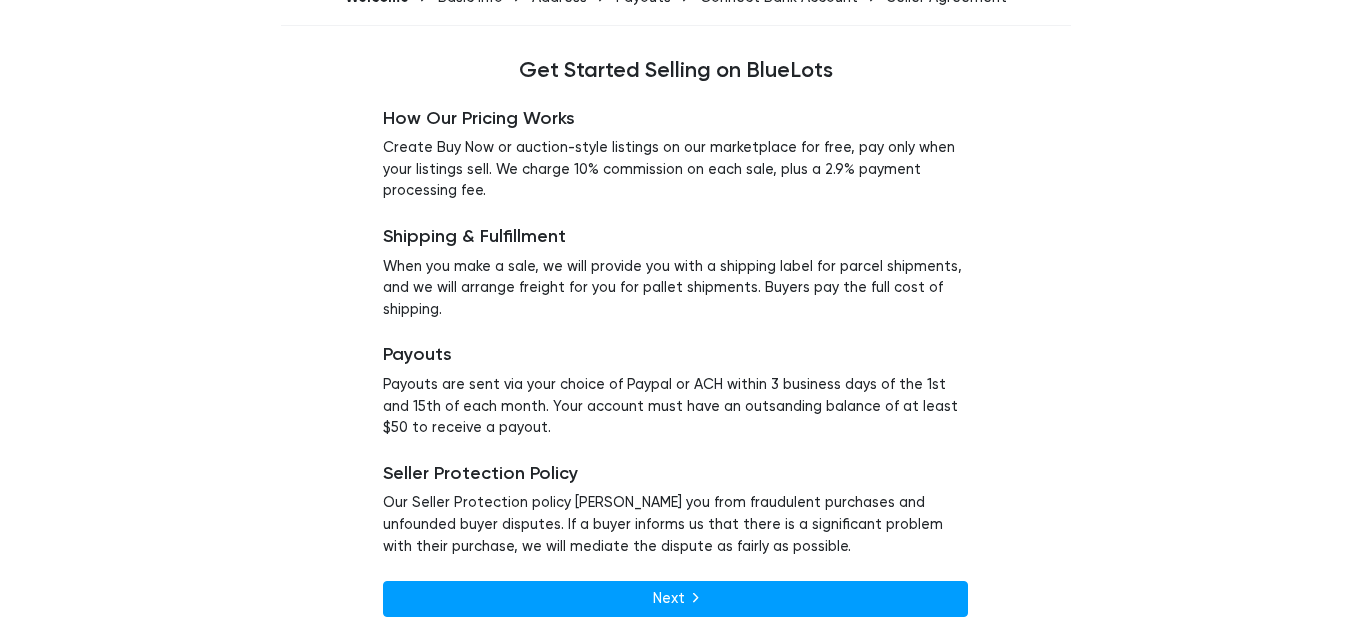click on "How Our Pricing Works
Create Buy Now or auction-style listings on our marketplace for free, pay only when your listings sell. We charge 10% commission on each sale, plus a 2.9% payment processing fee.
Shipping & Fulfillment
When you make a sale, we will provide you with a shipping label for parcel shipments, and we will arrange freight for you for pallet shipments. Buyers pay the full cost of shipping.
Payouts
Payouts are sent via your choice of Paypal or ACH within 3 business days of the 1st and 15th of each month. Your account must have an outsanding balance of at least $50 to receive a payout.
Seller Protection Policy
Next" at bounding box center (675, 362) 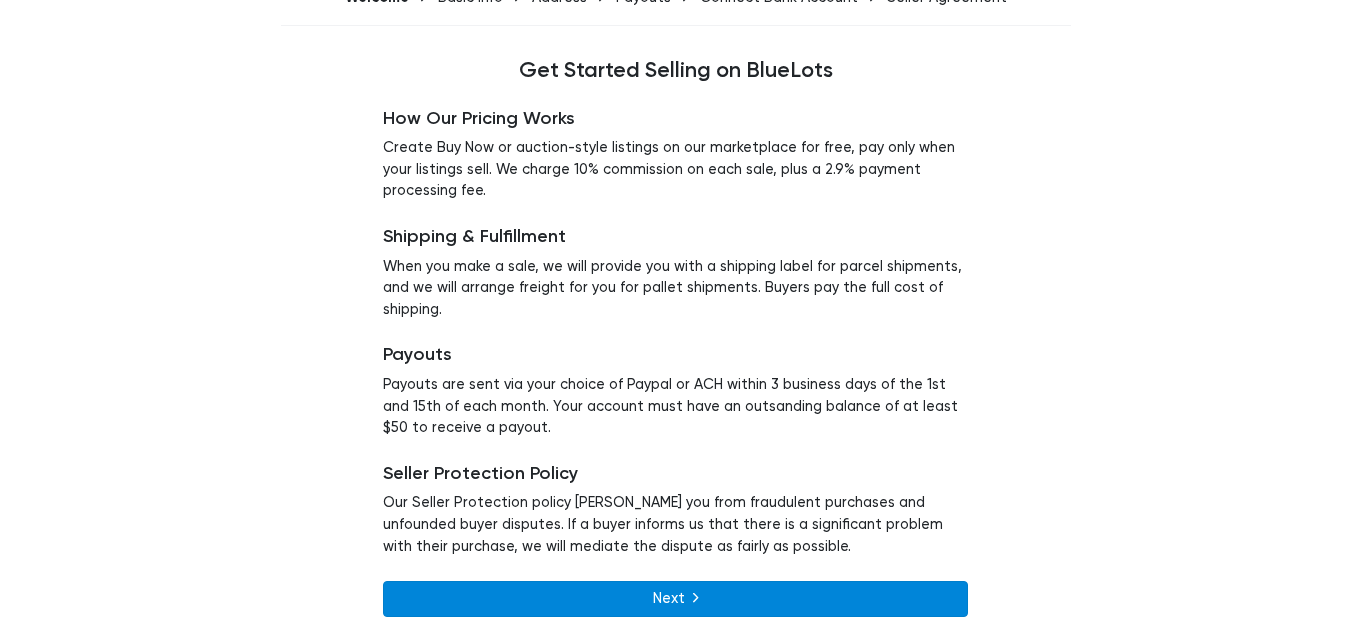 click on "Next" at bounding box center (675, 599) 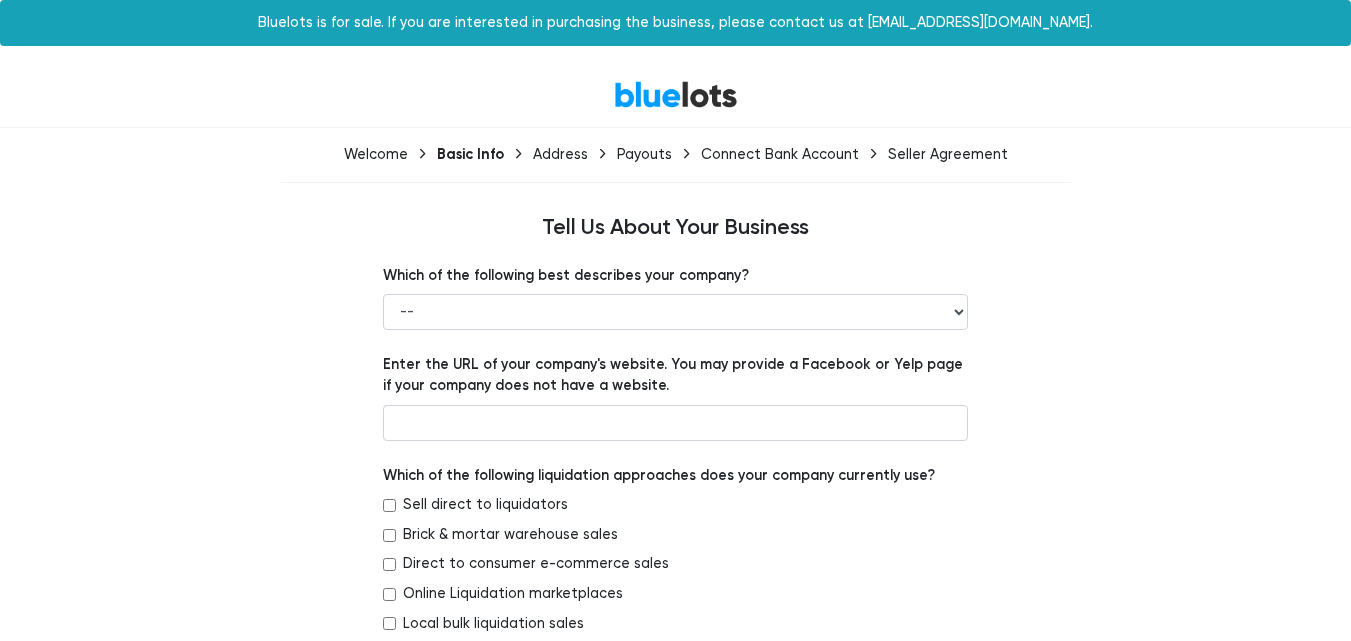 scroll, scrollTop: 0, scrollLeft: 0, axis: both 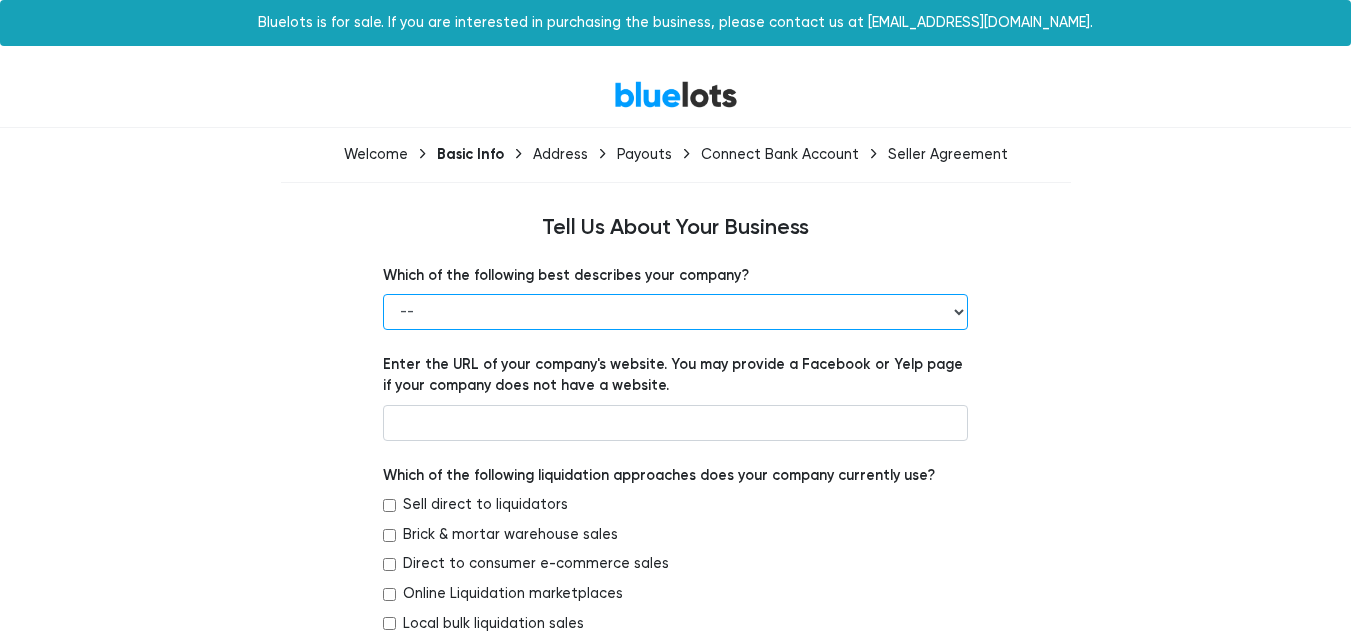 click on "--
Retailer
Wholesaler
Brand or Manufacturer
Liquidator
3PL
Other" at bounding box center [675, 312] 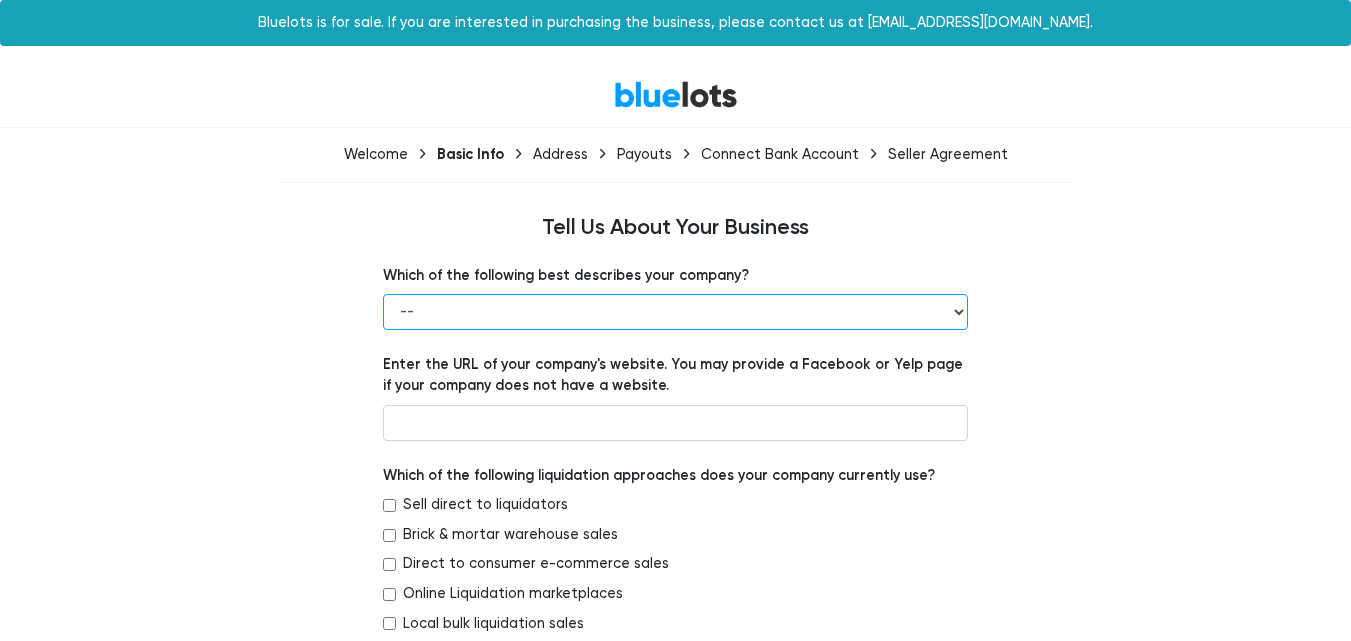 click on "--
Retailer
Wholesaler
Brand or Manufacturer
Liquidator
3PL
Other" at bounding box center [675, 312] 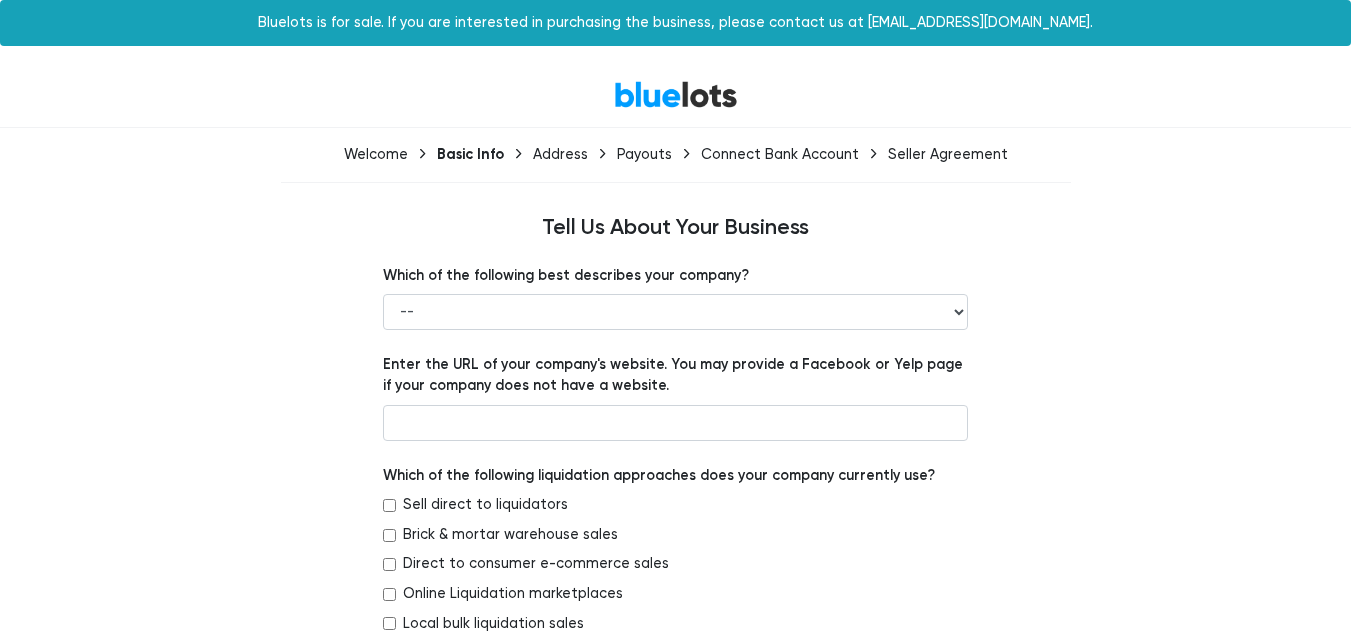 drag, startPoint x: 377, startPoint y: 342, endPoint x: 388, endPoint y: 337, distance: 12.083046 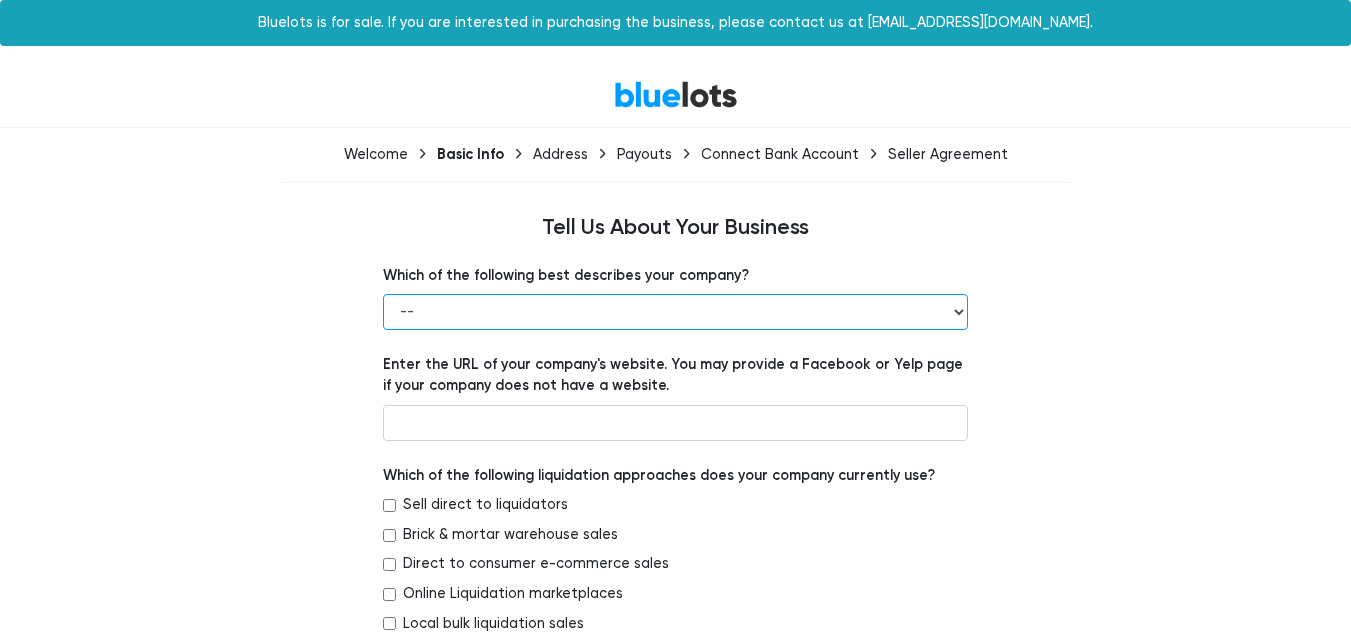 click on "--
Retailer
Wholesaler
Brand or Manufacturer
Liquidator
3PL
Other" at bounding box center [675, 312] 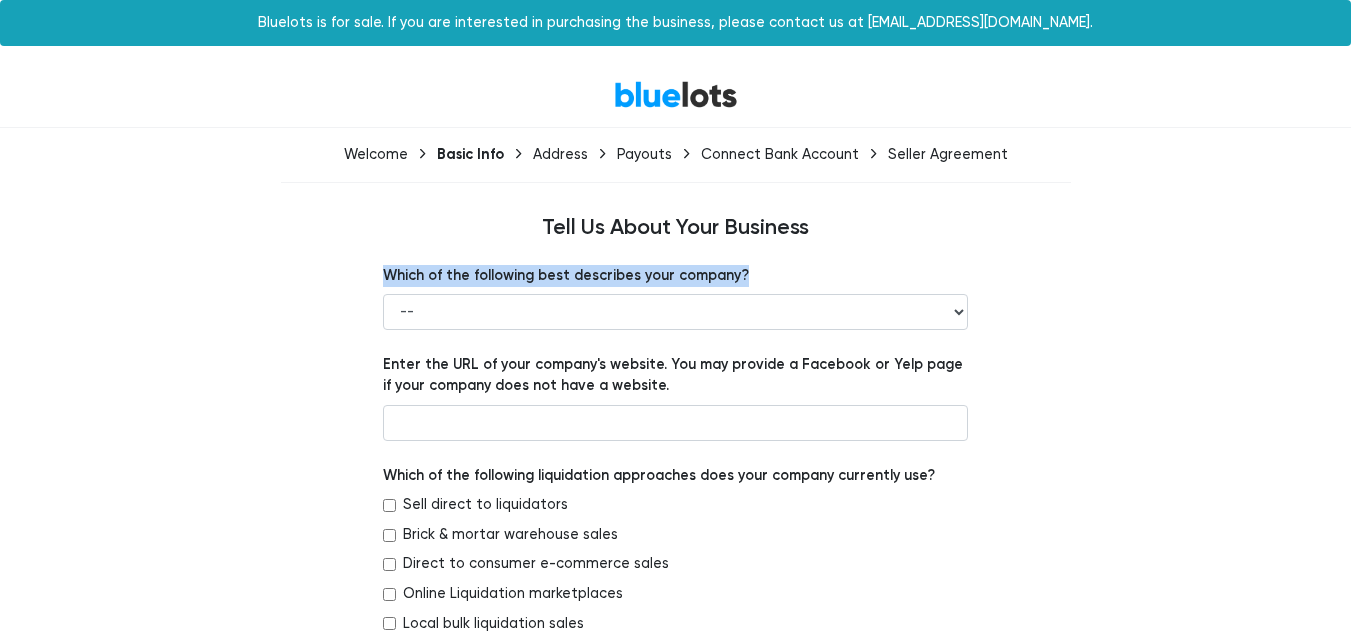 drag, startPoint x: 737, startPoint y: 265, endPoint x: 366, endPoint y: 256, distance: 371.10916 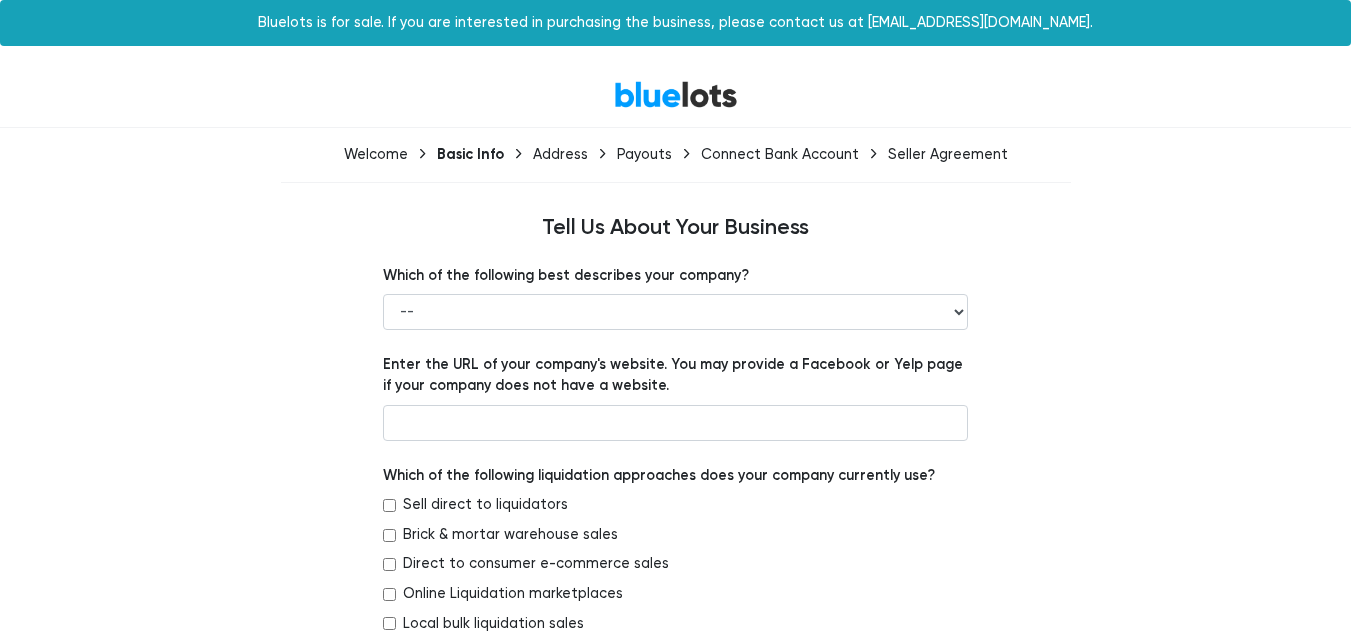 click on "Direct to consumer e-commerce sales" at bounding box center [675, 568] 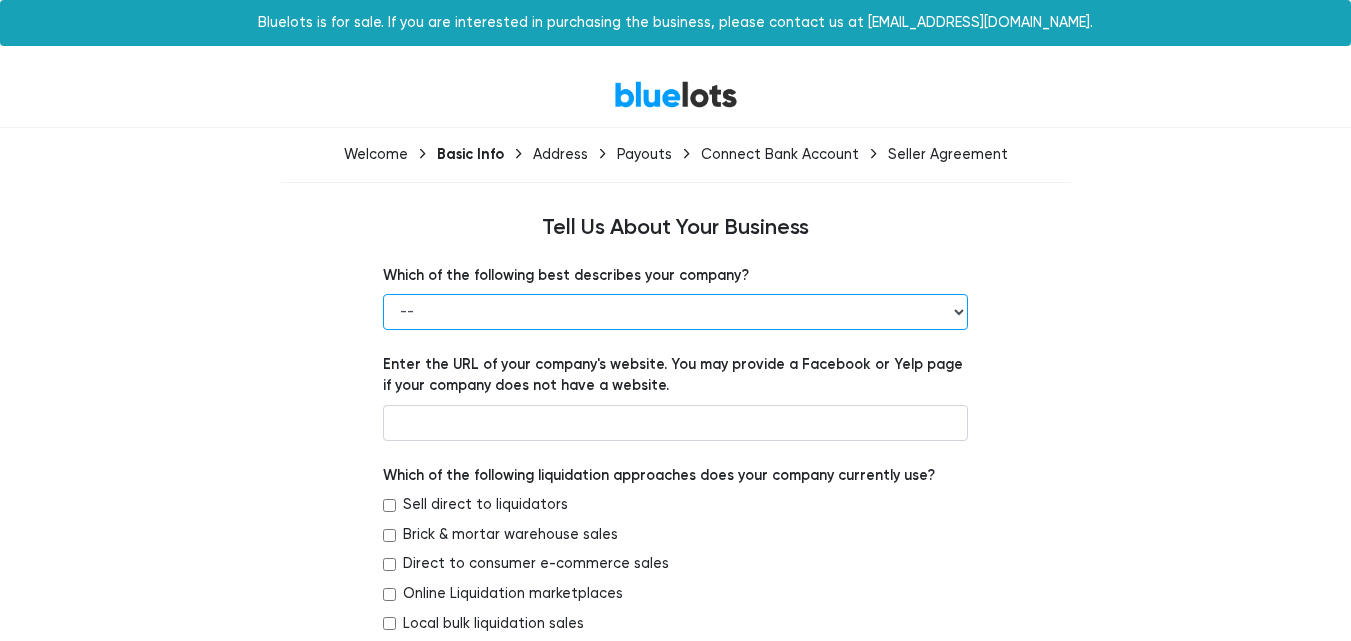 click on "--
Retailer
Wholesaler
Brand or Manufacturer
Liquidator
3PL
Other" at bounding box center [675, 312] 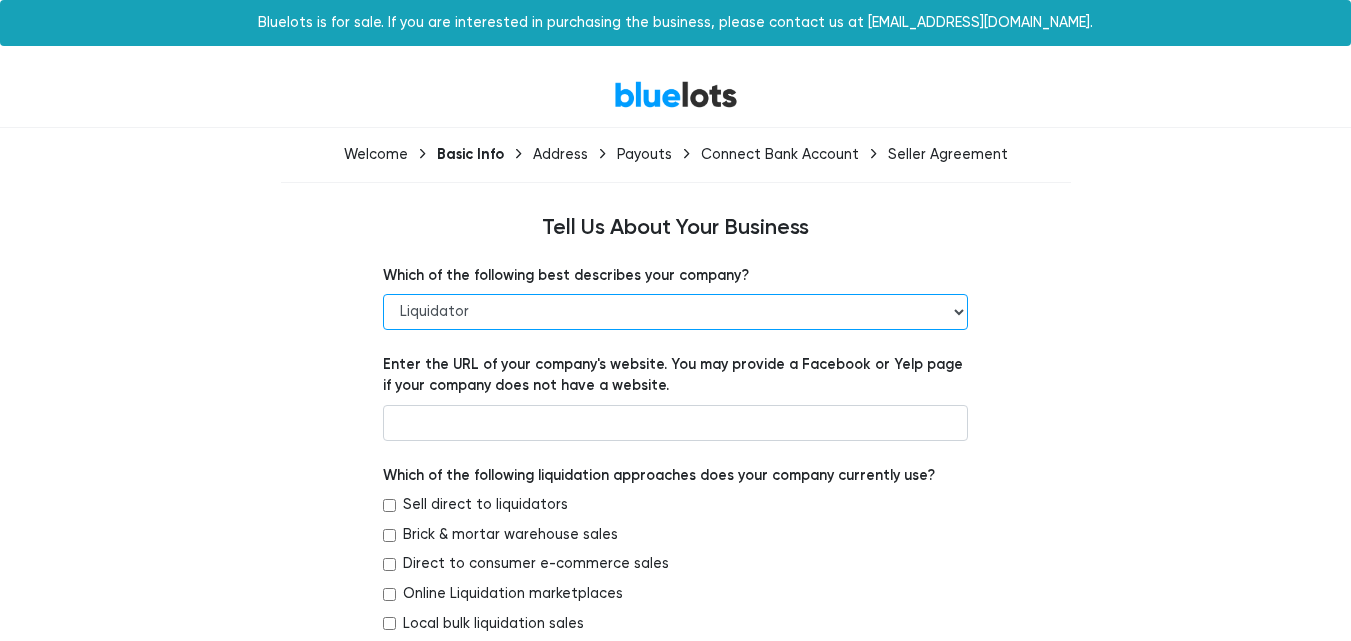 click on "--
Retailer
Wholesaler
Brand or Manufacturer
Liquidator
3PL
Other" at bounding box center [675, 312] 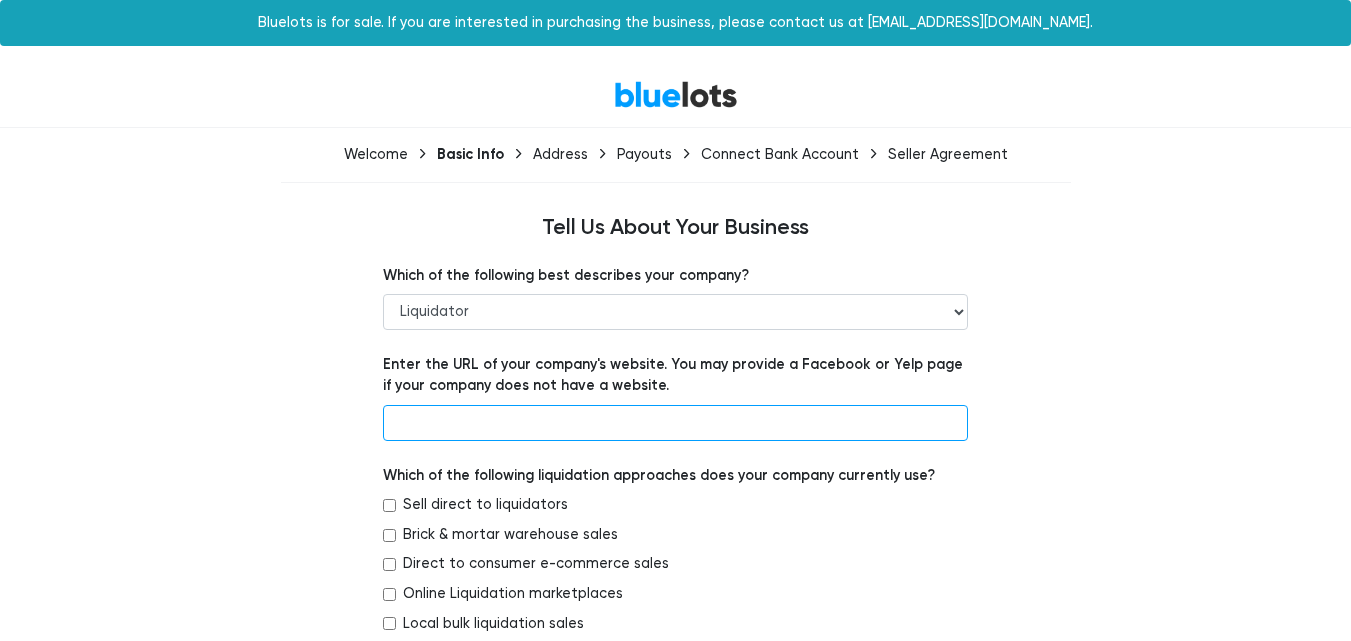 click at bounding box center [675, 423] 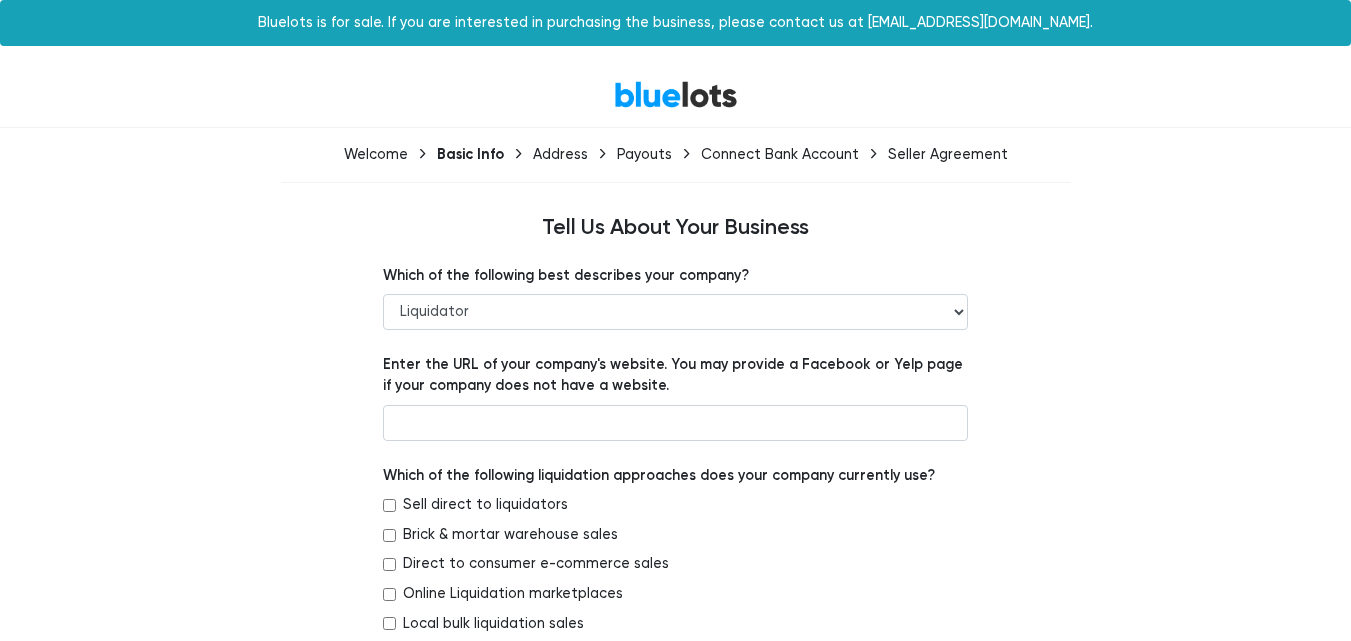 click on "Enter the URL of your company's website. You may provide a Facebook or Yelp page if your company does not have a website." at bounding box center [675, 375] 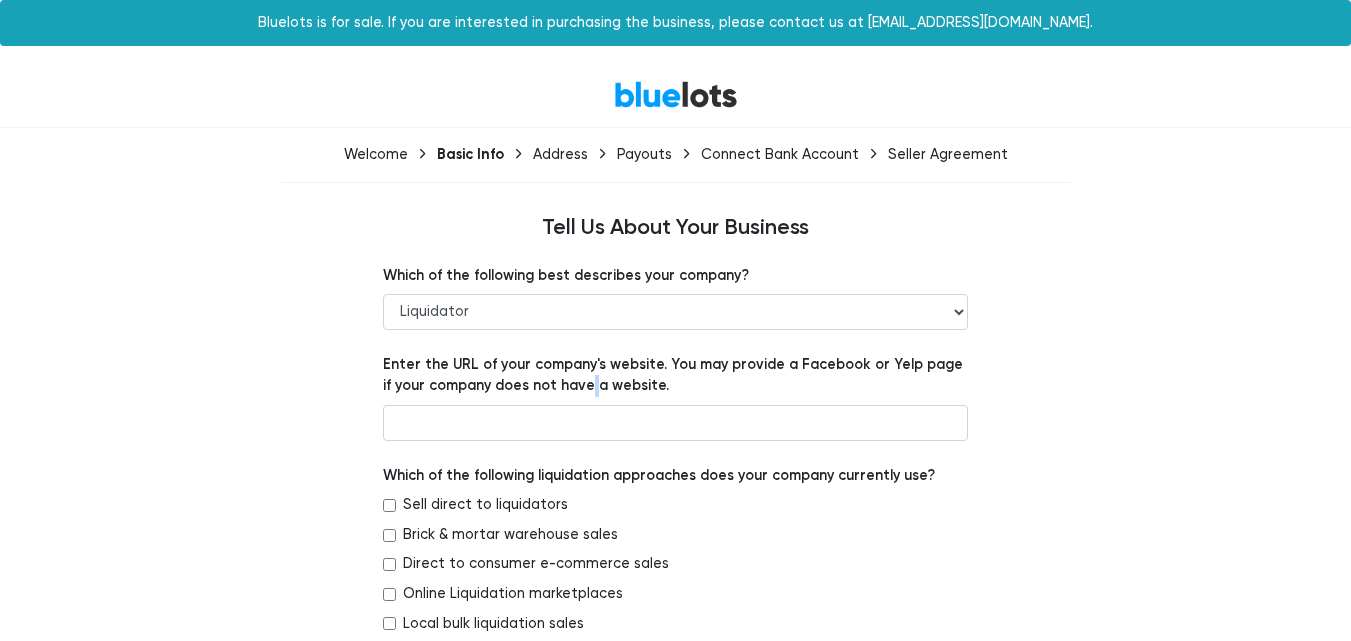 click on "Enter the URL of your company's website. You may provide a Facebook or Yelp page if your company does not have a website." at bounding box center (675, 375) 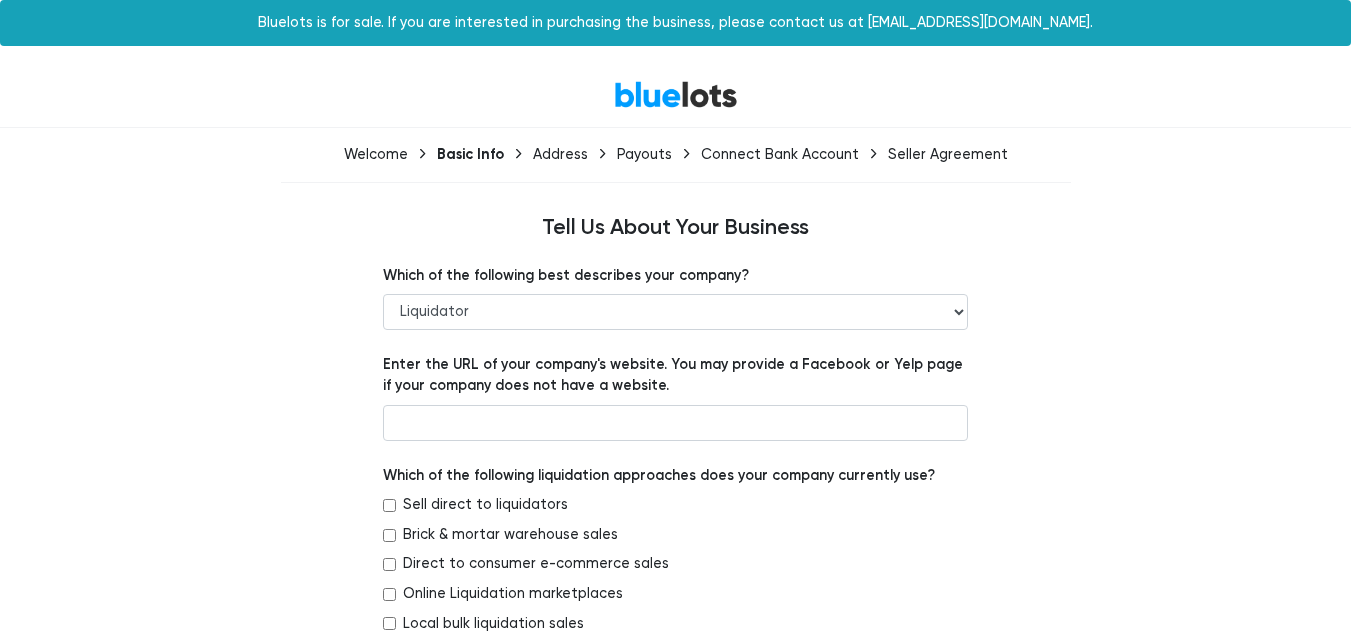 click on "Enter the URL of your company's website. You may provide a Facebook or Yelp page if your company does not have a website." at bounding box center (675, 375) 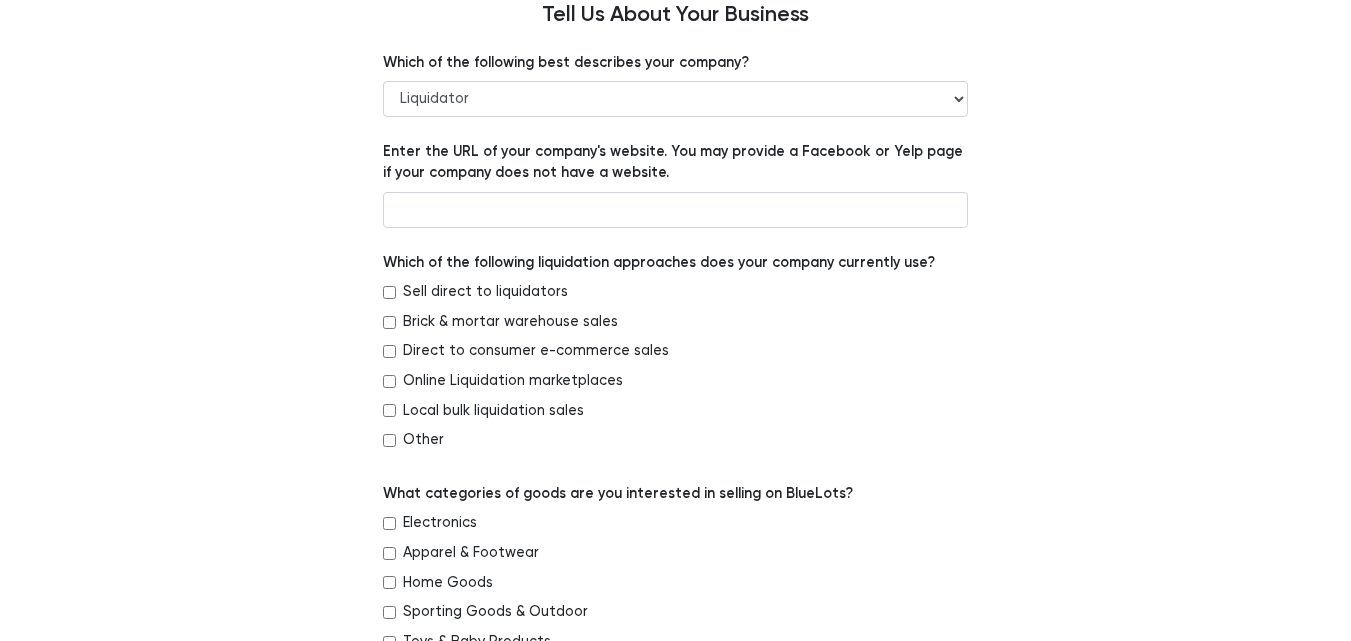 scroll, scrollTop: 216, scrollLeft: 0, axis: vertical 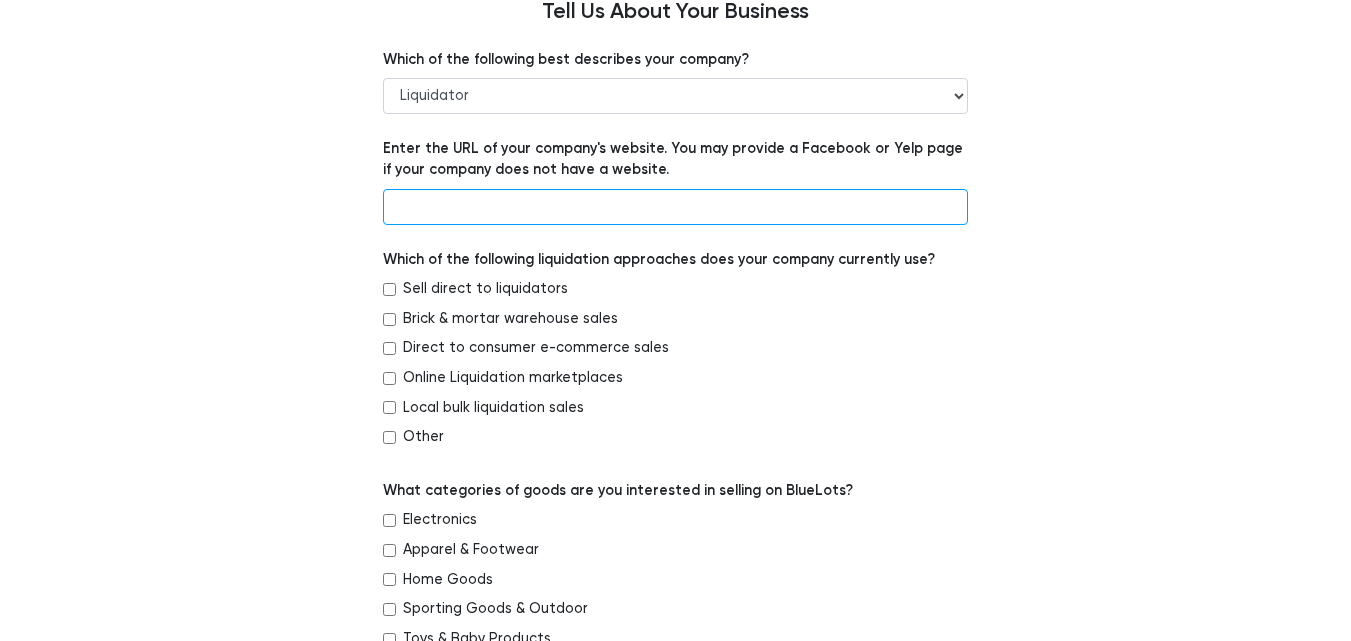click at bounding box center (675, 207) 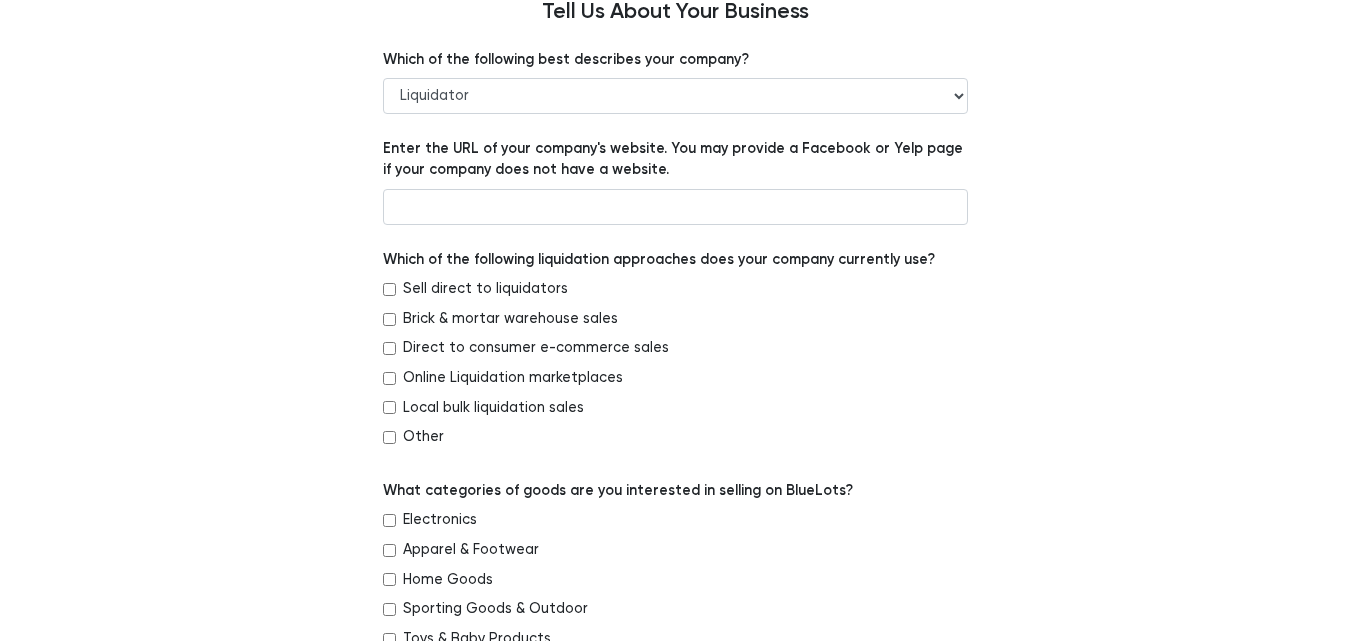 click on "Enter the URL of your company's website. You may provide a Facebook or Yelp page if your company does not have a website." at bounding box center [675, 159] 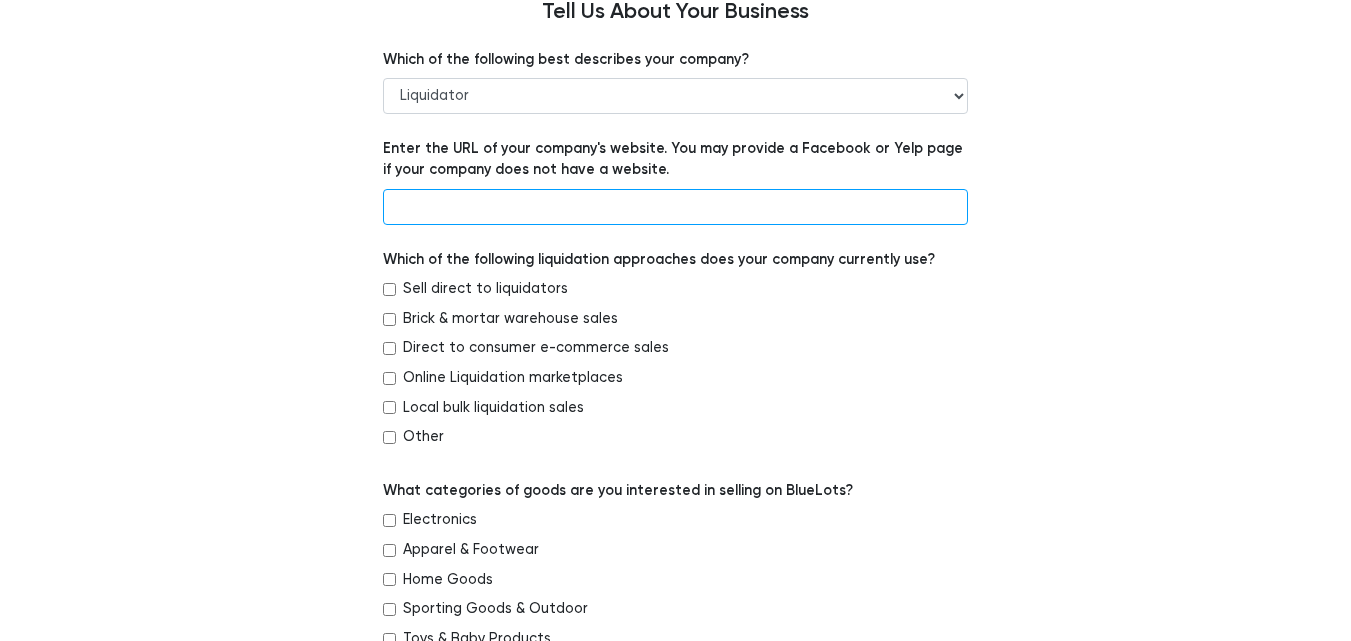 click at bounding box center (675, 207) 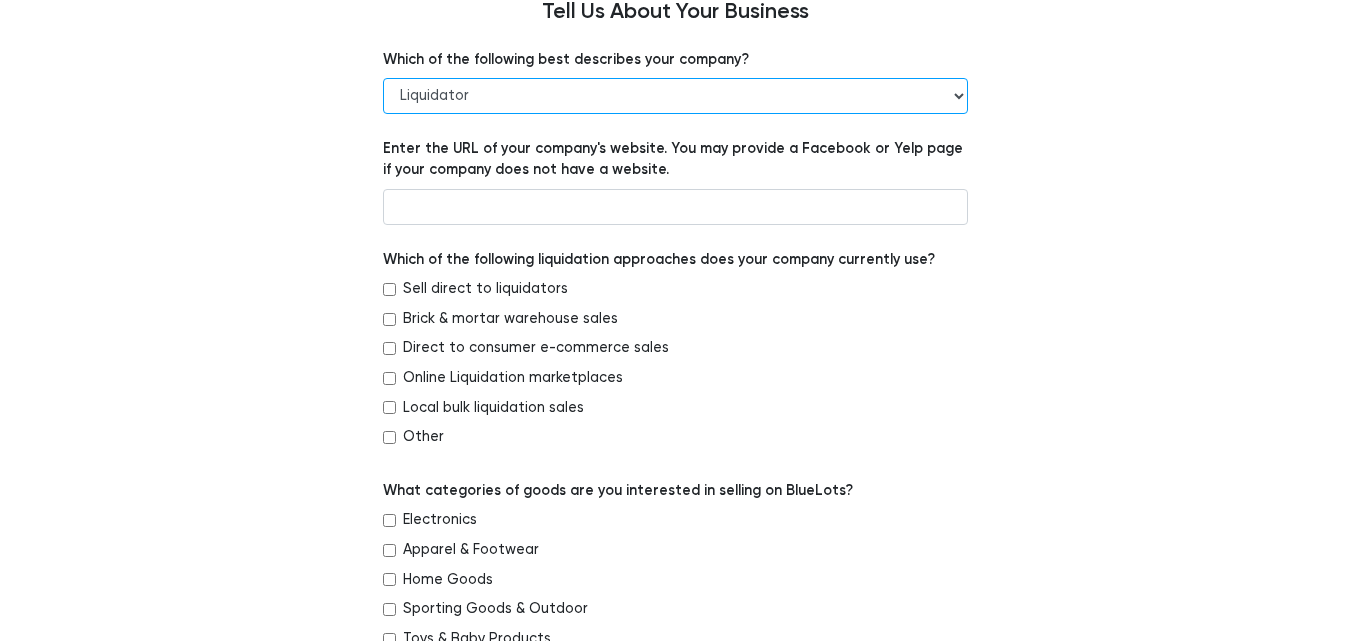 click on "--
Retailer
Wholesaler
Brand or Manufacturer
Liquidator
3PL
Other" at bounding box center [675, 96] 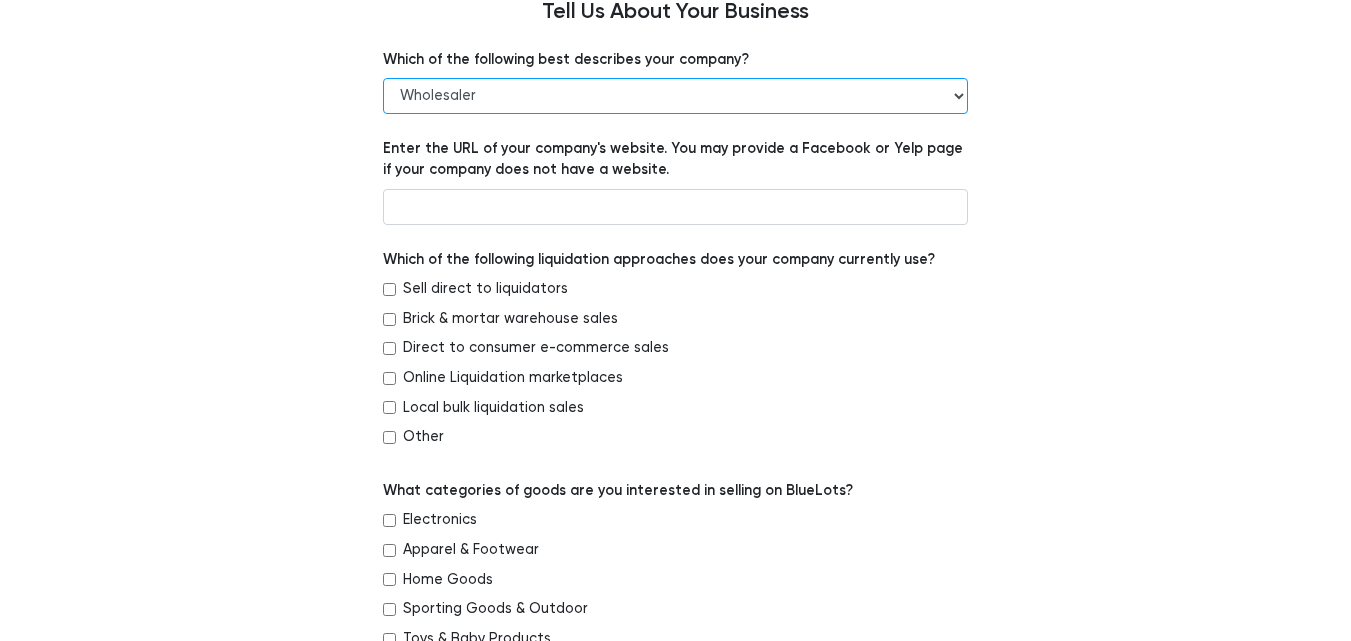 click on "--
Retailer
Wholesaler
Brand or Manufacturer
Liquidator
3PL
Other" at bounding box center [675, 96] 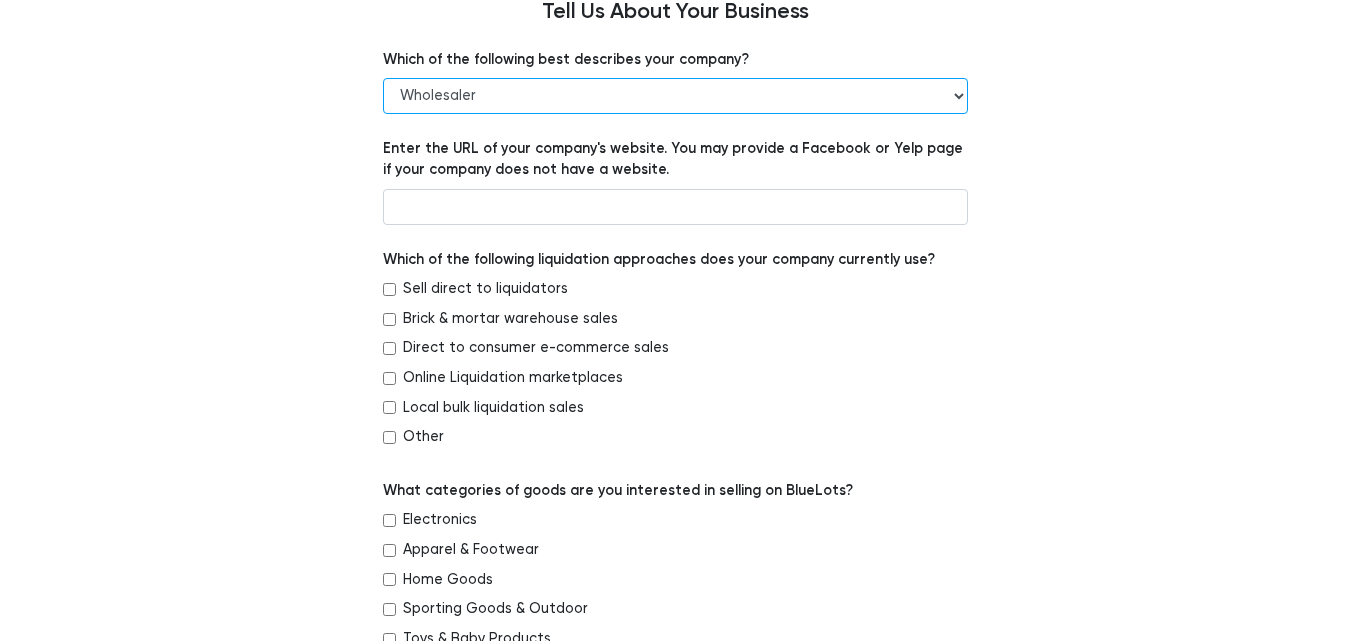 click on "--
Retailer
Wholesaler
Brand or Manufacturer
Liquidator
3PL
Other" at bounding box center (675, 96) 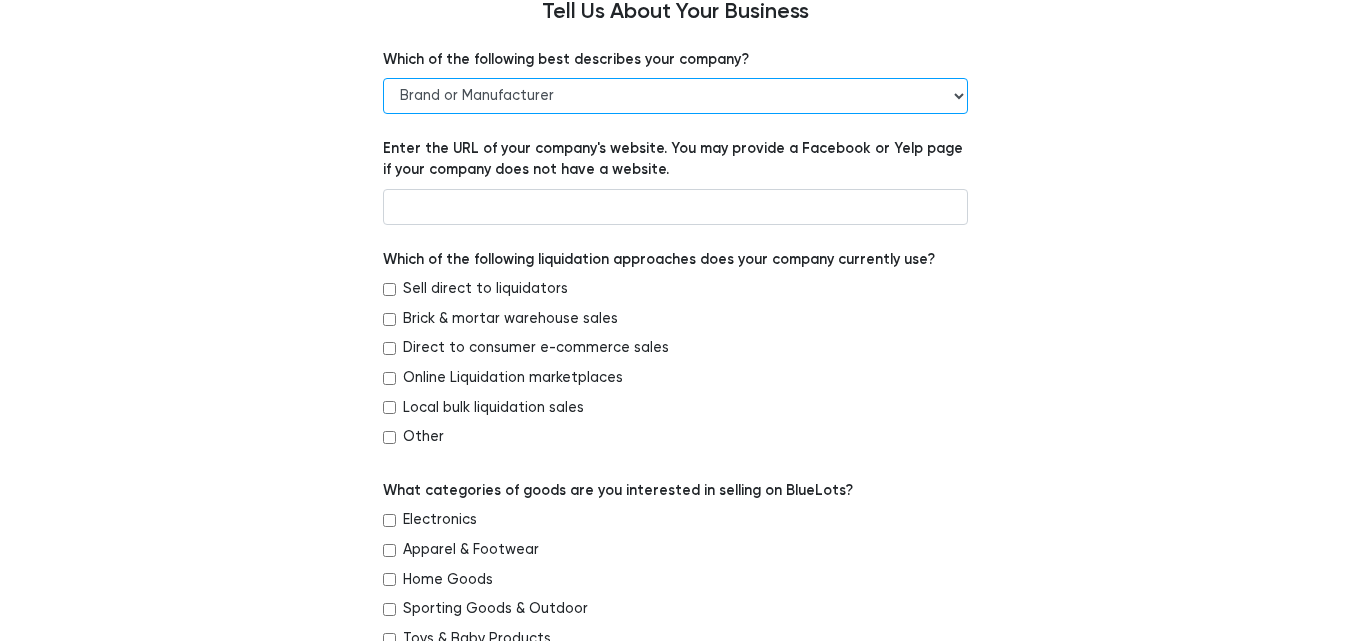 click on "--
Retailer
Wholesaler
Brand or Manufacturer
Liquidator
3PL
Other" at bounding box center [675, 96] 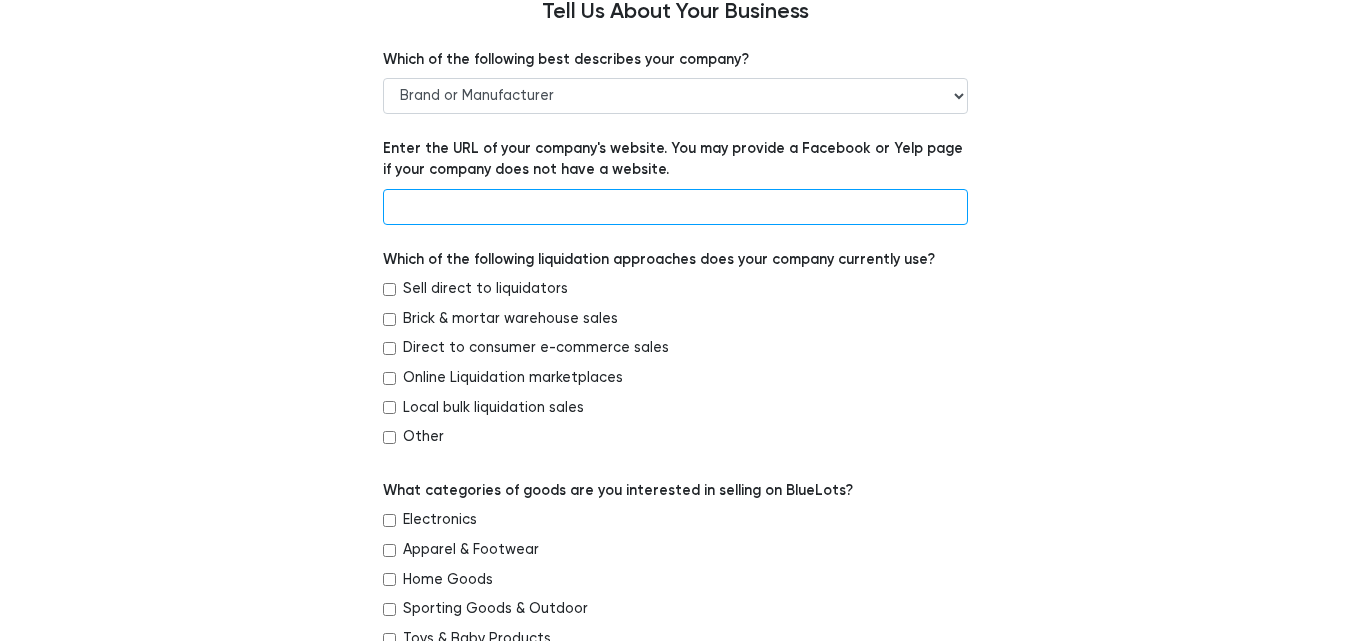 drag, startPoint x: 472, startPoint y: 202, endPoint x: 479, endPoint y: 182, distance: 21.189621 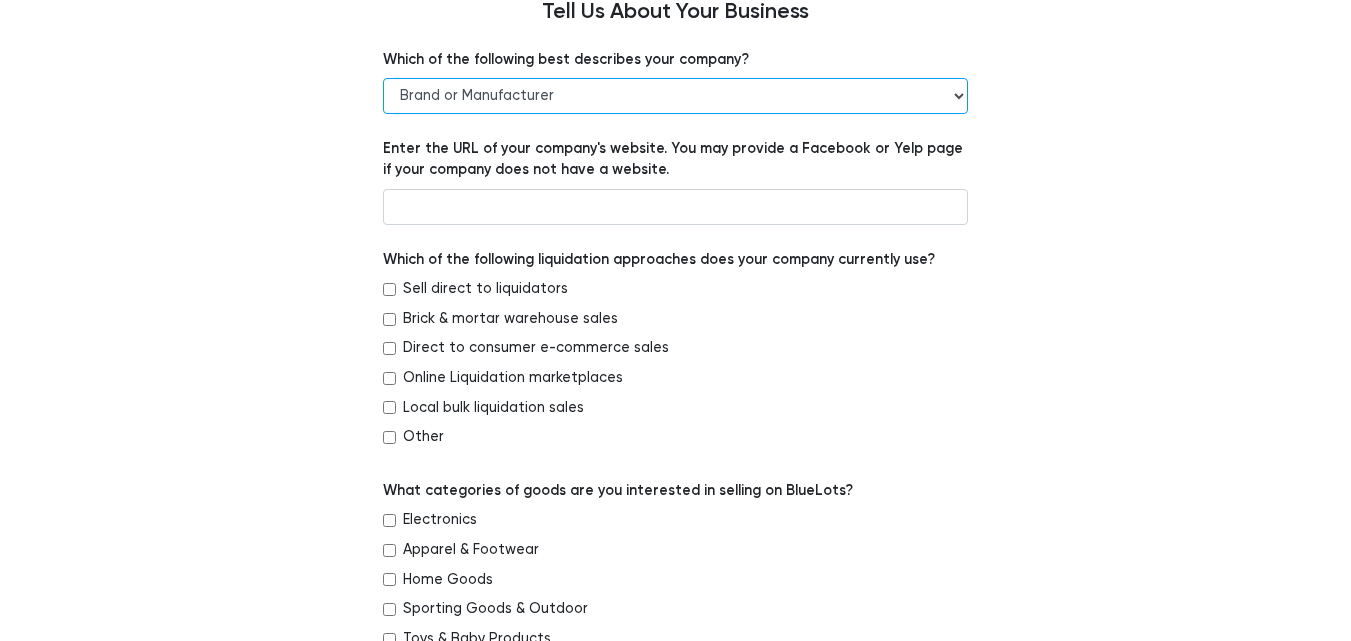 click on "--
Retailer
Wholesaler
Brand or Manufacturer
Liquidator
3PL
Other" at bounding box center (675, 96) 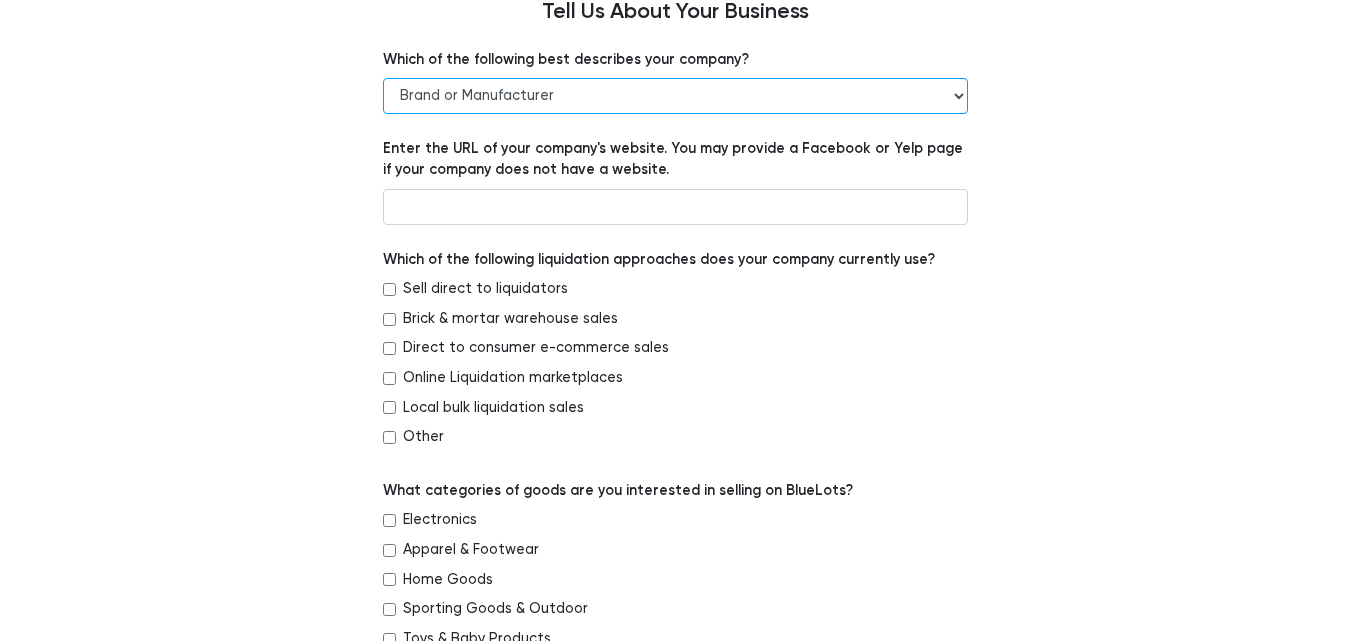 select on "Liquidator" 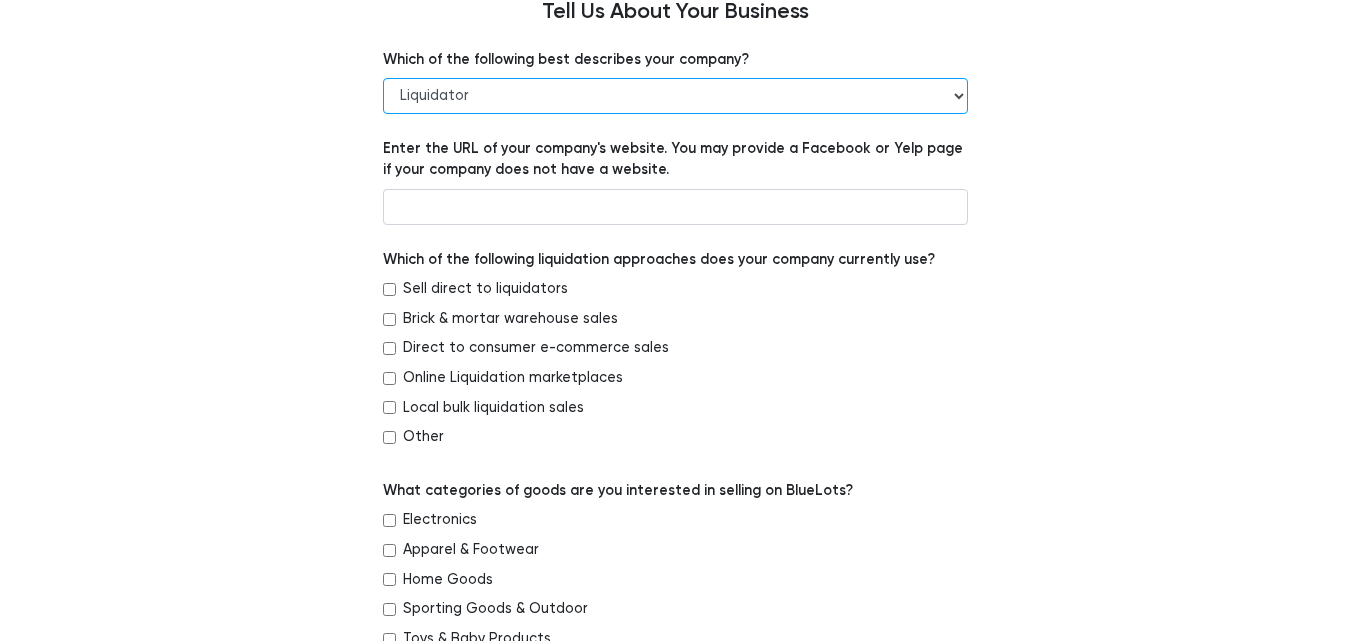 click on "--
Retailer
Wholesaler
Brand or Manufacturer
Liquidator
3PL
Other" at bounding box center (675, 96) 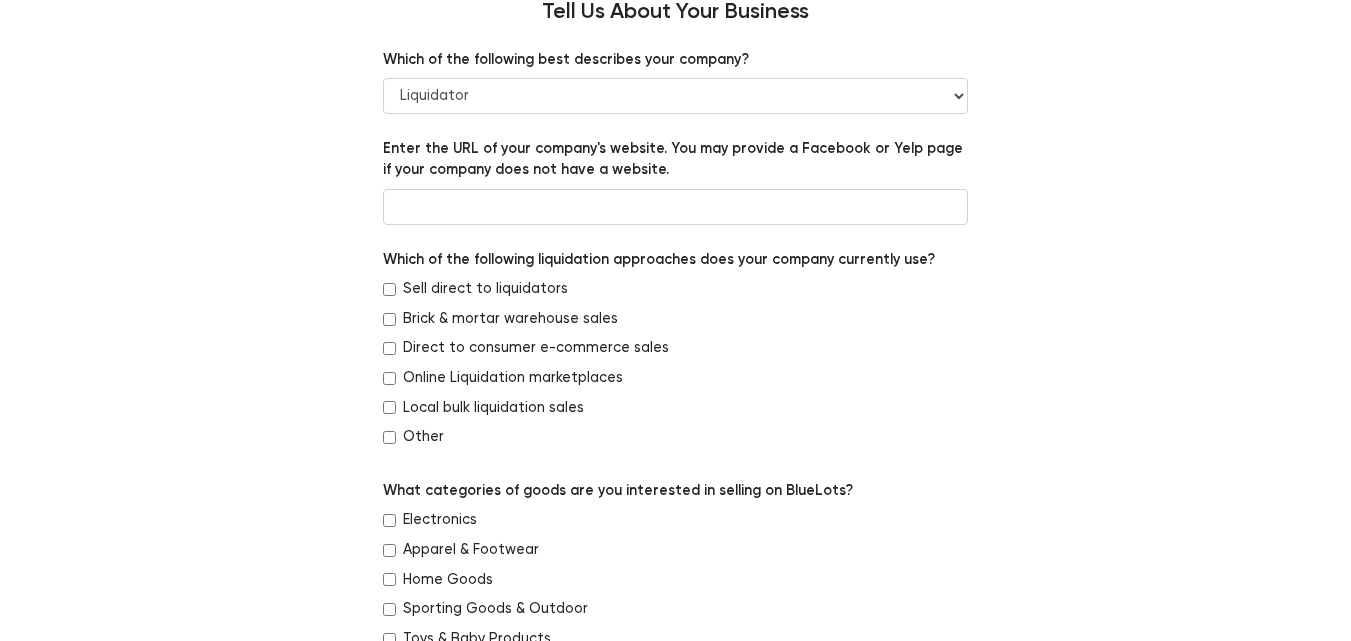 click on "Sell direct to liquidators" at bounding box center (389, 289) 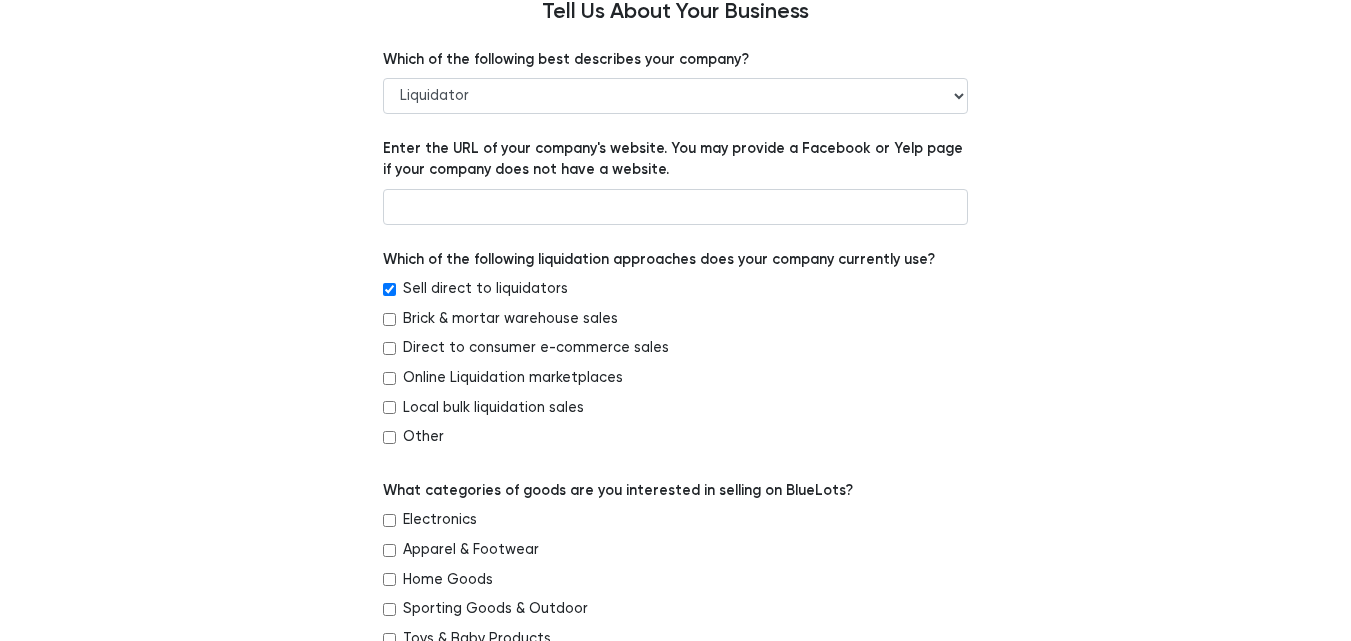 click on "Local bulk liquidation sales" at bounding box center (493, 408) 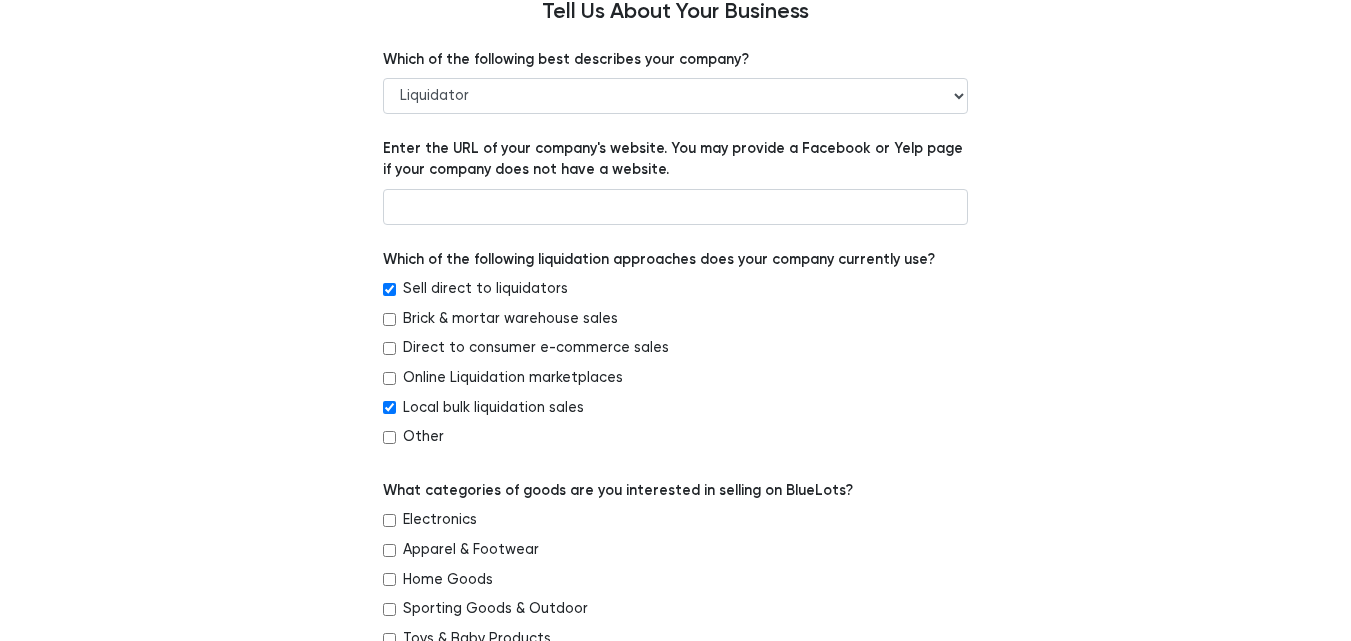 drag, startPoint x: 451, startPoint y: 439, endPoint x: 401, endPoint y: 290, distance: 157.16551 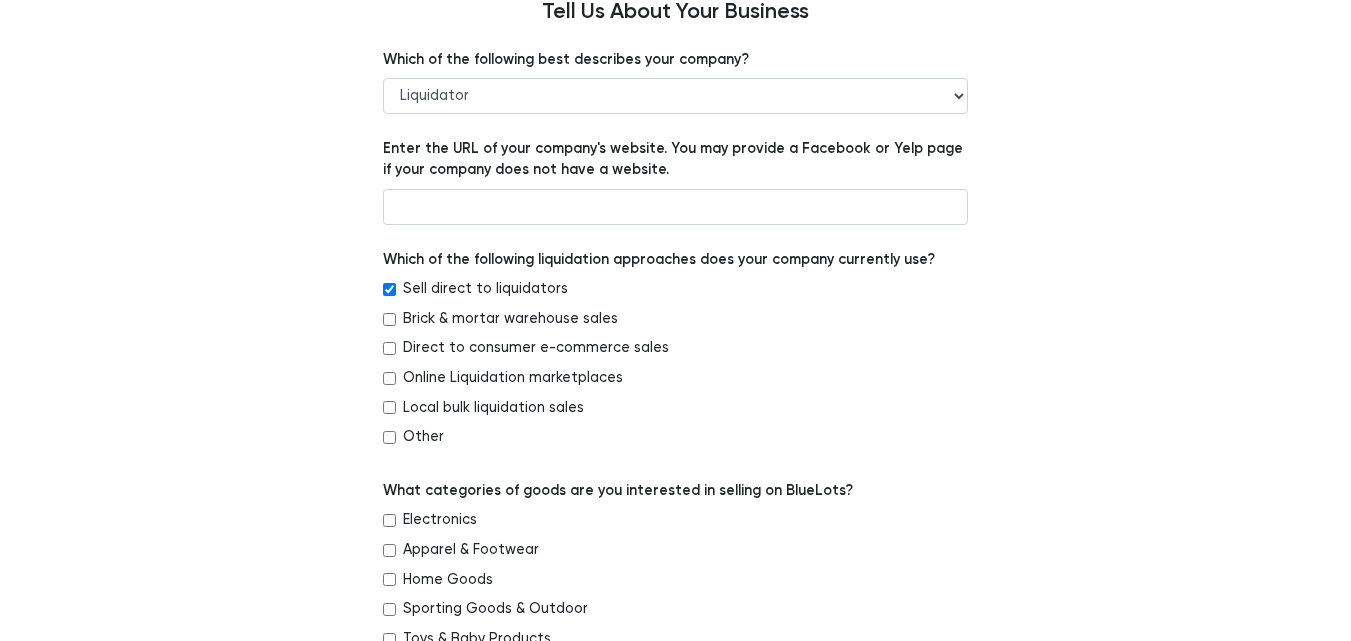 drag, startPoint x: 489, startPoint y: 427, endPoint x: 381, endPoint y: 252, distance: 205.6429 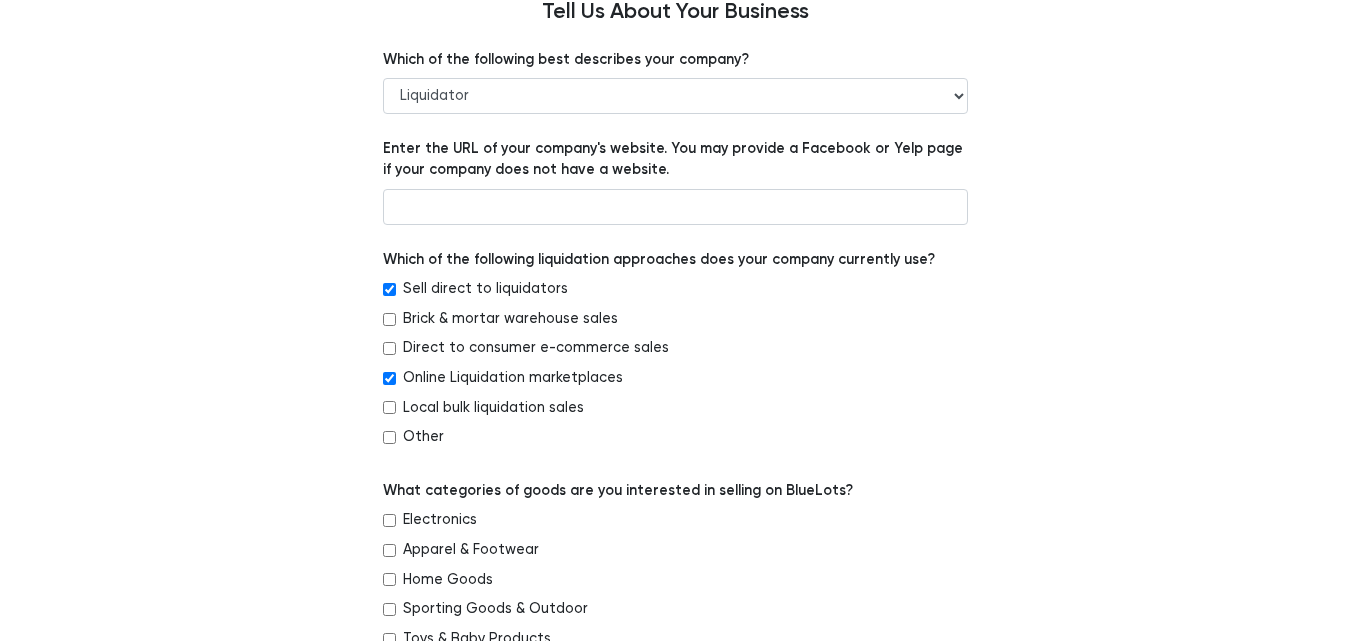 click on "Sell direct to liquidators" at bounding box center (389, 289) 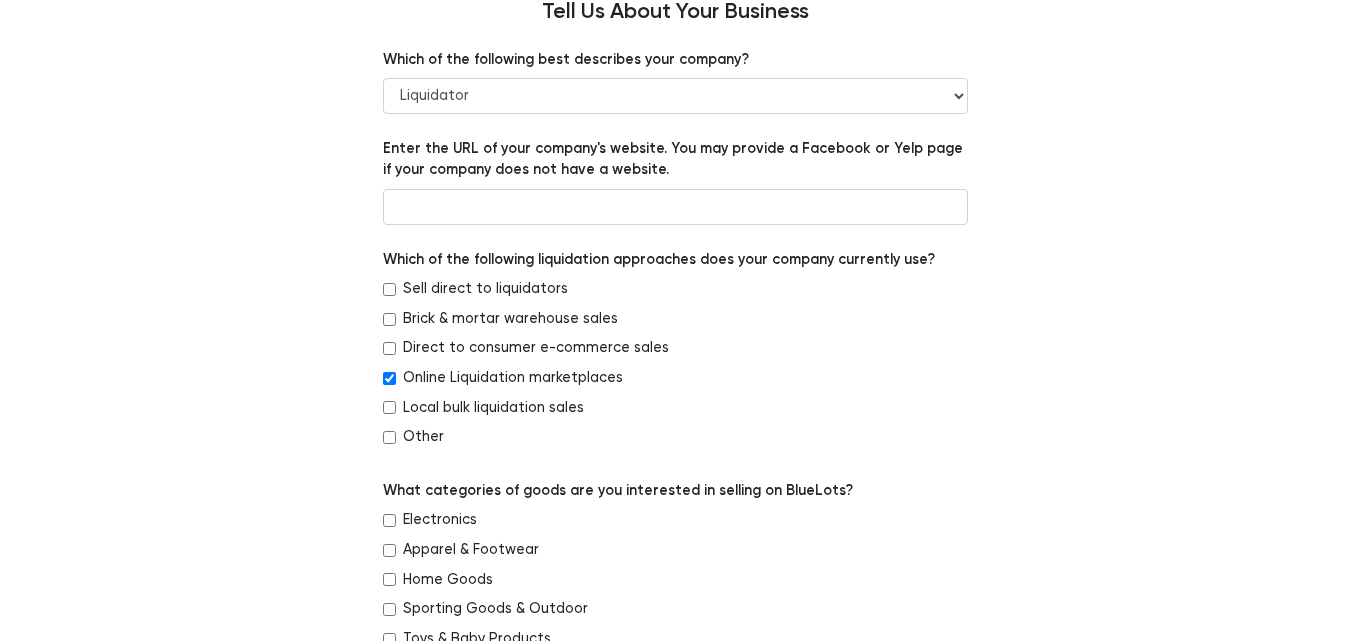 click on "Sell direct to liquidators" at bounding box center [389, 289] 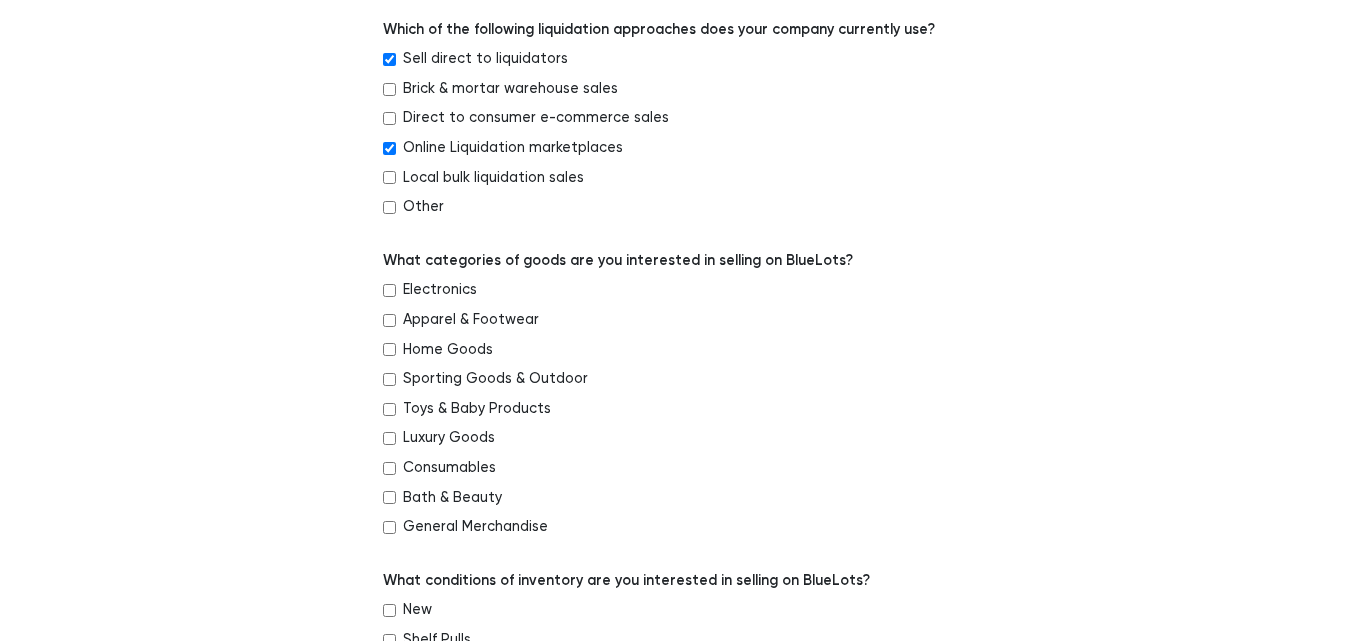scroll, scrollTop: 456, scrollLeft: 0, axis: vertical 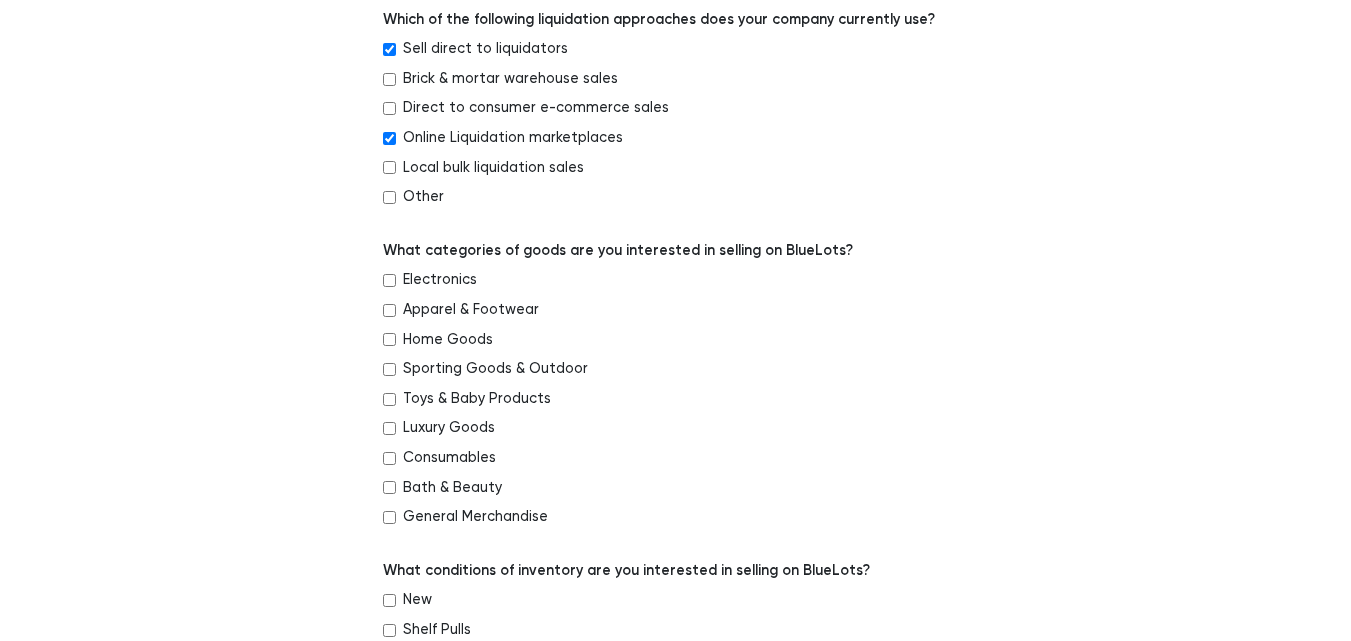 click on "Electronics" at bounding box center (675, 284) 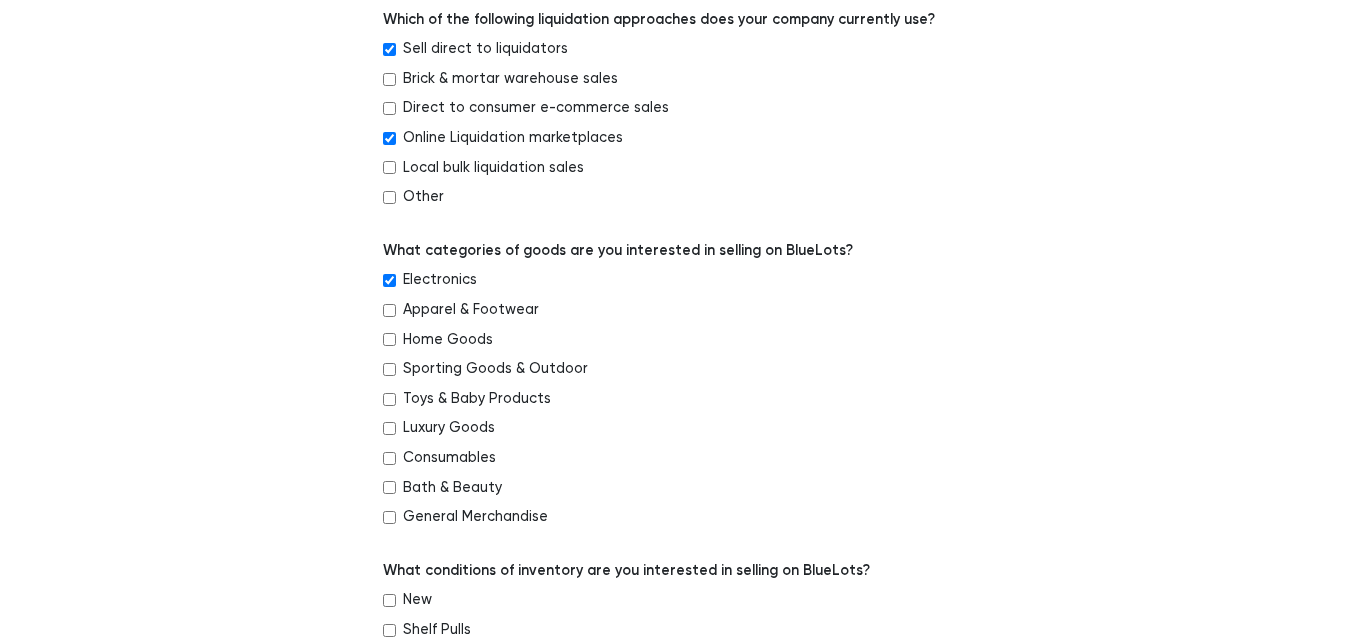 click on "Home Goods" at bounding box center [389, 339] 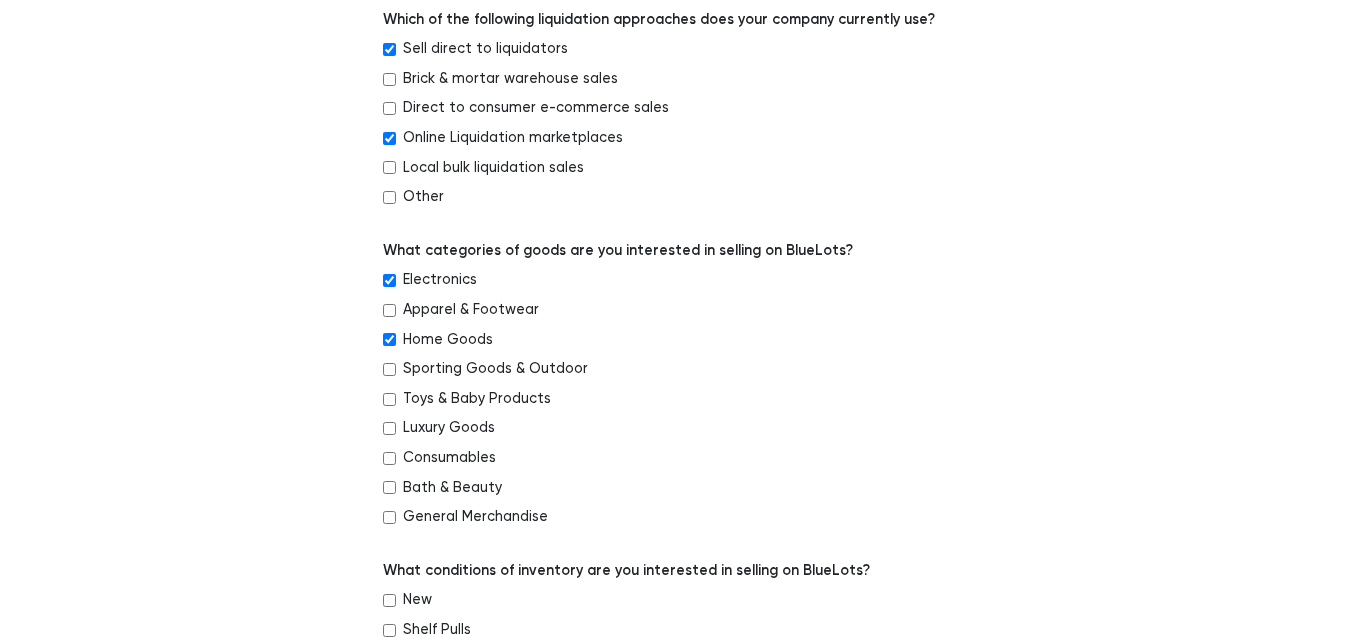 click on "Toys & Baby Products" at bounding box center (389, 399) 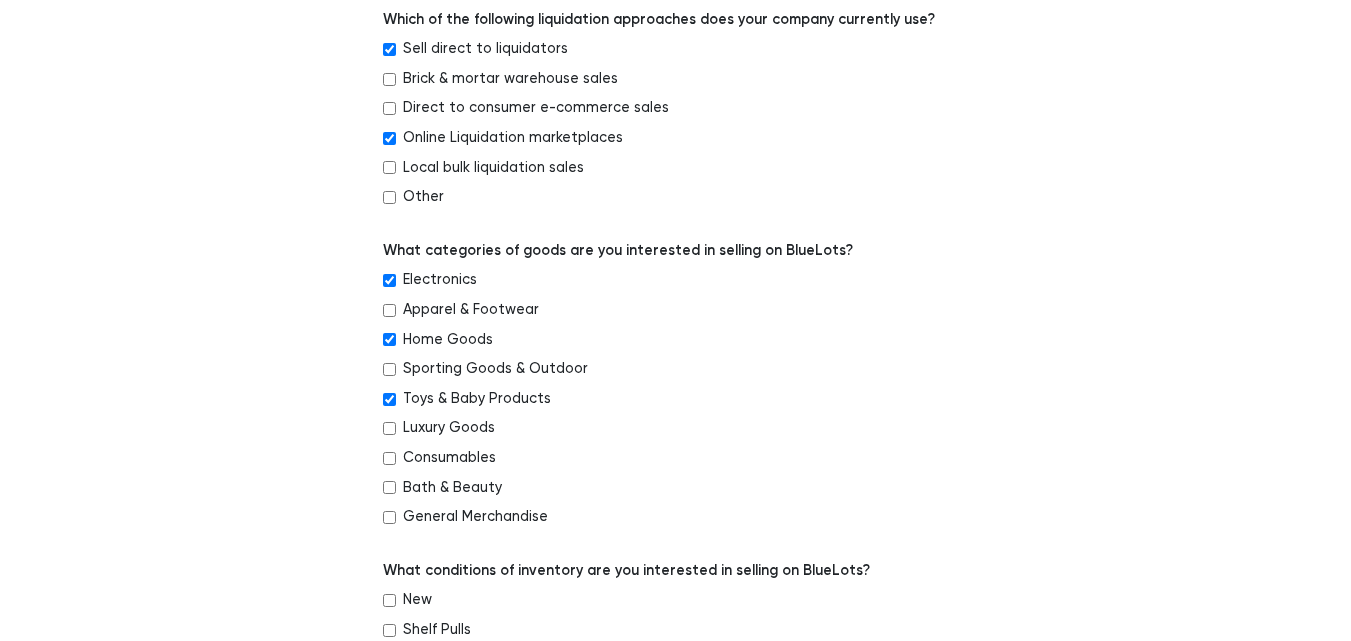 click on "Luxury Goods" at bounding box center (389, 428) 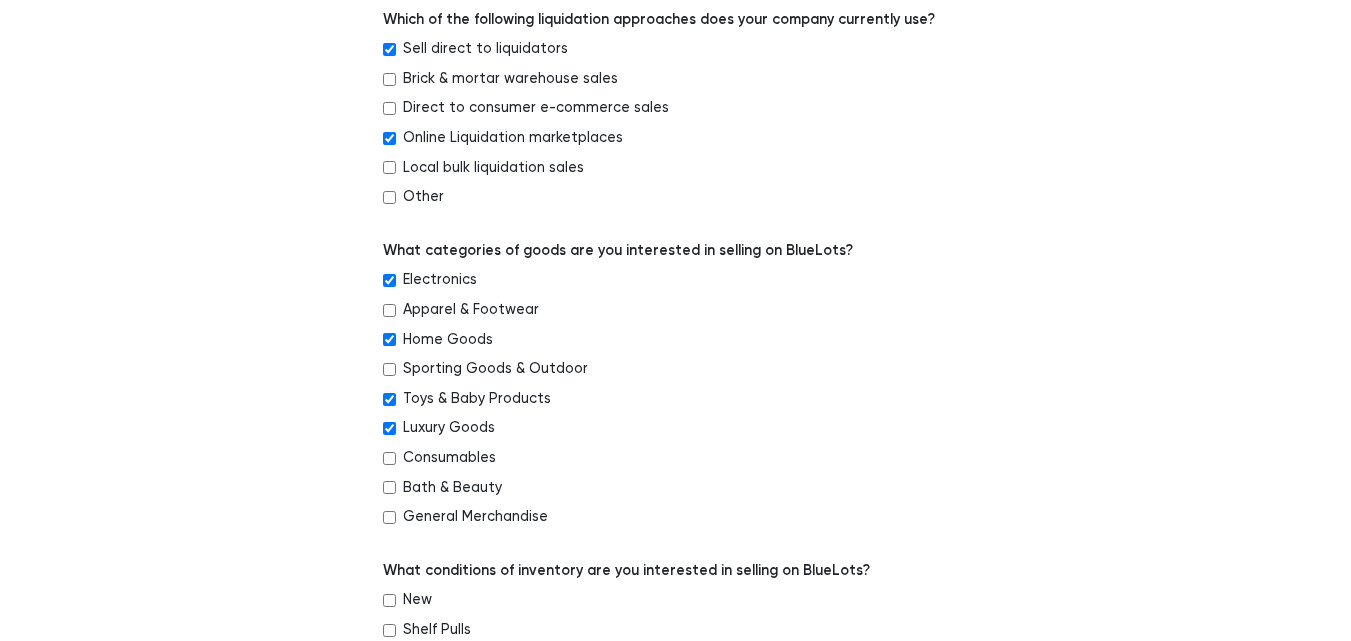 click on "Bath & Beauty" at bounding box center [389, 487] 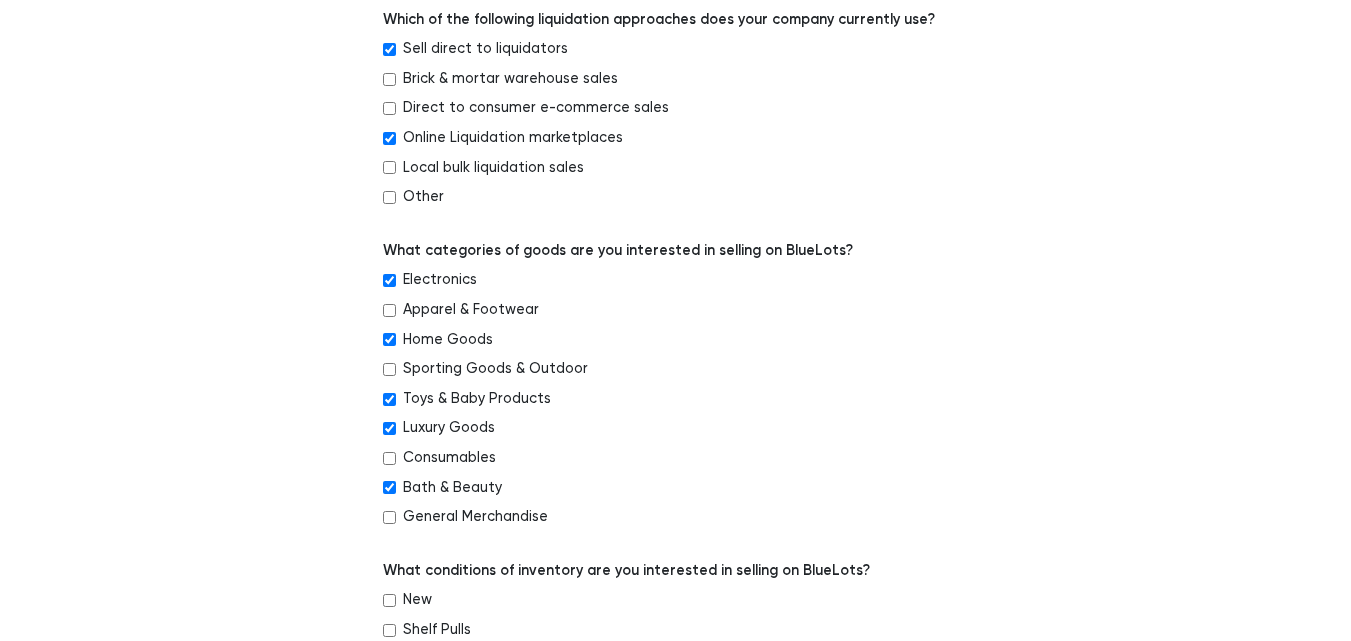 drag, startPoint x: 390, startPoint y: 518, endPoint x: 390, endPoint y: 486, distance: 32 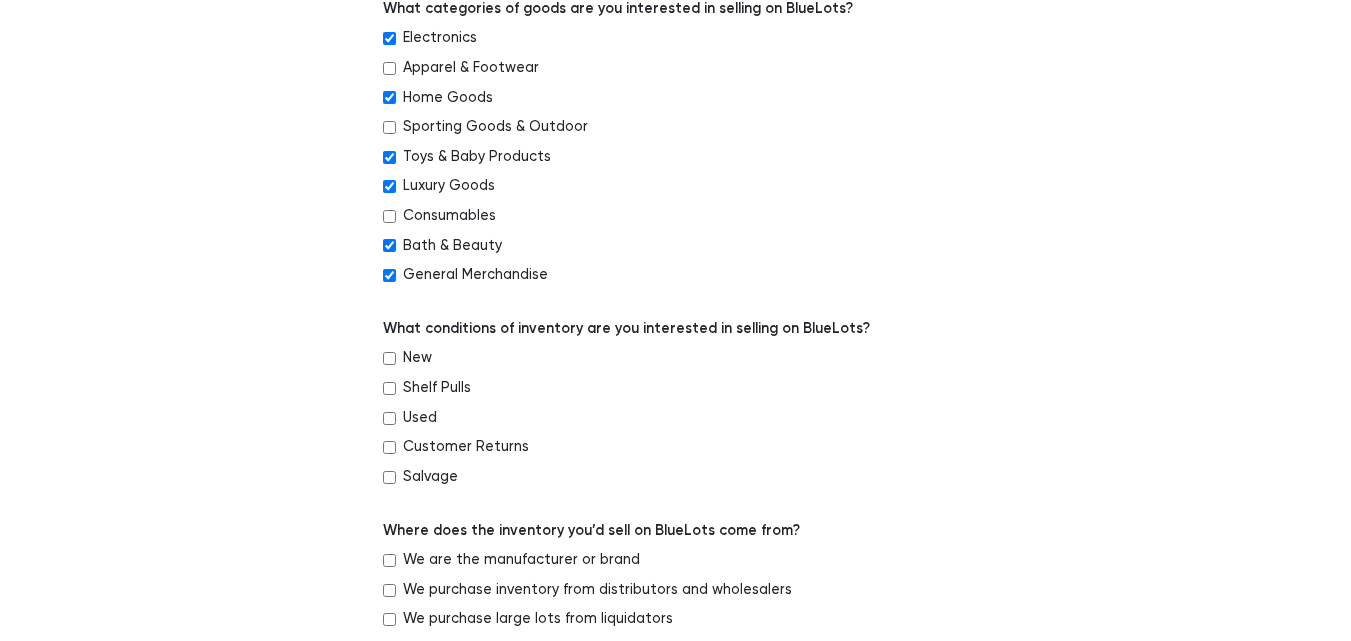 scroll, scrollTop: 702, scrollLeft: 0, axis: vertical 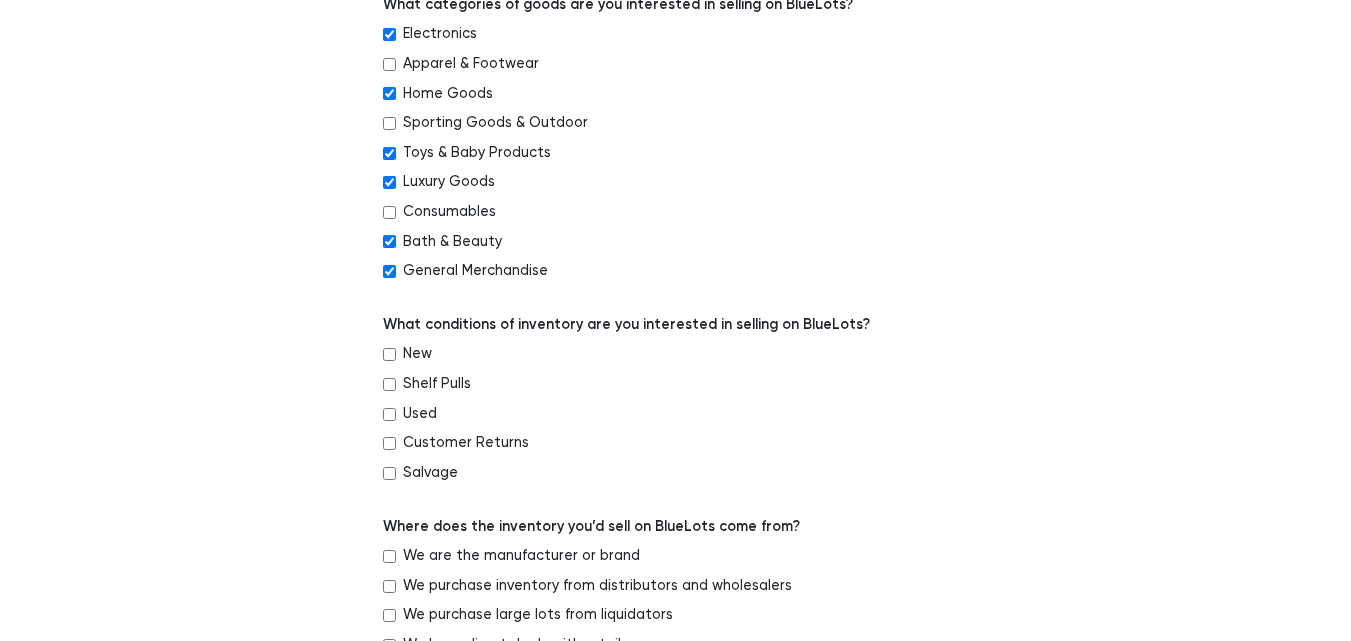 click on "New" at bounding box center [417, 354] 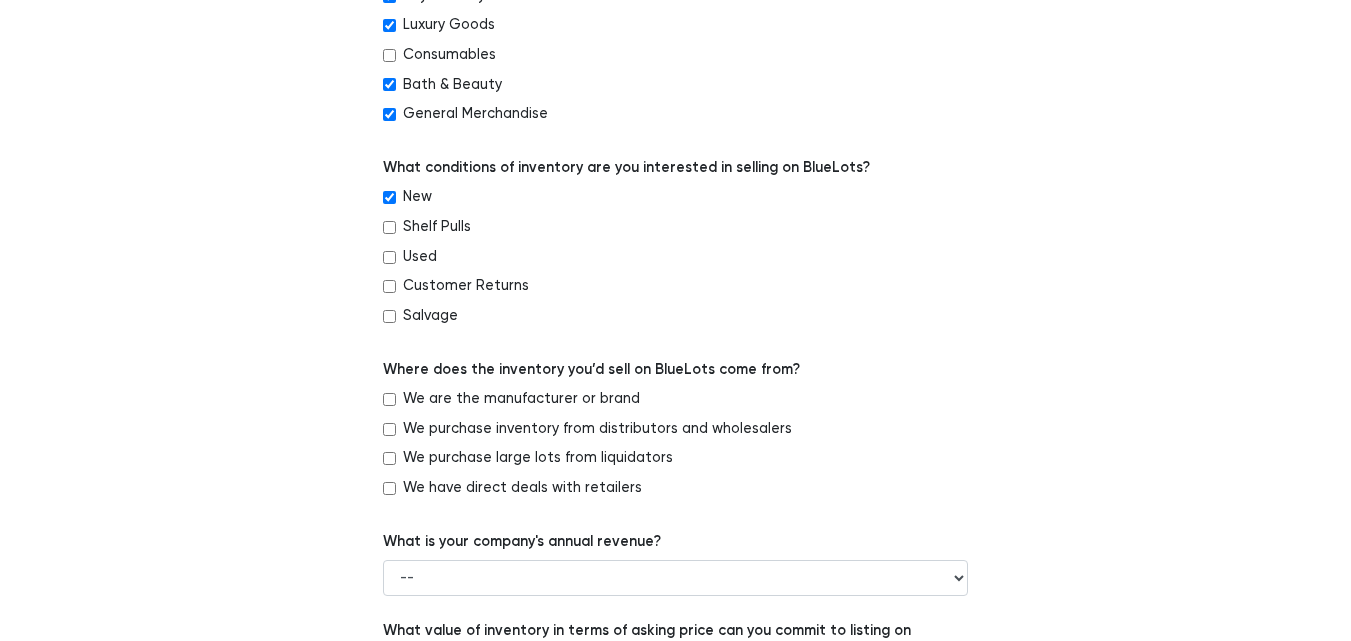 scroll, scrollTop: 908, scrollLeft: 0, axis: vertical 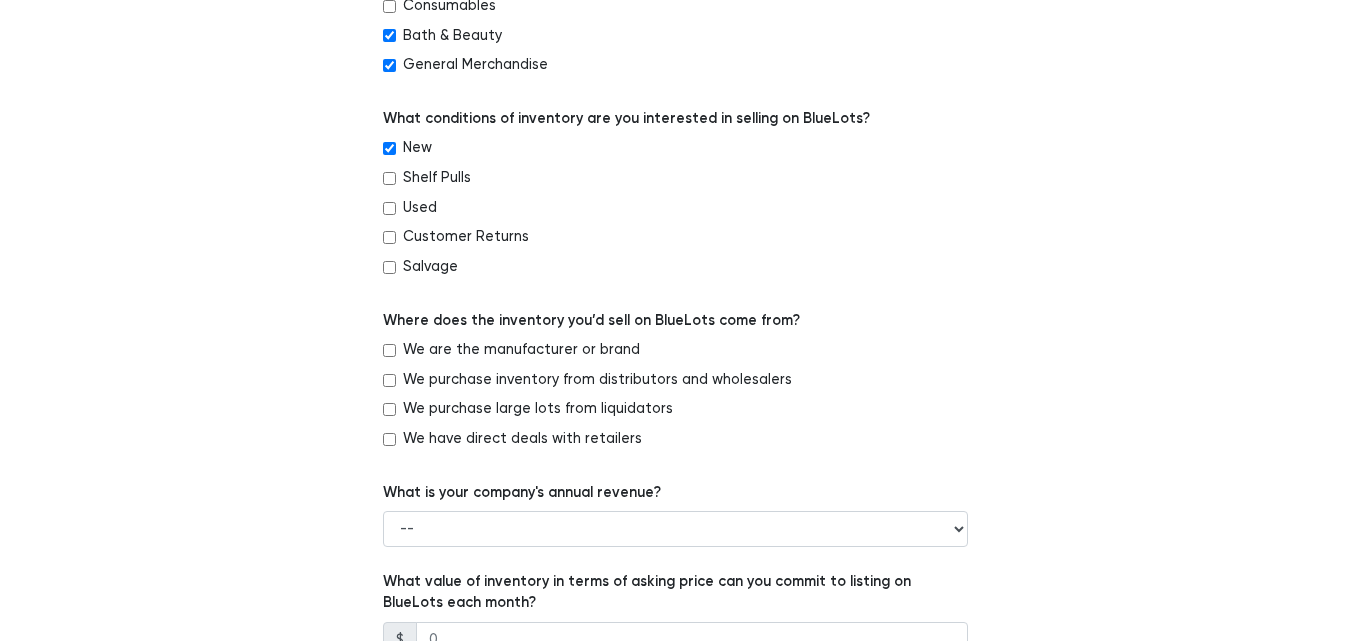 click on "We purchase inventory from distributors and wholesalers" at bounding box center [597, 380] 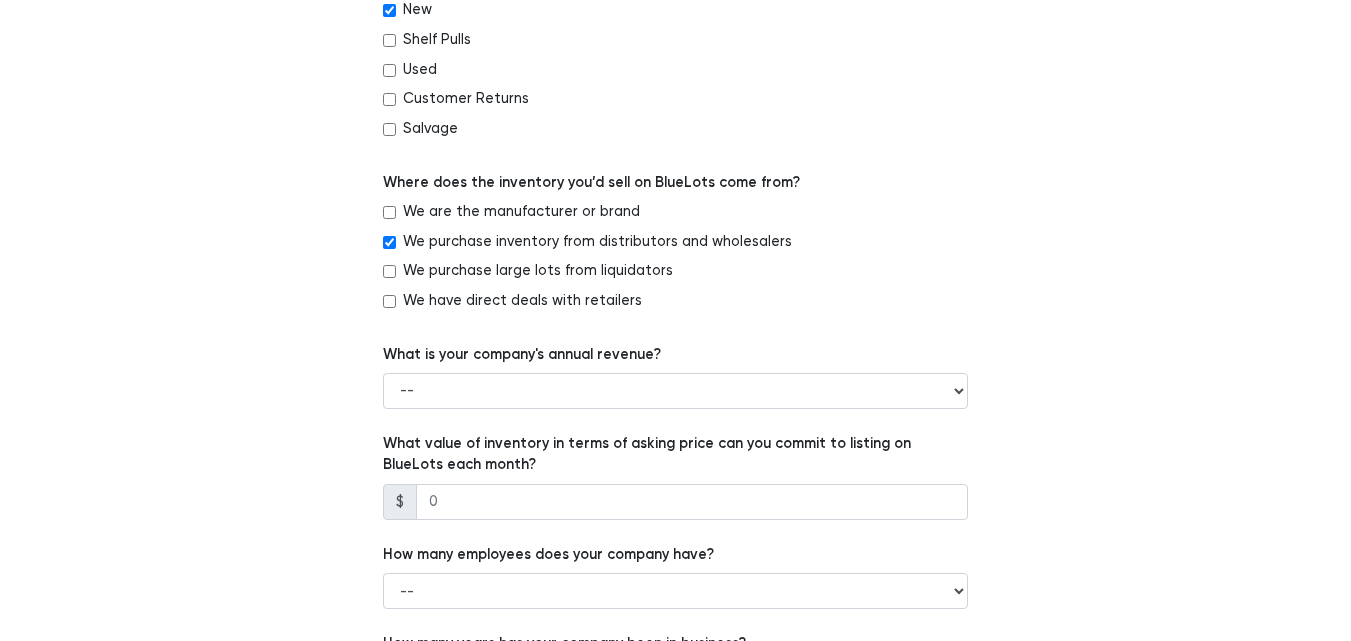 scroll, scrollTop: 1138, scrollLeft: 0, axis: vertical 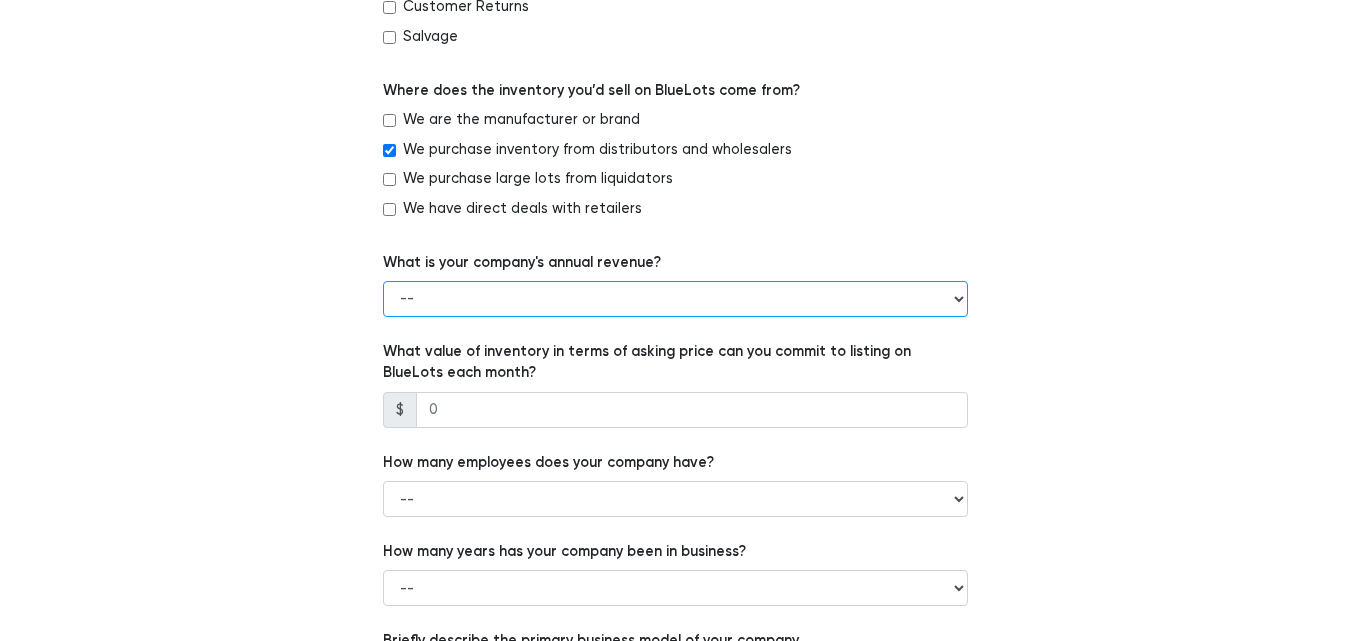 click on "--
Less than $100,000
$100,000 to $500,000
$500,000 to $1,000,000
$1,000,000 to $5,000,000
$5,000,000 to $10,000,000
More than $10,000,000" at bounding box center (675, 299) 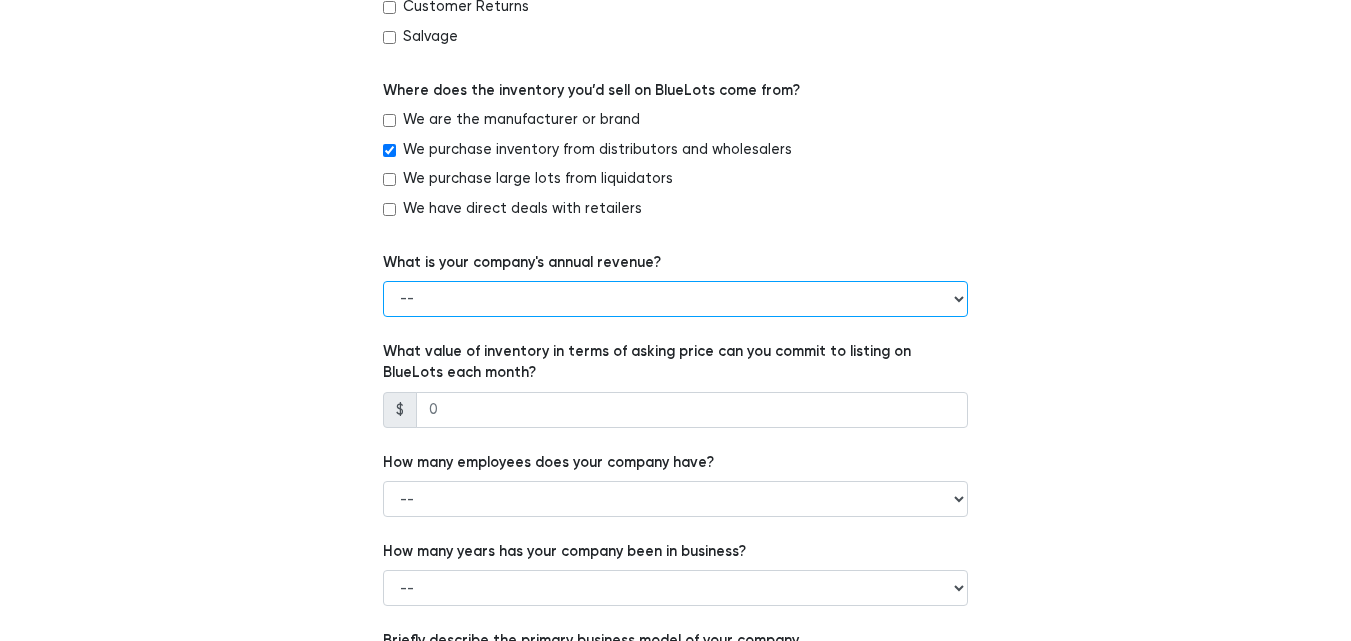 select on "Less than $100,000" 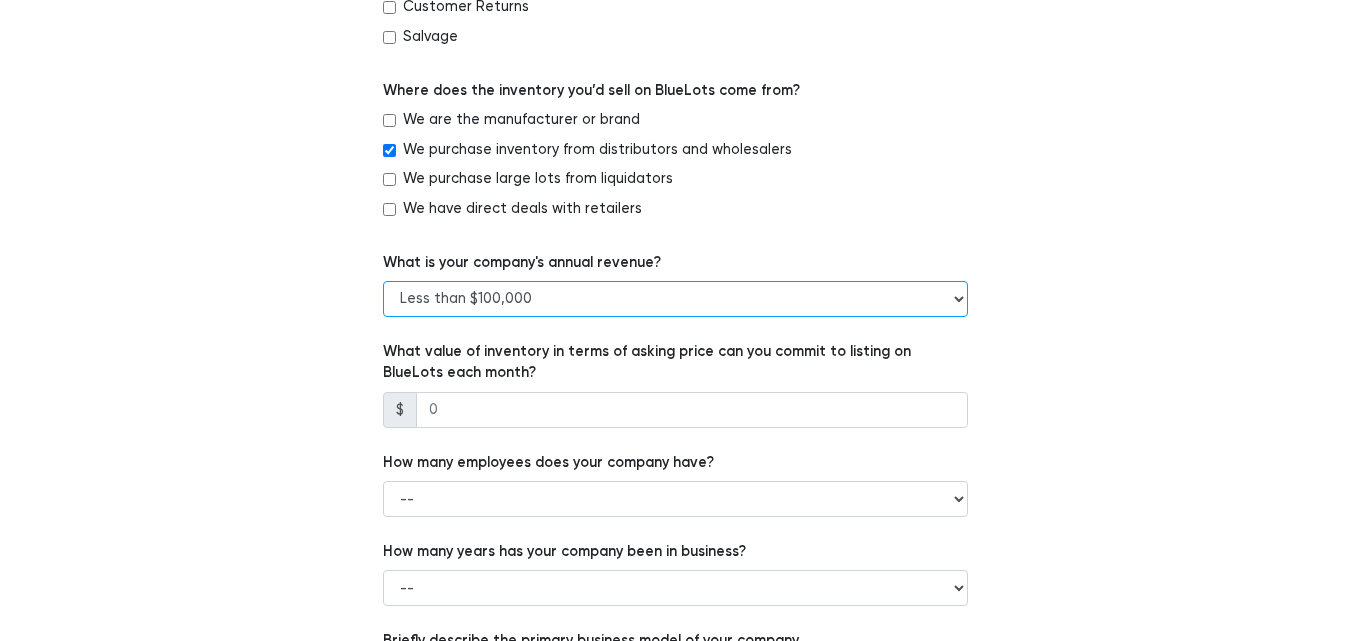 click on "--
Less than $100,000
$100,000 to $500,000
$500,000 to $1,000,000
$1,000,000 to $5,000,000
$5,000,000 to $10,000,000
More than $10,000,000" at bounding box center [675, 299] 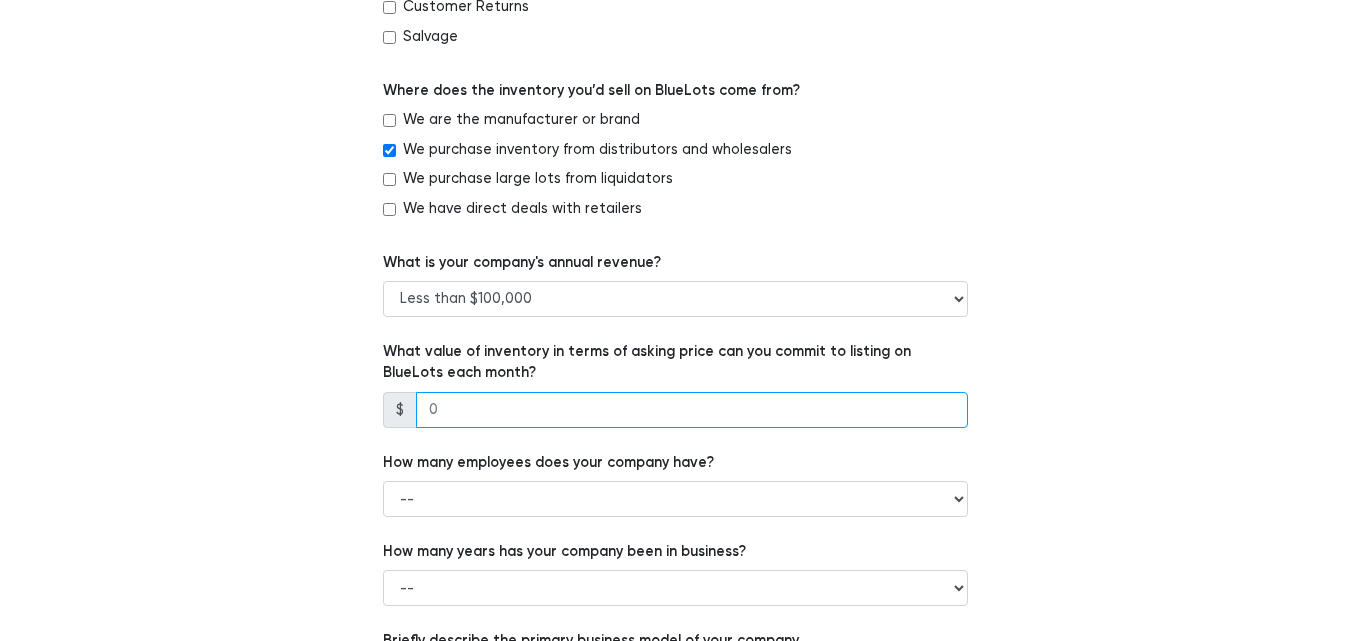 click at bounding box center (692, 410) 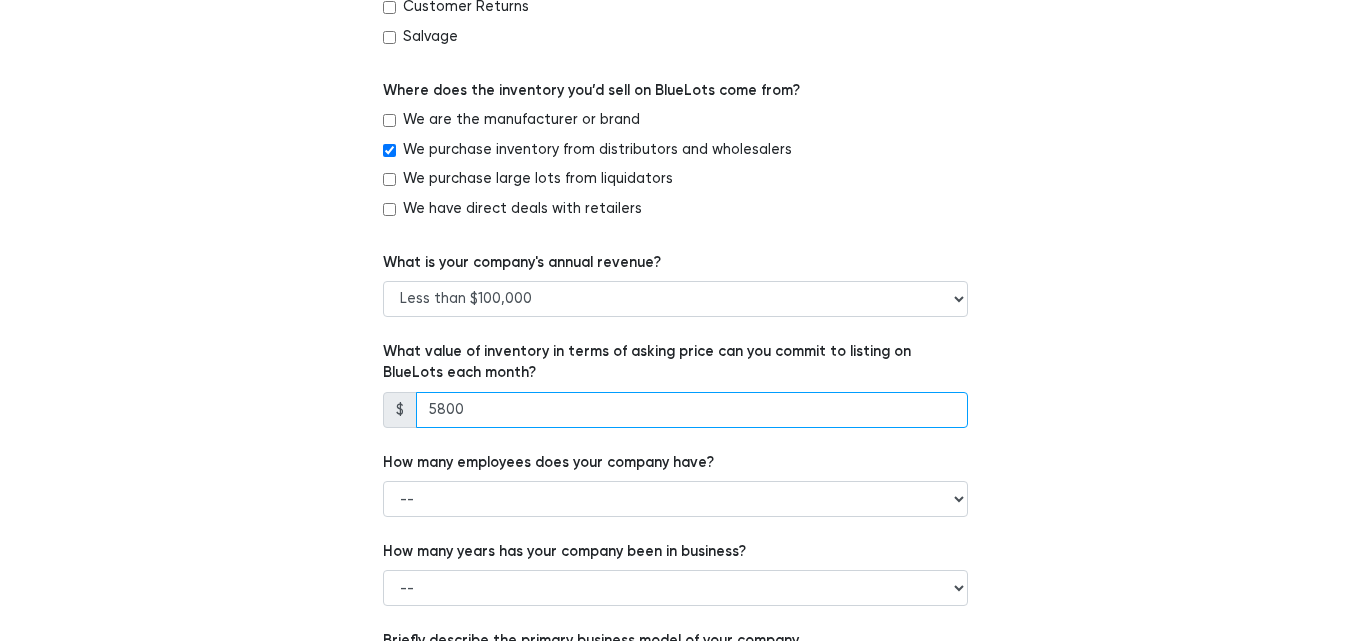 type on "5800" 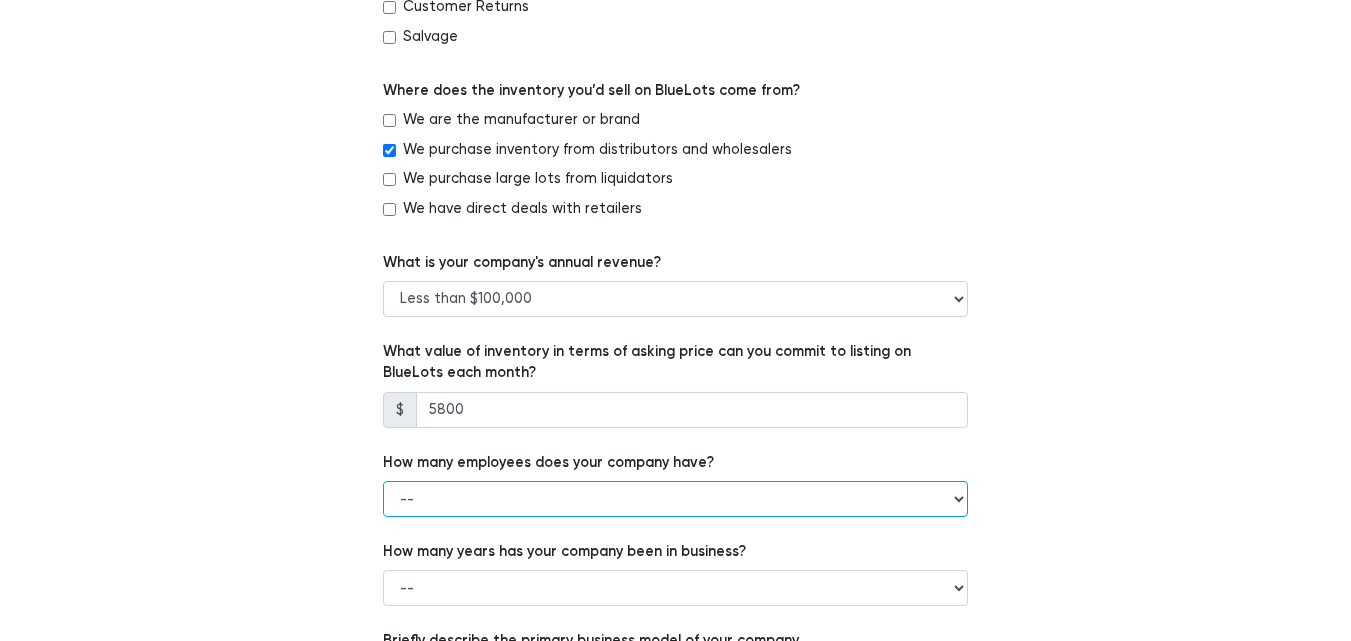 click on "--
1 - 5
6 - 20
21 - 50
More than 50" at bounding box center [675, 499] 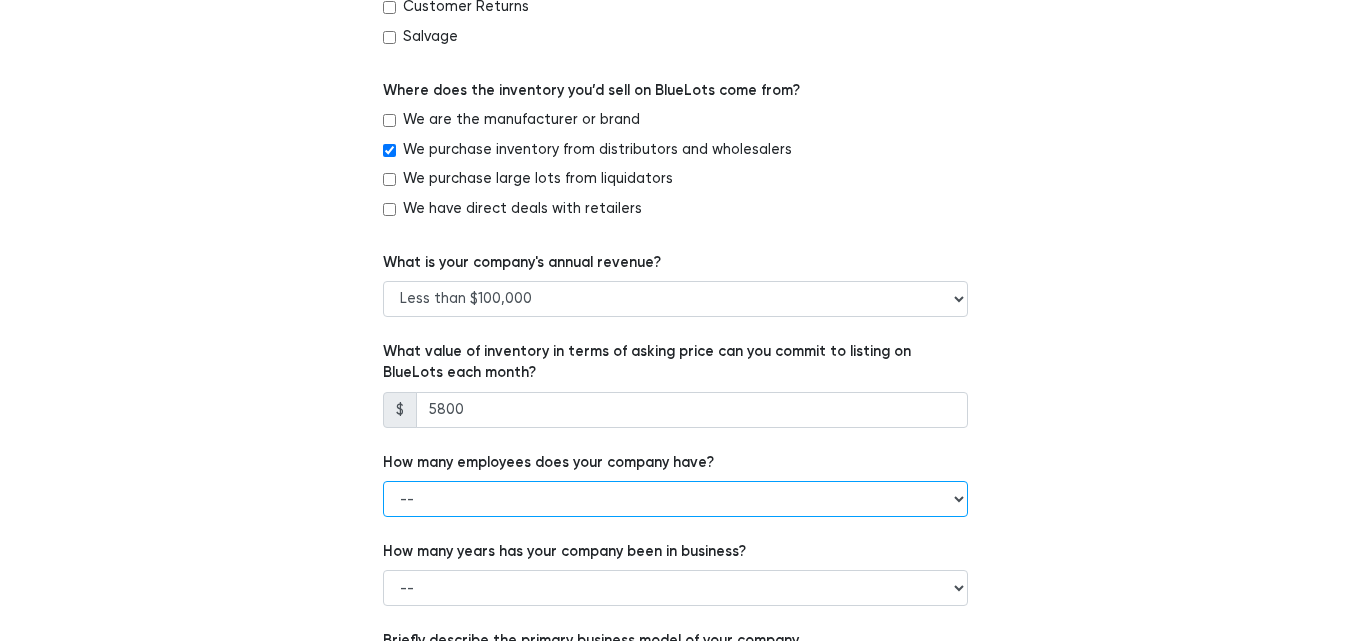 select on "1 - 5" 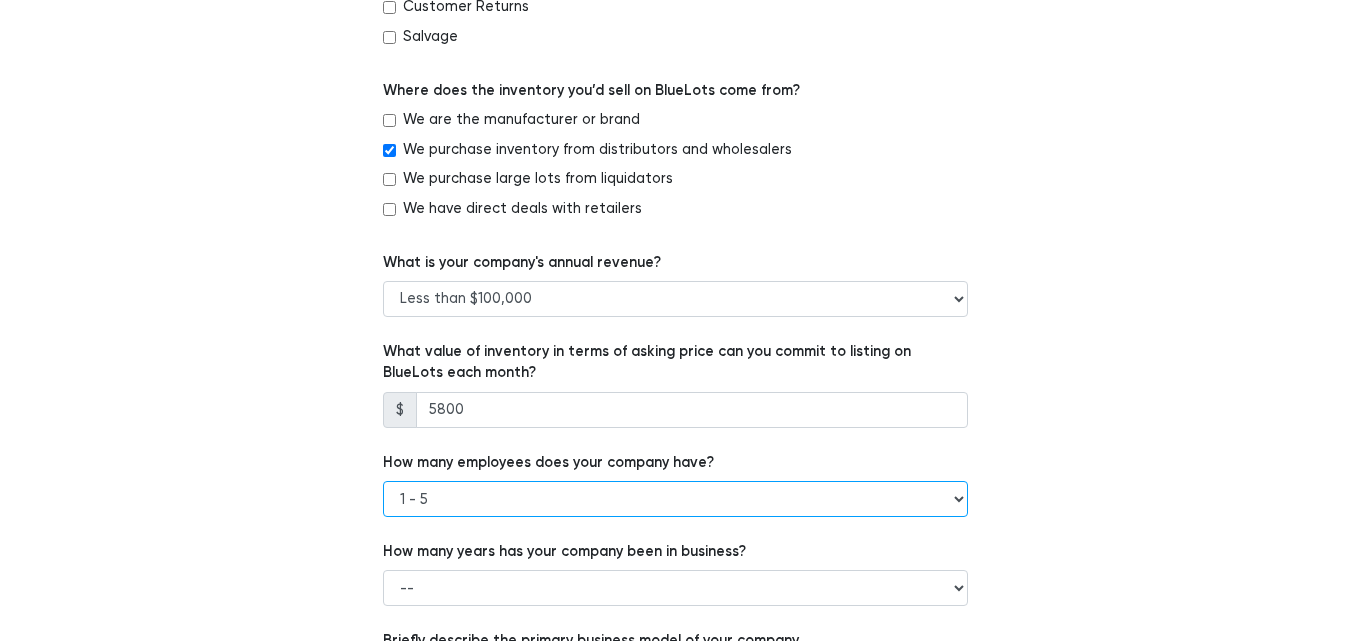 click on "--
1 - 5
6 - 20
21 - 50
More than 50" at bounding box center [675, 499] 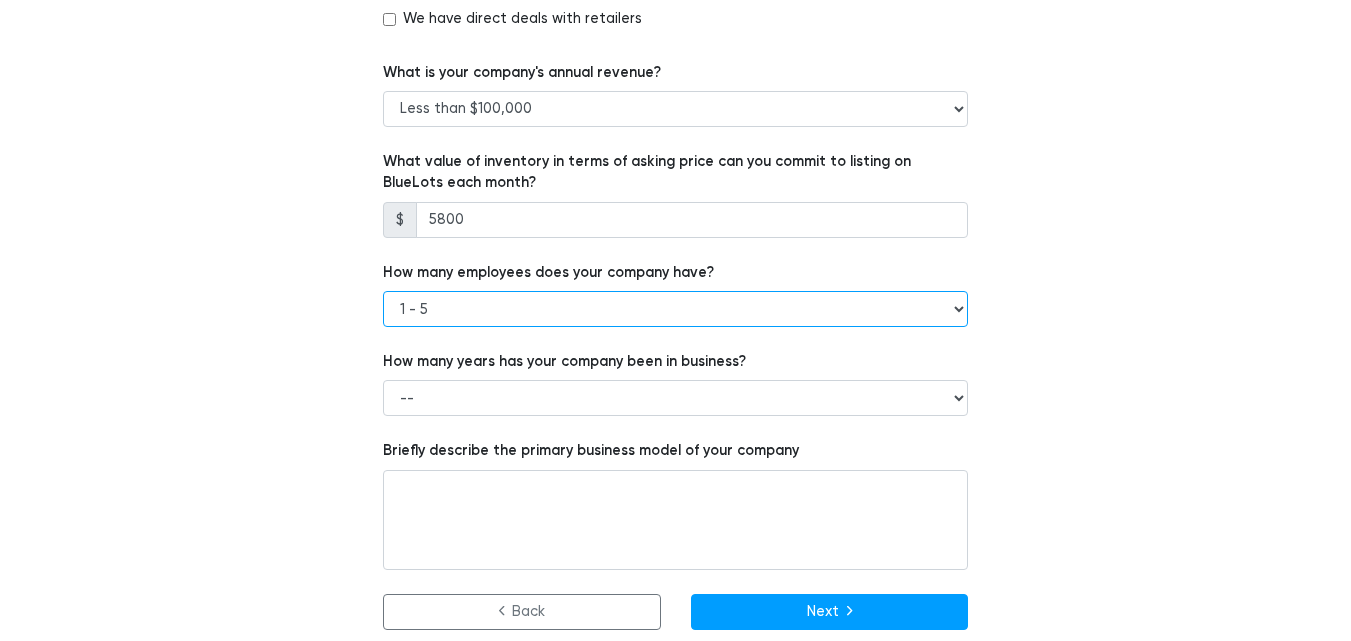 scroll, scrollTop: 1341, scrollLeft: 0, axis: vertical 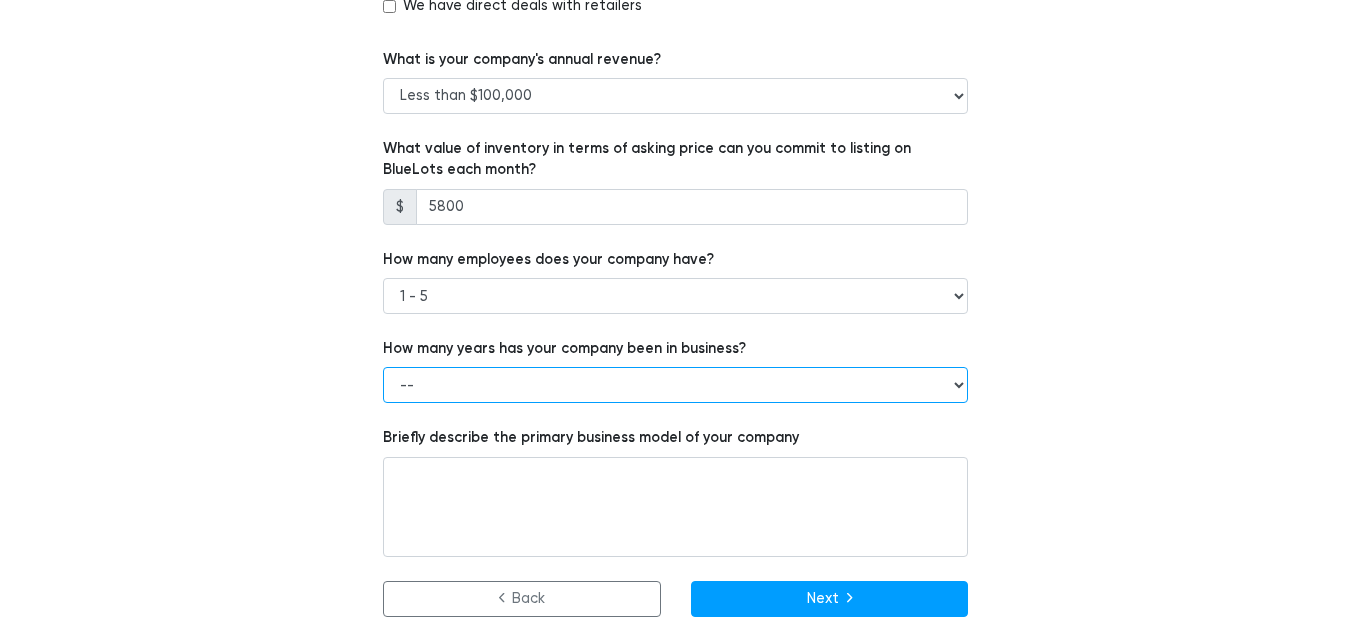 click on "--
Less than 1 year
1 to 3 years
4+ years" at bounding box center (675, 385) 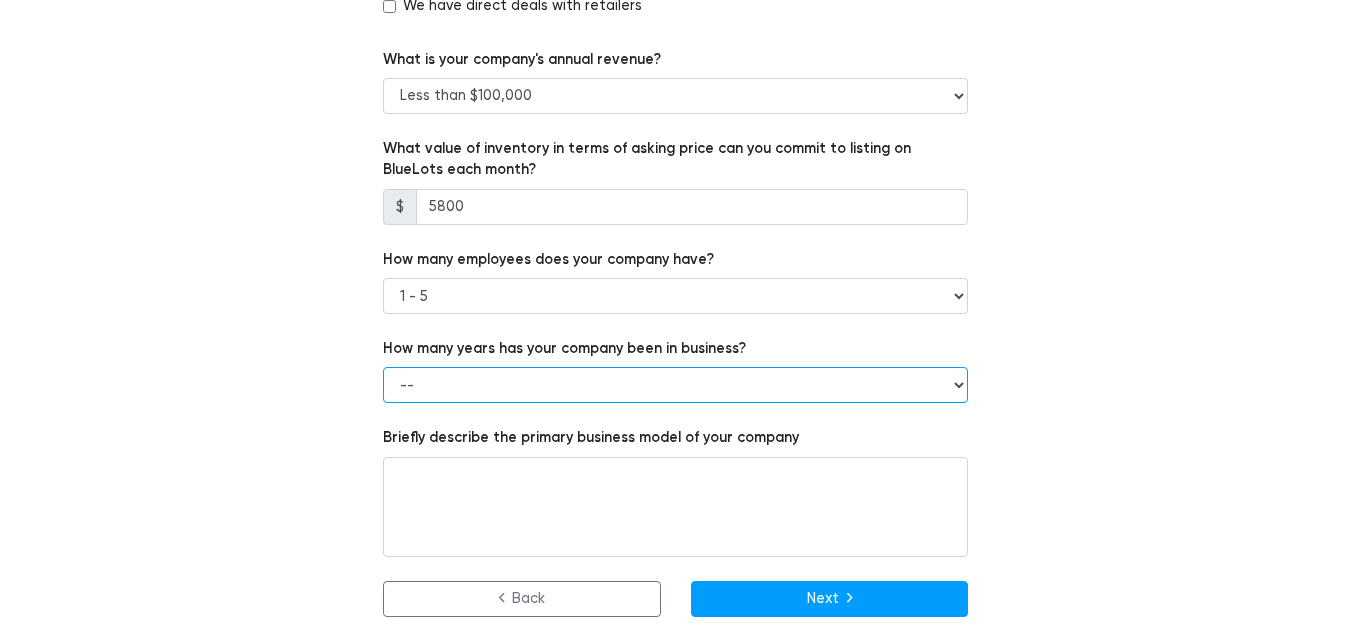 select on "Less than 1 year" 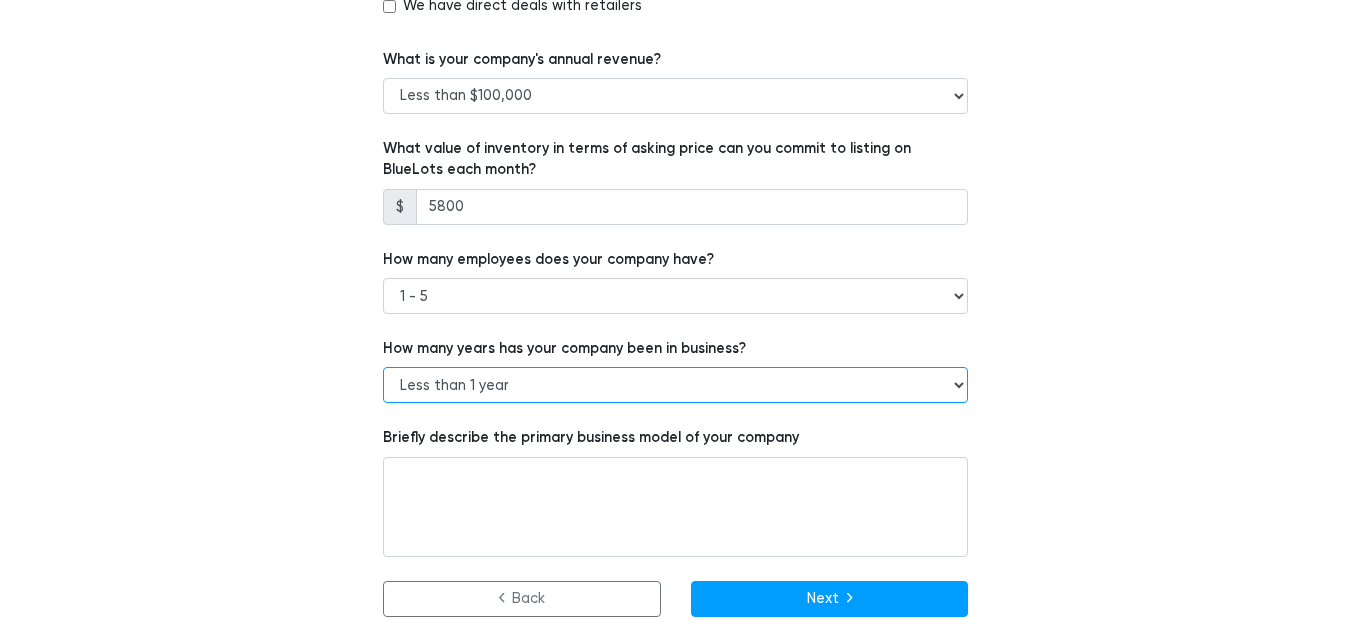 click on "--
Less than 1 year
1 to 3 years
4+ years" at bounding box center [675, 385] 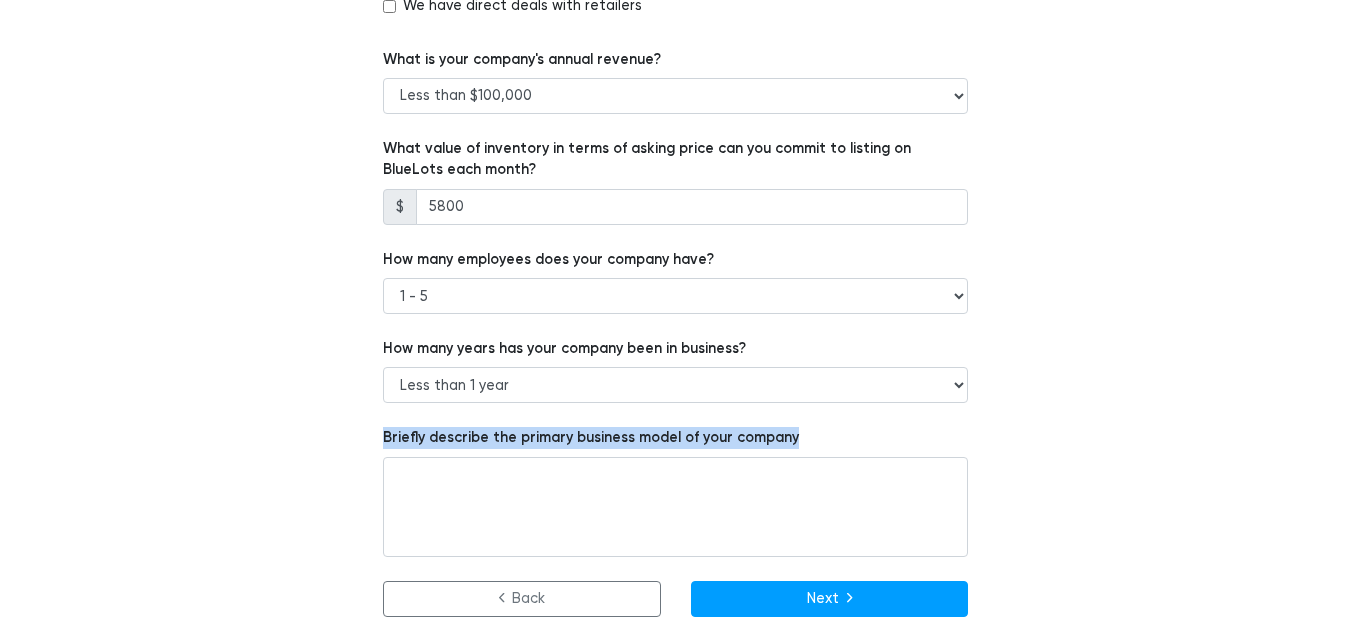 drag, startPoint x: 817, startPoint y: 440, endPoint x: 342, endPoint y: 447, distance: 475.05157 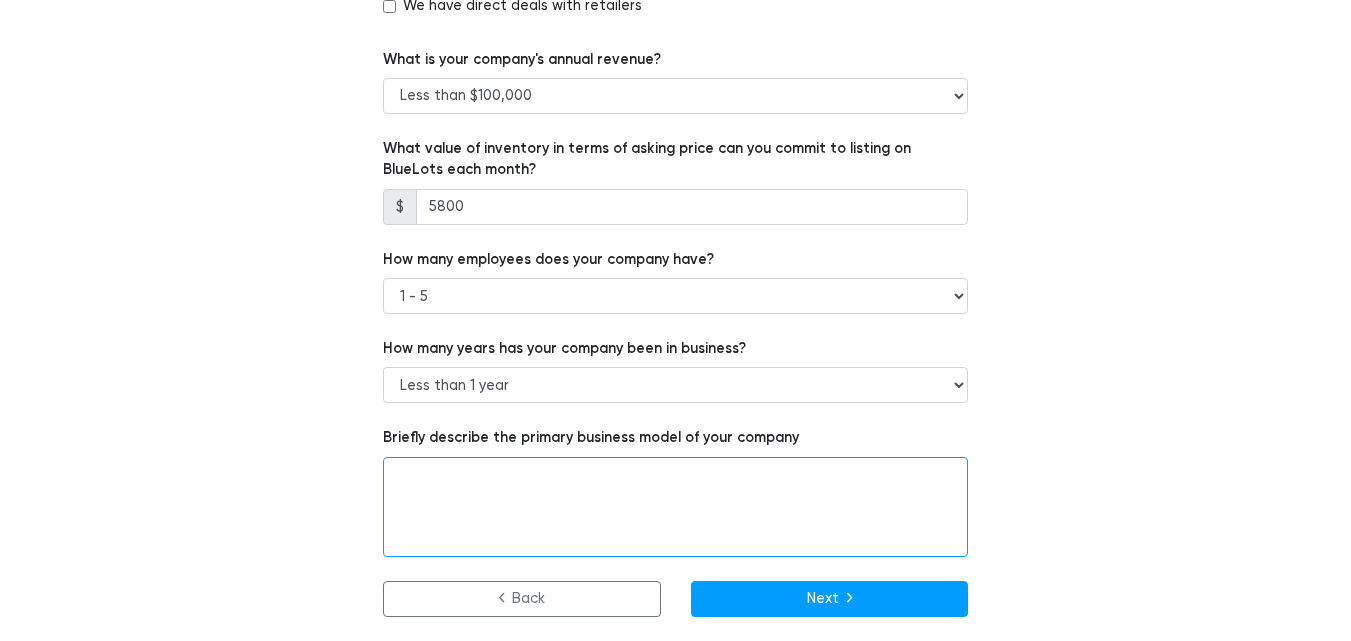 click at bounding box center [675, 507] 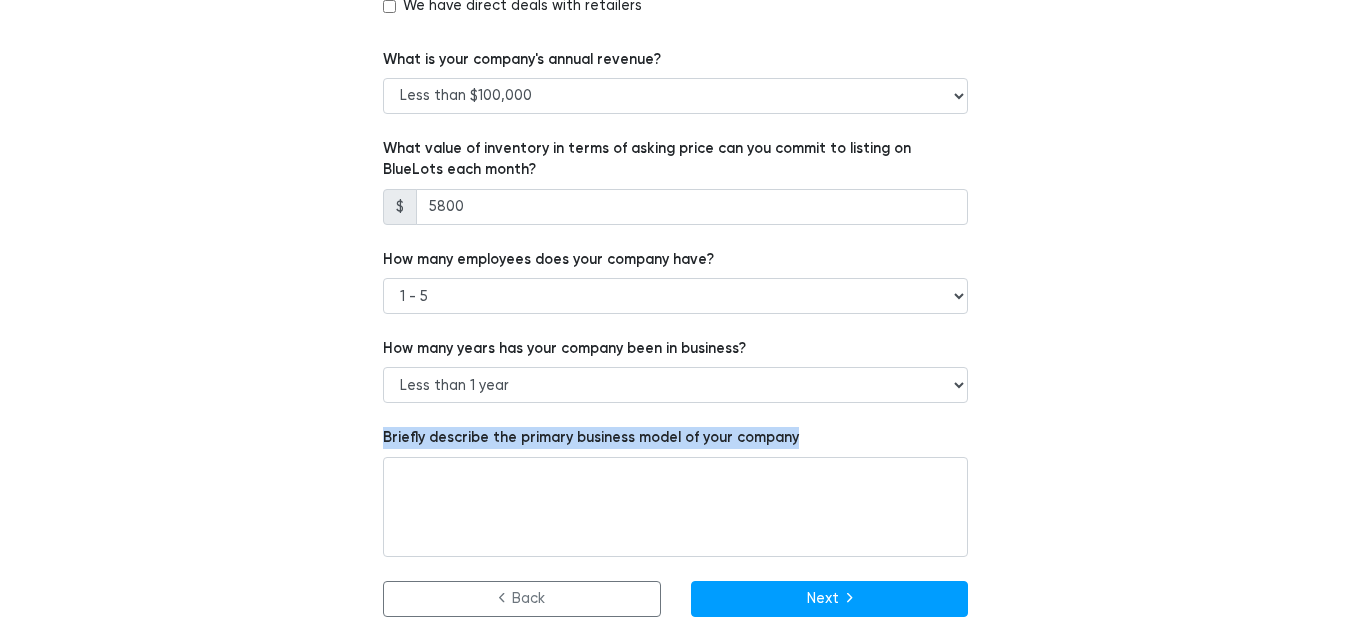 drag, startPoint x: 771, startPoint y: 445, endPoint x: 369, endPoint y: 427, distance: 402.40277 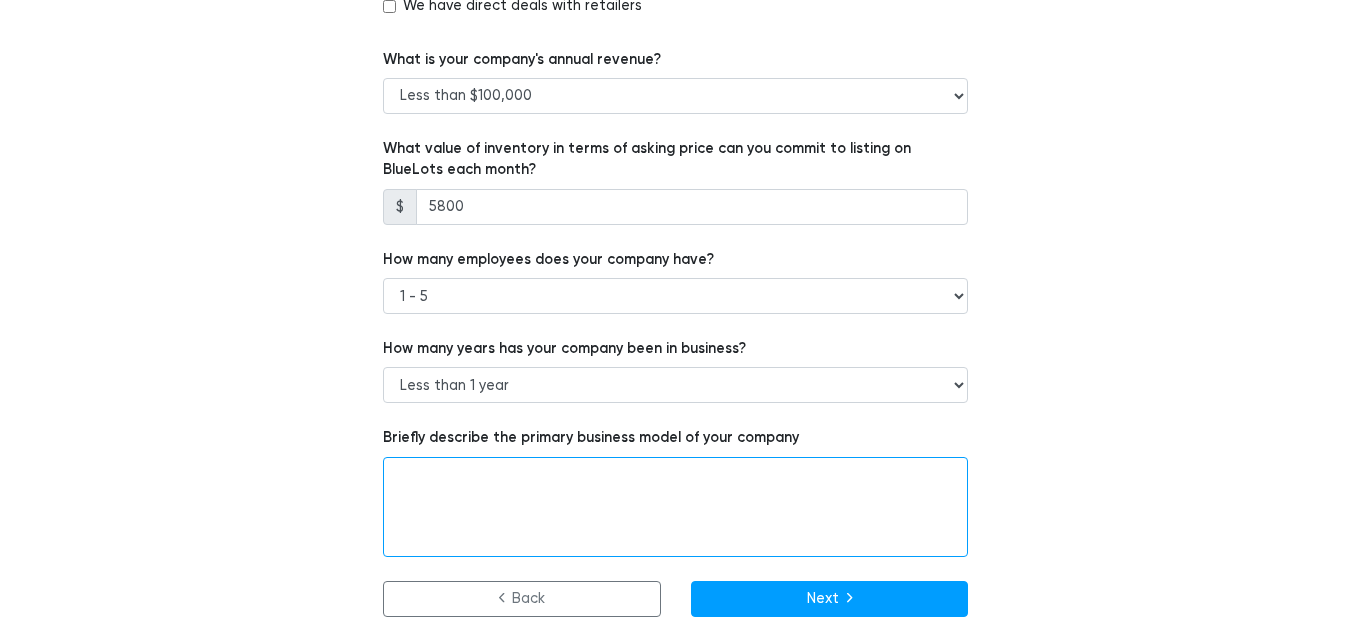 click at bounding box center [675, 507] 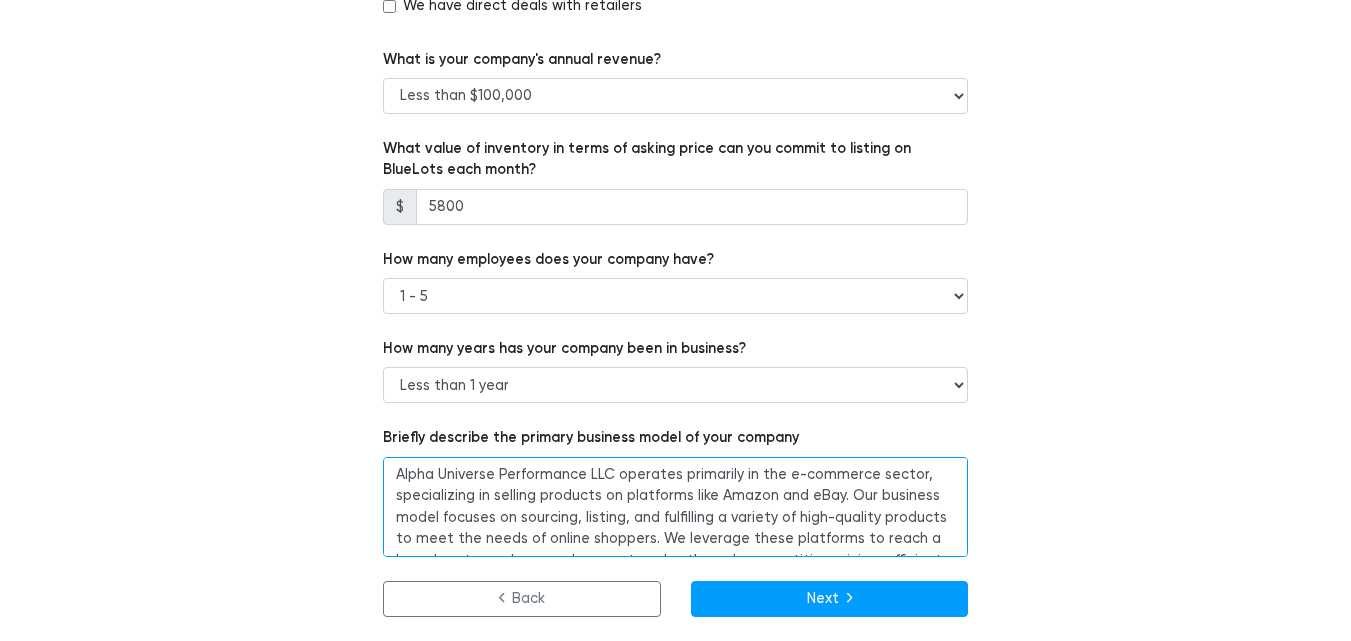scroll, scrollTop: 35, scrollLeft: 0, axis: vertical 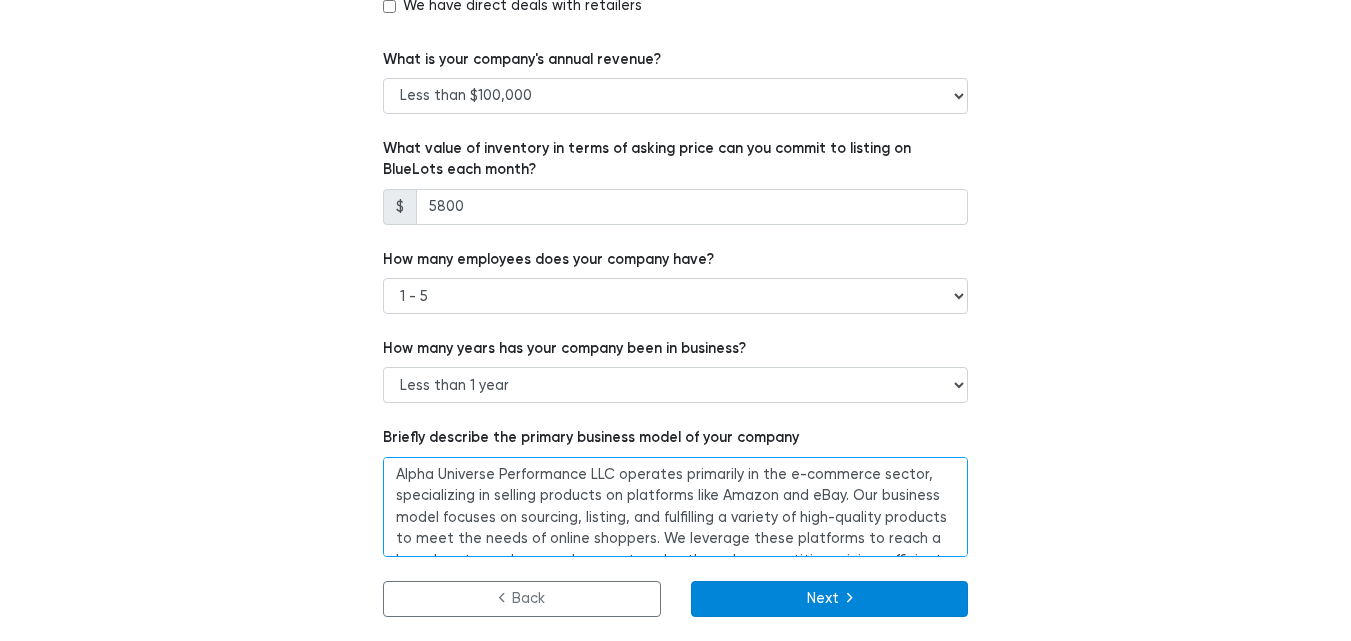 type on "Alpha Universe Performance LLC operates primarily in the e-commerce sector, specializing in selling products on platforms like Amazon and eBay. Our business model focuses on sourcing, listing, and fulfilling a variety of high-quality products to meet the needs of online shoppers. We leverage these platforms to reach a broad customer base and generate sales through competitive pricing, efficient logistics, and exceptional customer service" 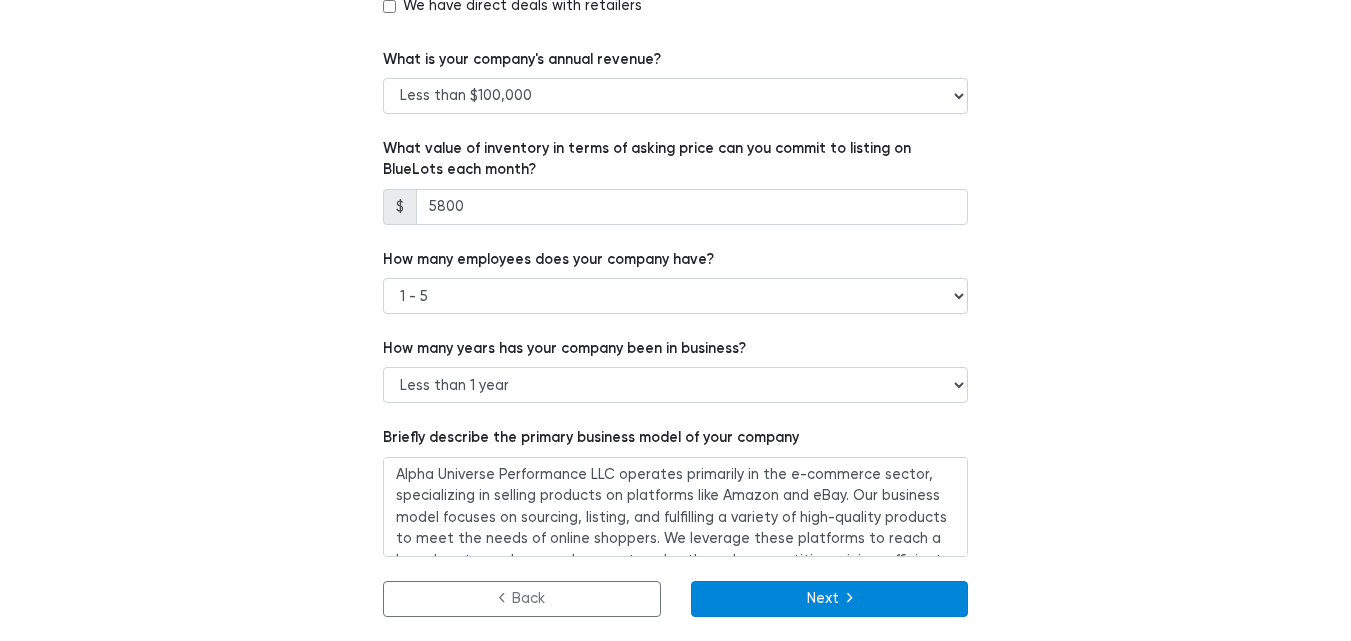click on "Next" at bounding box center [830, 599] 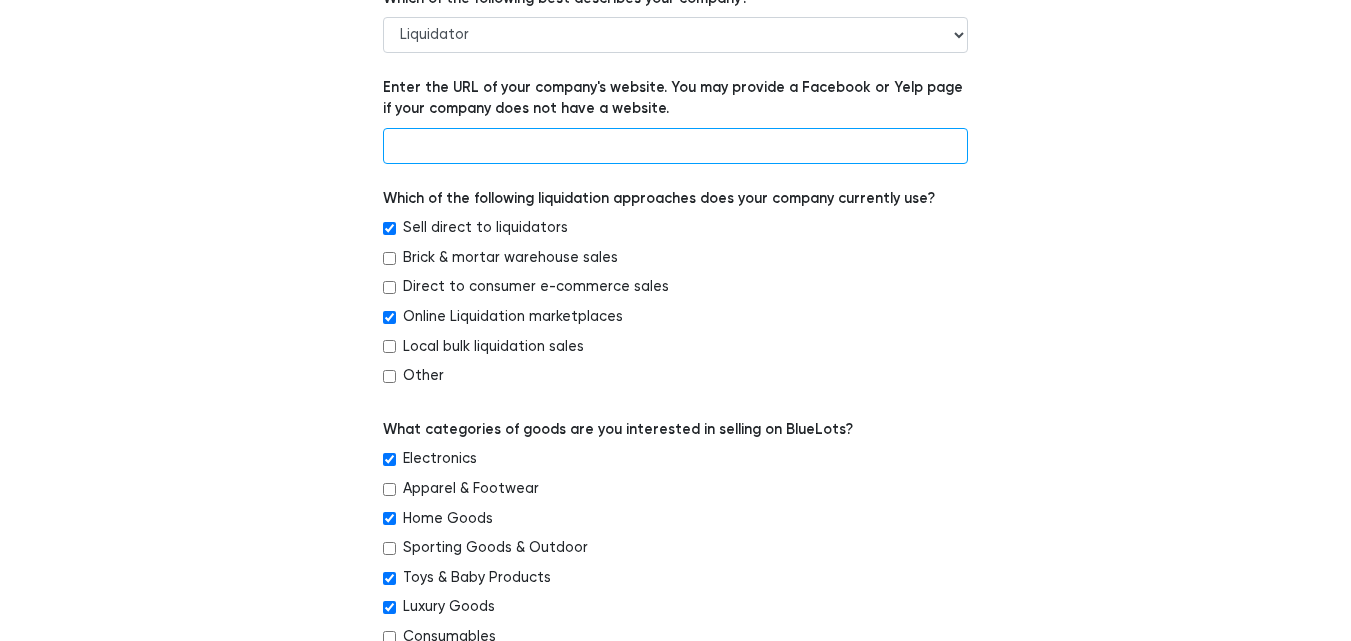 scroll, scrollTop: 274, scrollLeft: 0, axis: vertical 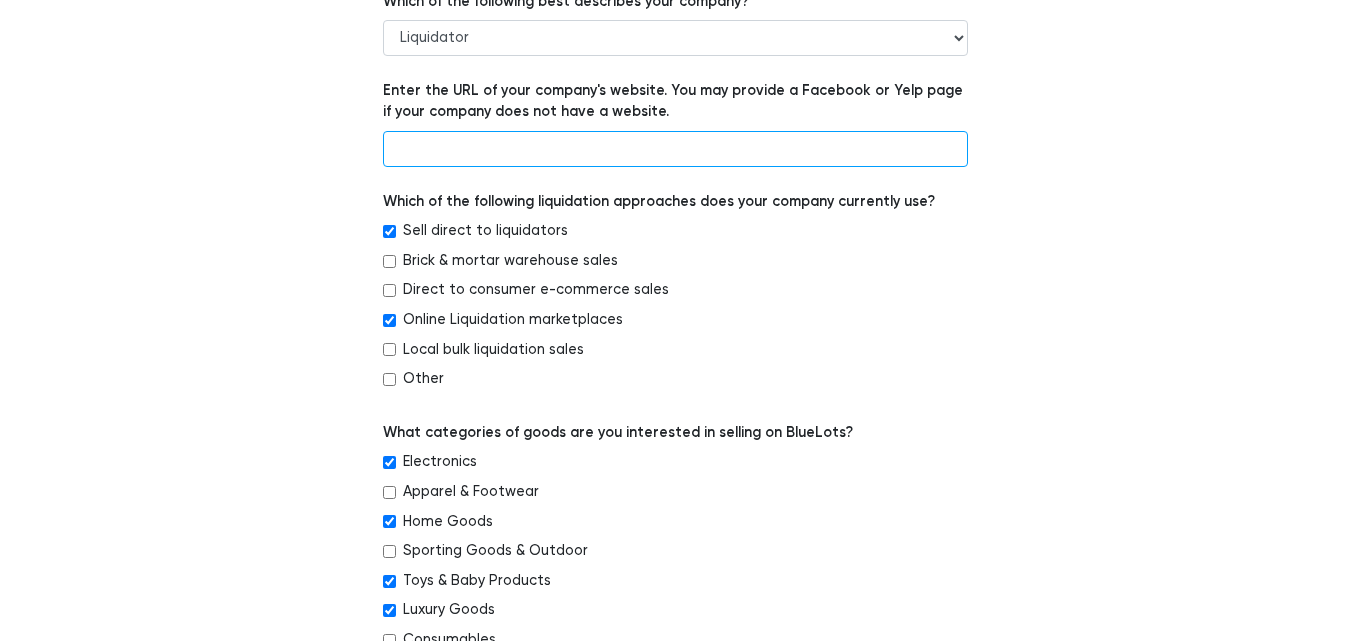 click at bounding box center (675, 149) 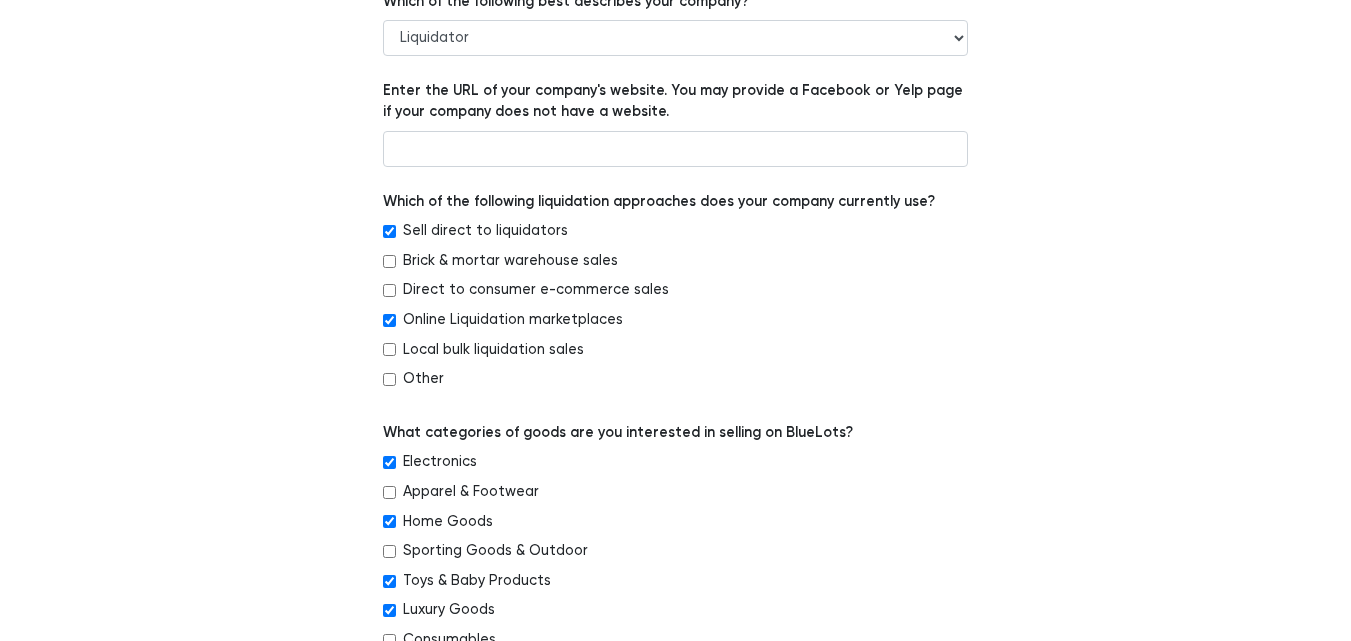 click on "Which of the following best describes your company?
--
Retailer
Wholesaler
Brand or Manufacturer
Liquidator
3PL
Other
Enter the URL of your company's website. You may provide a Facebook or Yelp page if your company does not have a website.
Which of the following liquidation approaches does your company currently use?
Sell direct to liquidators
Brick & mortar warehouse sales
Direct to consumer e-commerce sales
--" at bounding box center (676, 837) 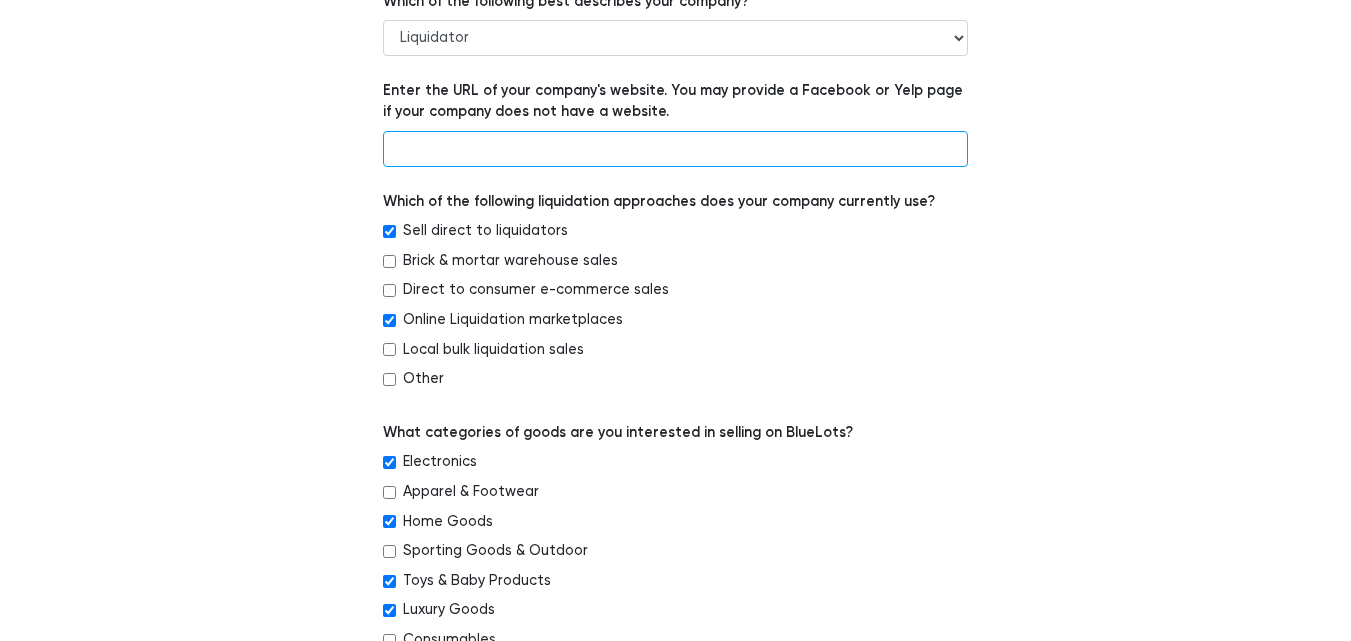 click at bounding box center [675, 149] 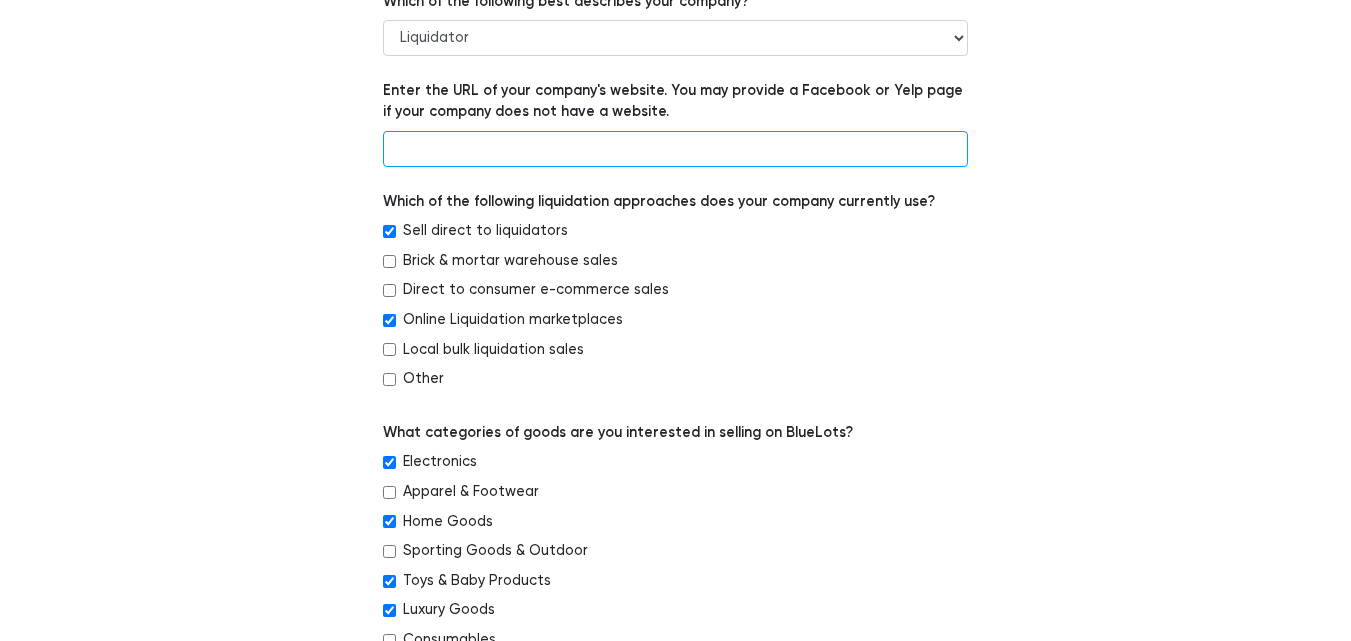 click at bounding box center (675, 149) 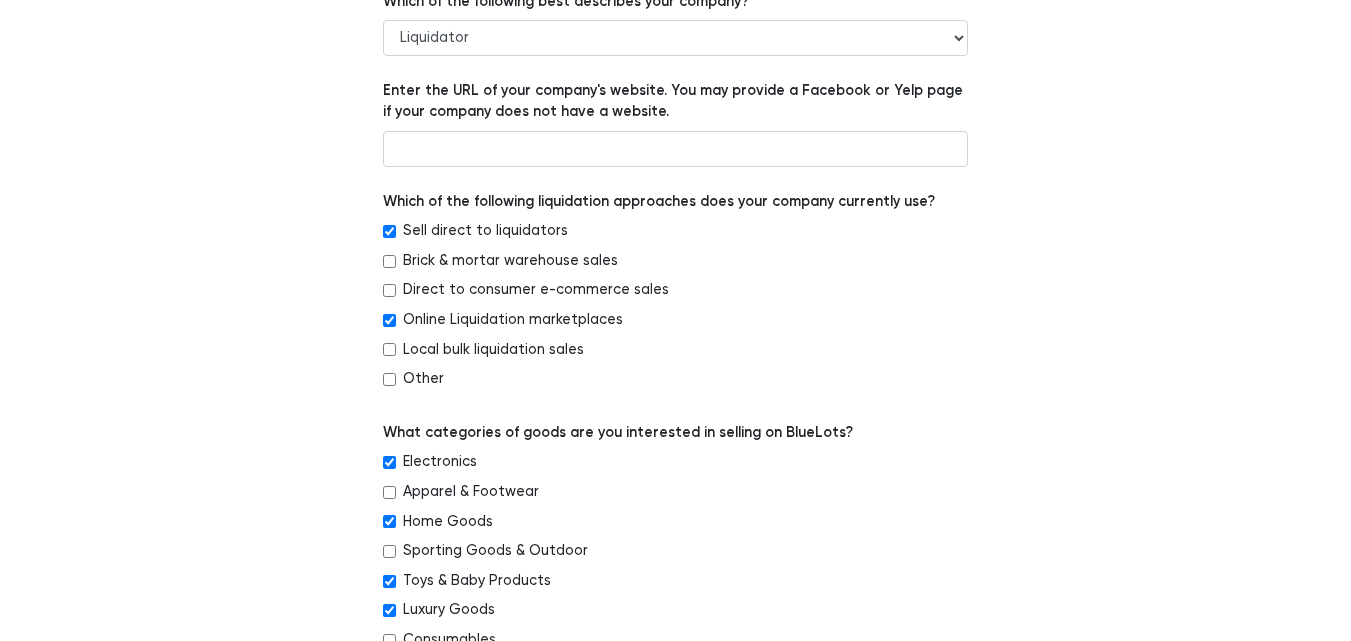 click on "Enter the URL of your company's website. You may provide a Facebook or Yelp page if your company does not have a website." at bounding box center (675, 123) 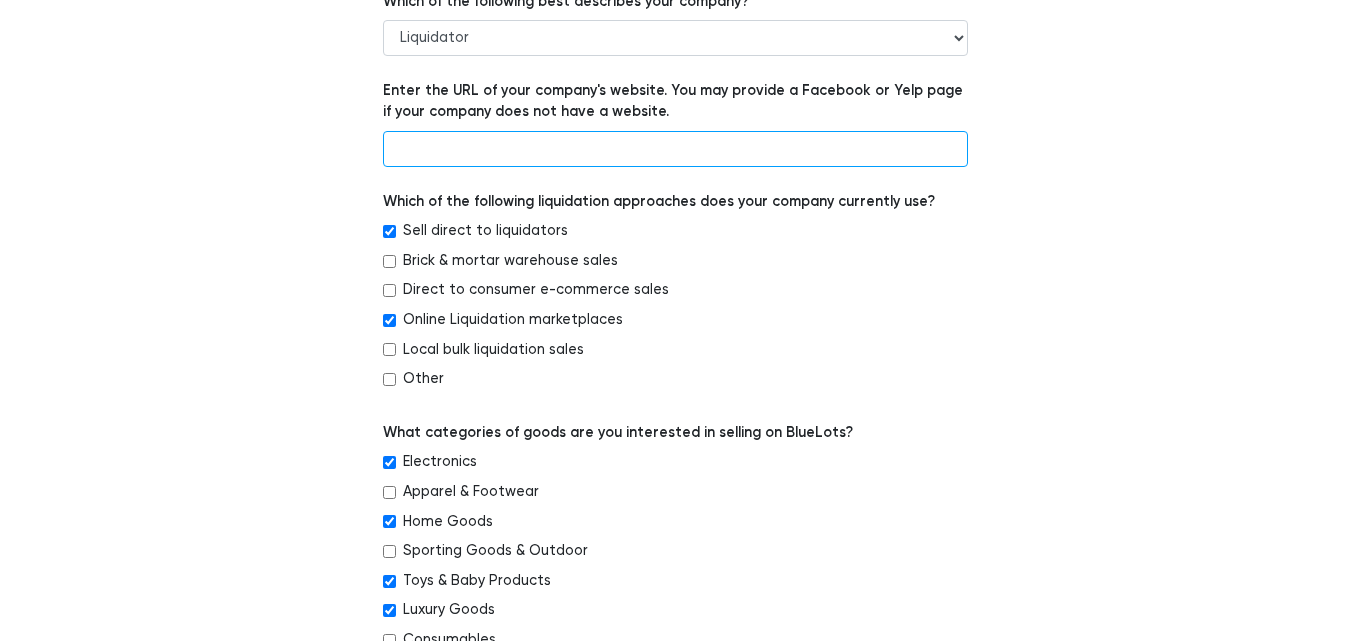 click at bounding box center (675, 149) 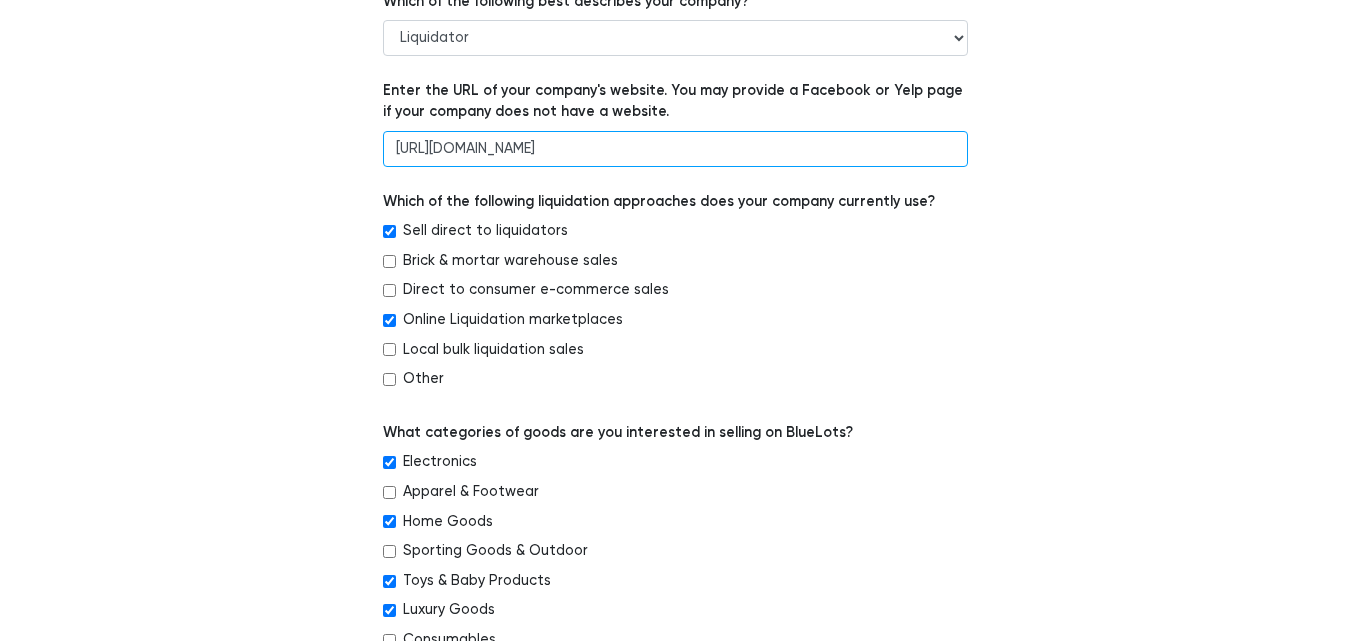 type on "https://alphauniversalperformance.myshopify.com/" 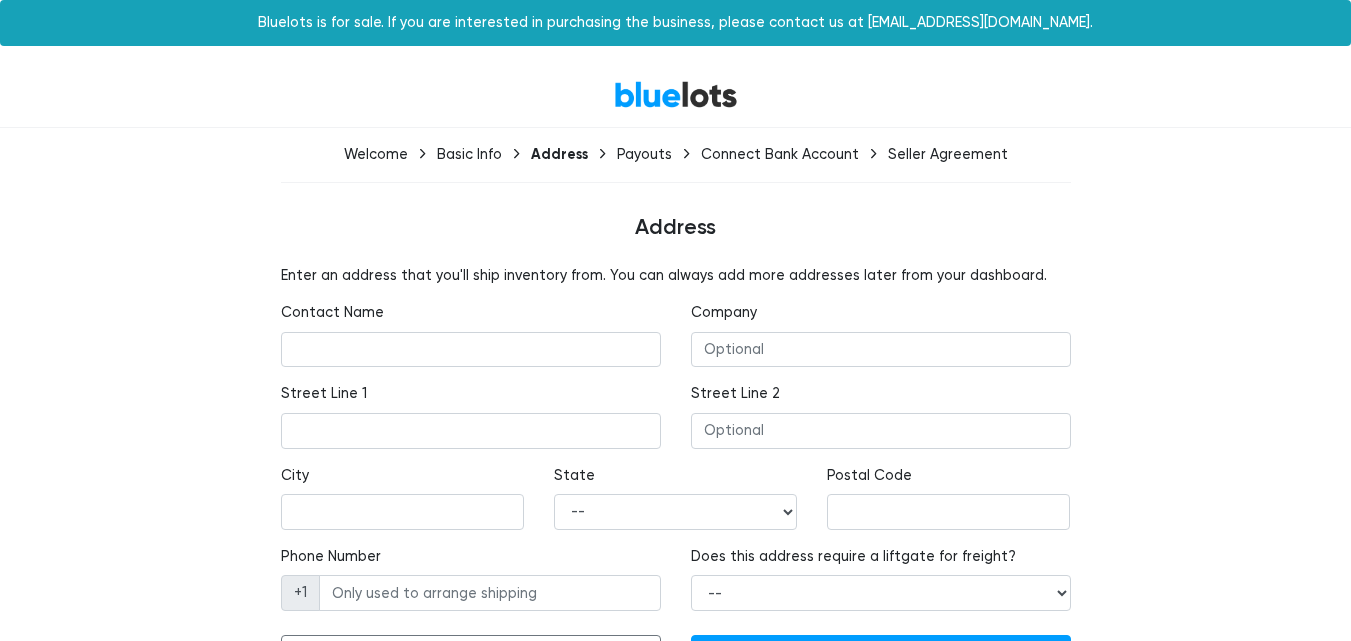 scroll, scrollTop: 0, scrollLeft: 0, axis: both 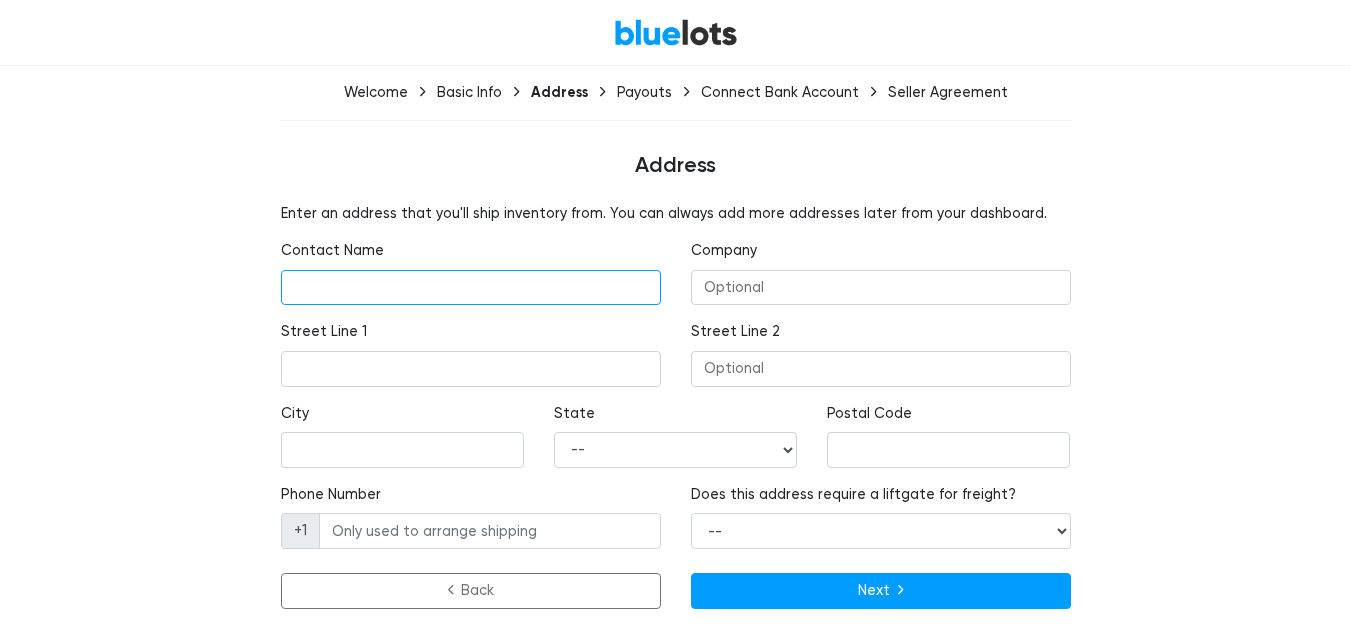 click at bounding box center [471, 288] 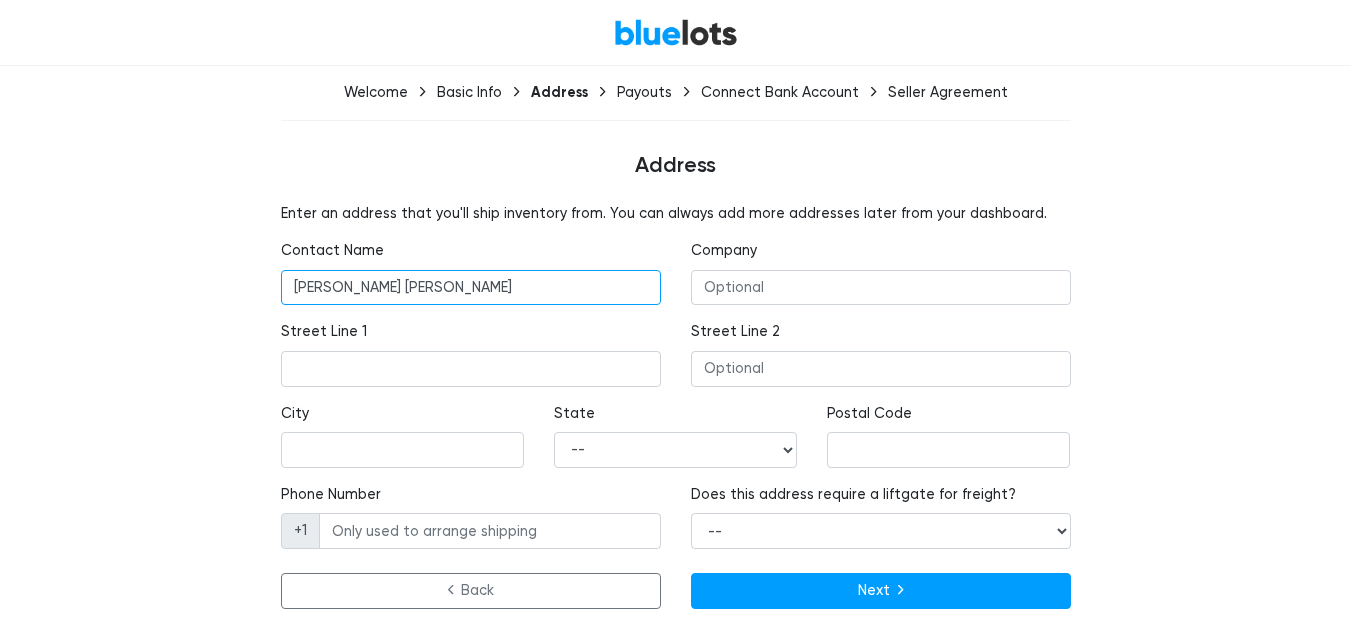 type on "Shah zaib khan" 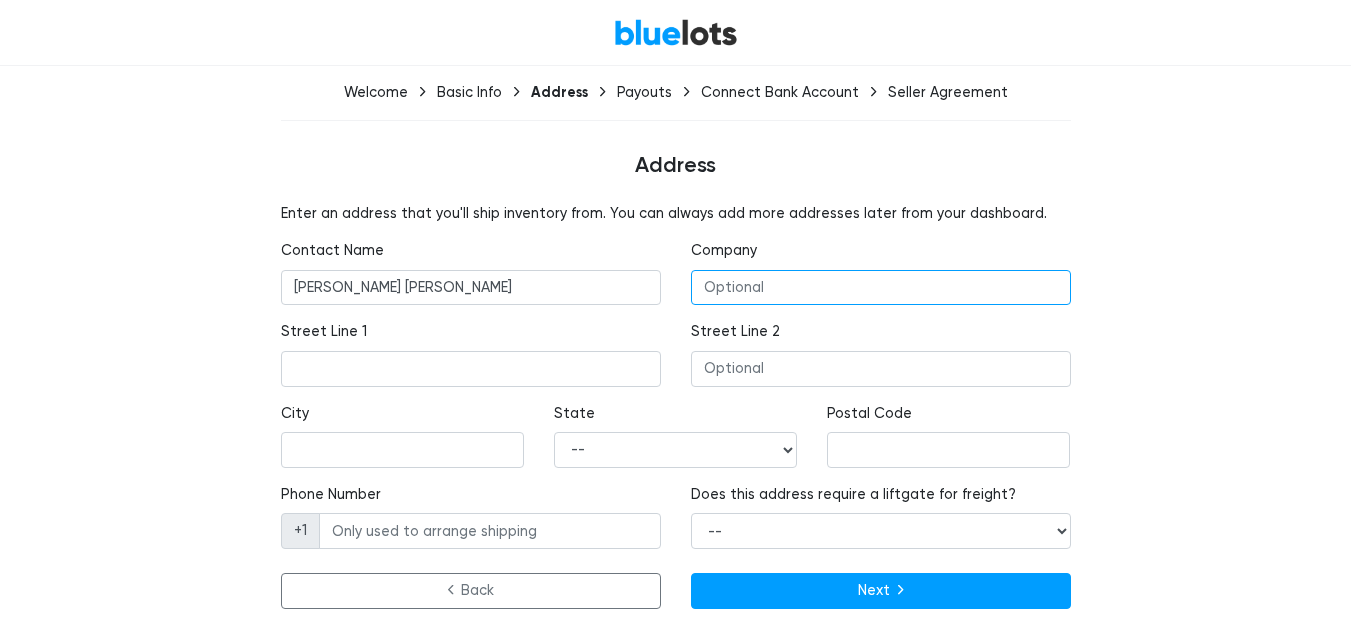 click at bounding box center (881, 288) 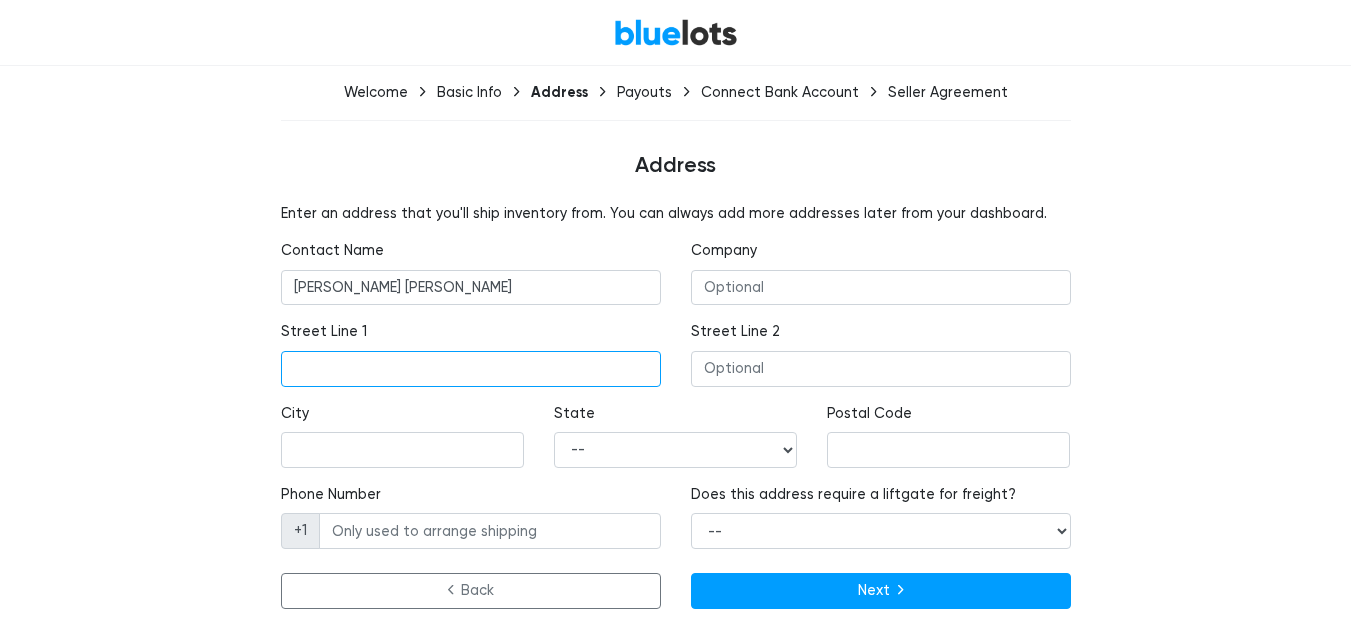 click at bounding box center (471, 369) 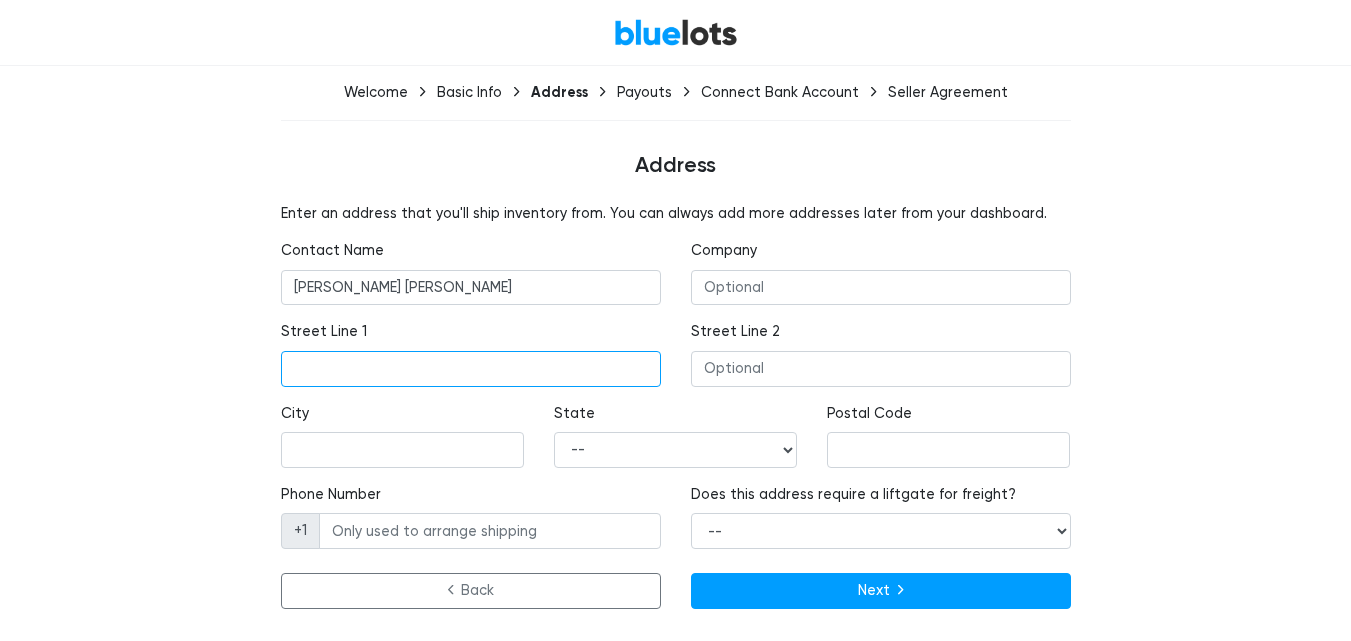 click at bounding box center (471, 369) 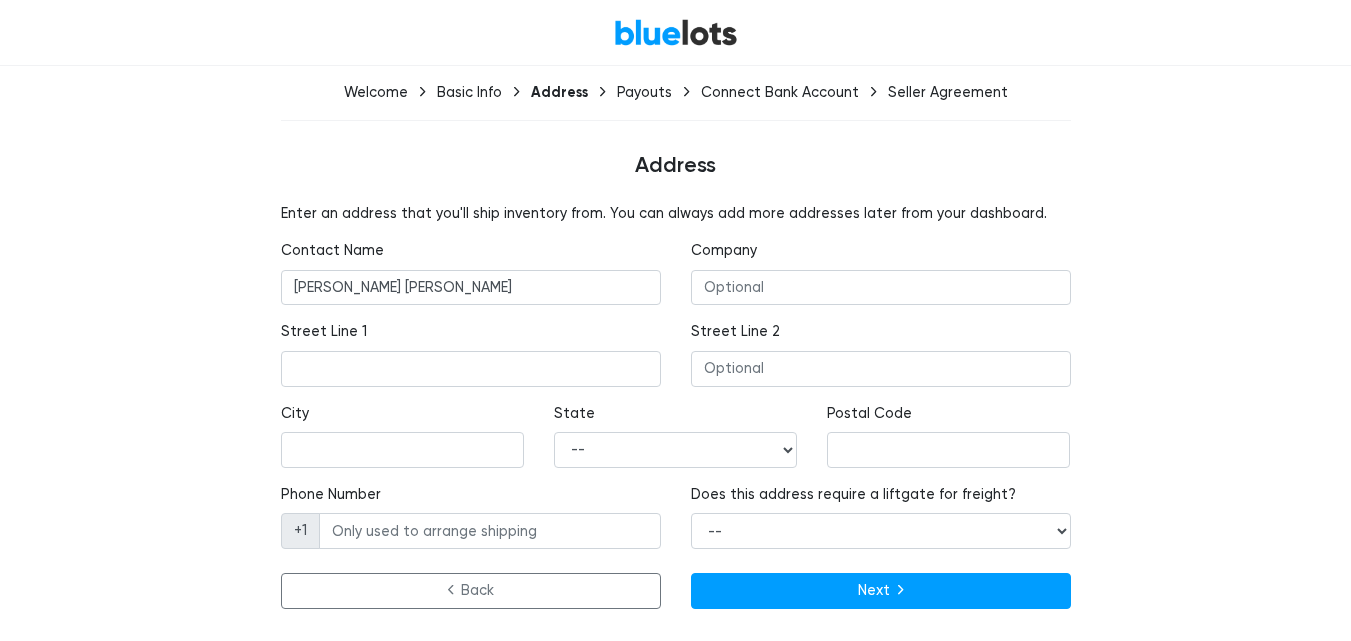 click on "Enter an address that you'll ship inventory from. You can always add more addresses later from your dashboard.
Contact Name
Shah zaib khan
Company
Street Line 1
Street Line 2
City
State
--
Alabama
Alaska
Arizona
Arkansas
California
Colorado
Connecticut
Delaware
District of Columbia
Florida" at bounding box center [676, 410] 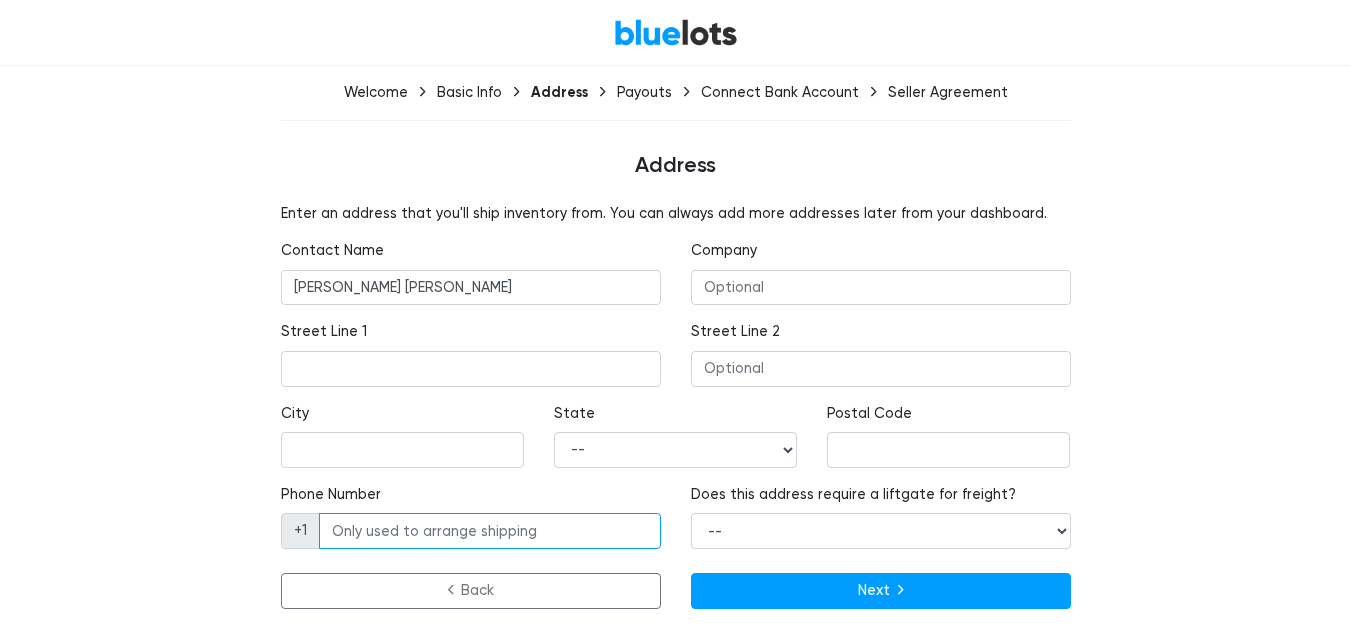 click on "Phone Number" at bounding box center (490, 531) 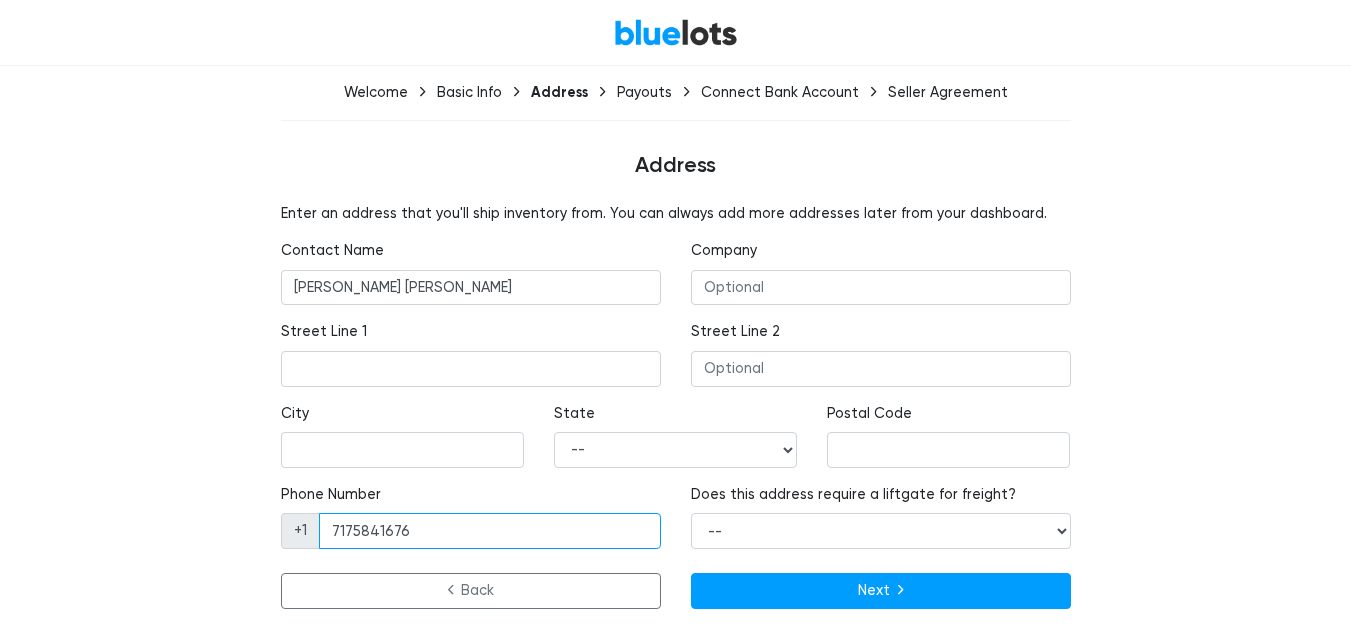 type on "7175841676" 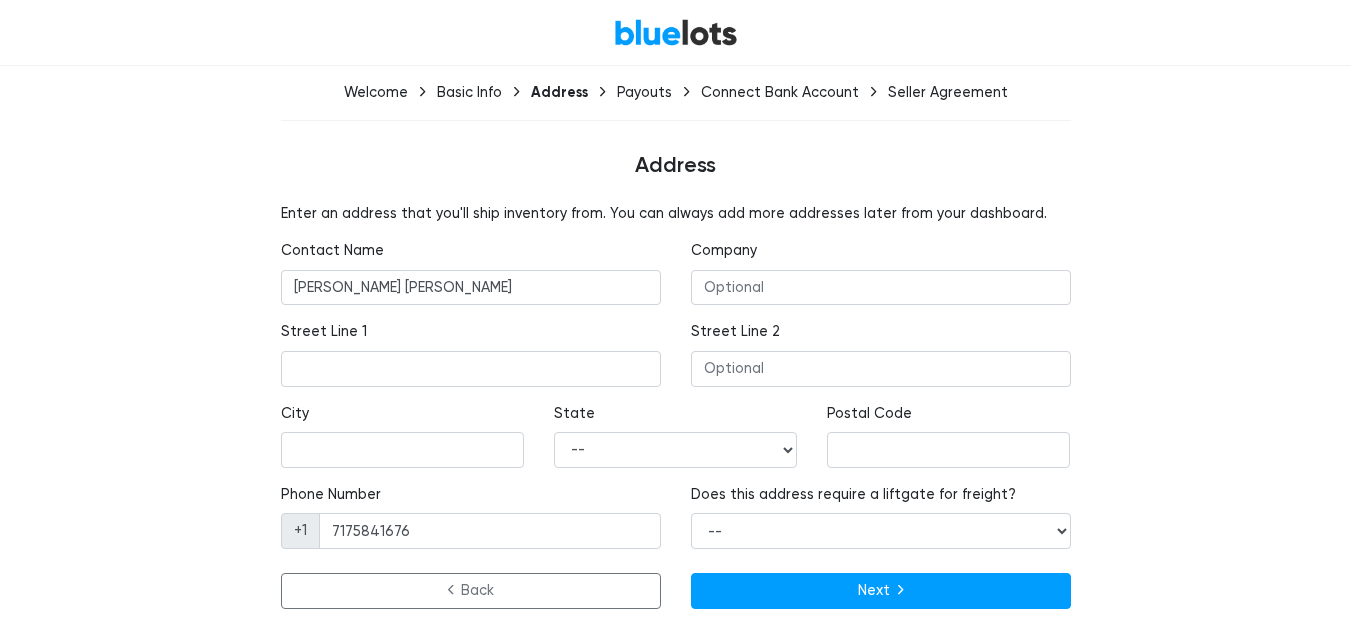 click on "Does this address require a liftgate for freight?
--
Yes
No" at bounding box center (881, 524) 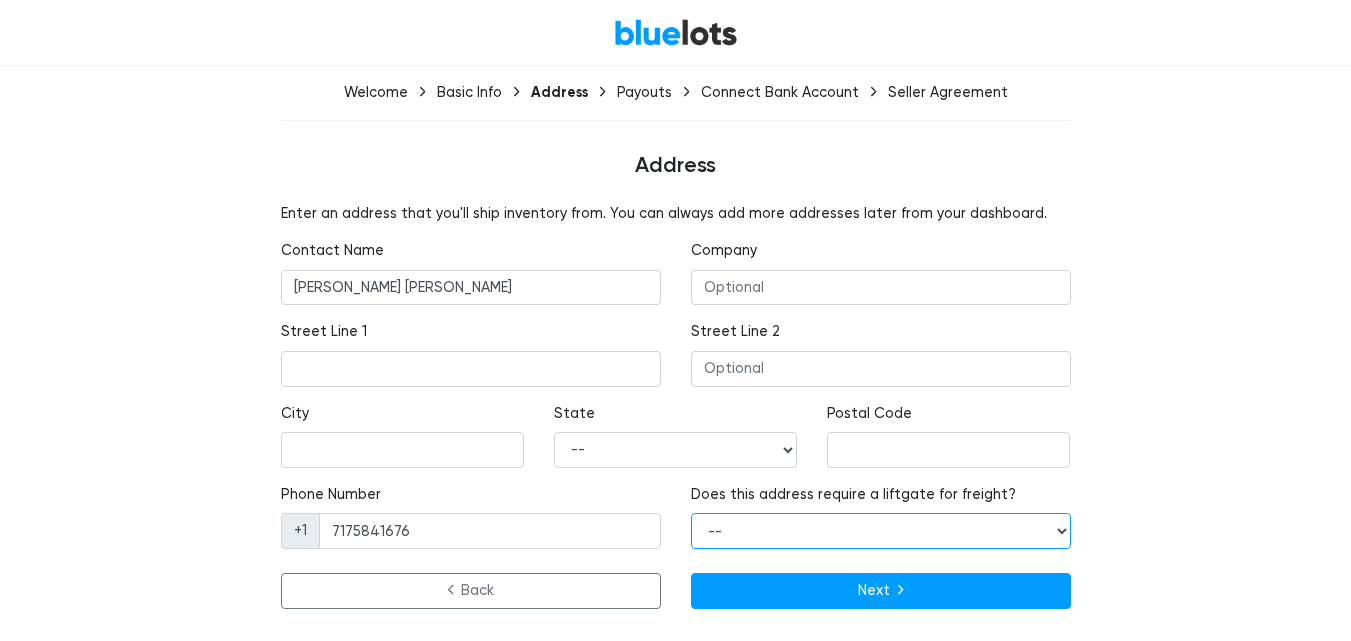 click on "--
Yes
No" at bounding box center (881, 531) 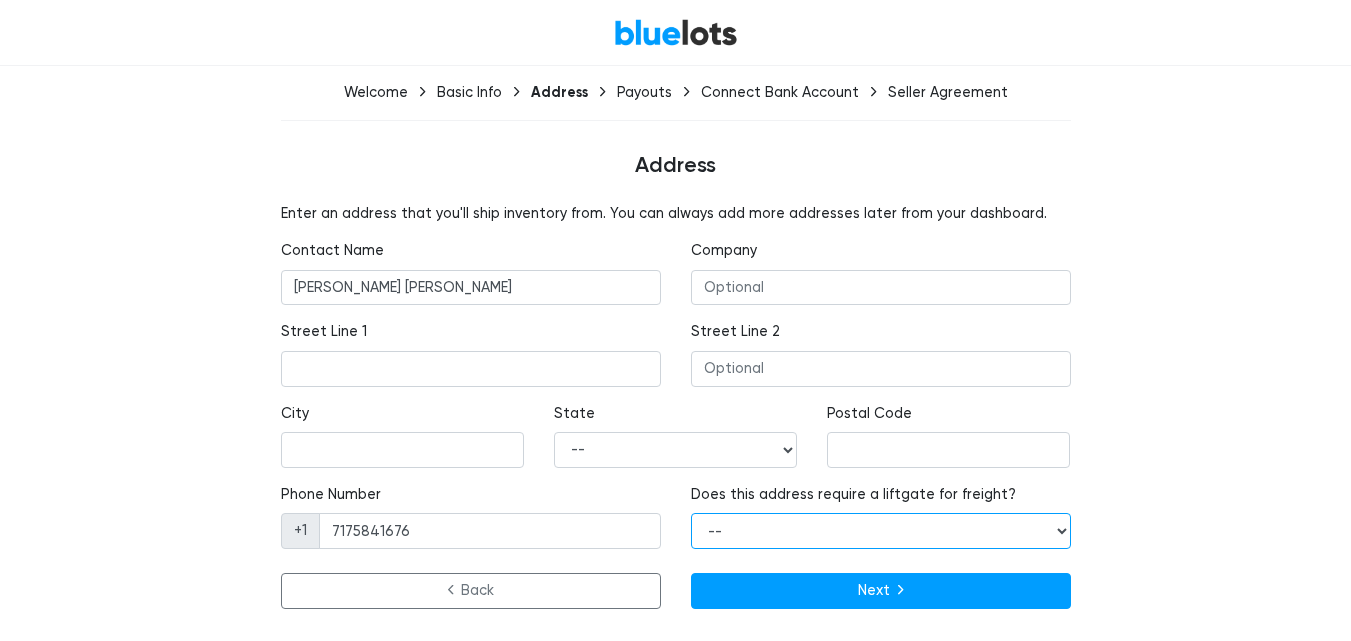 select on "false" 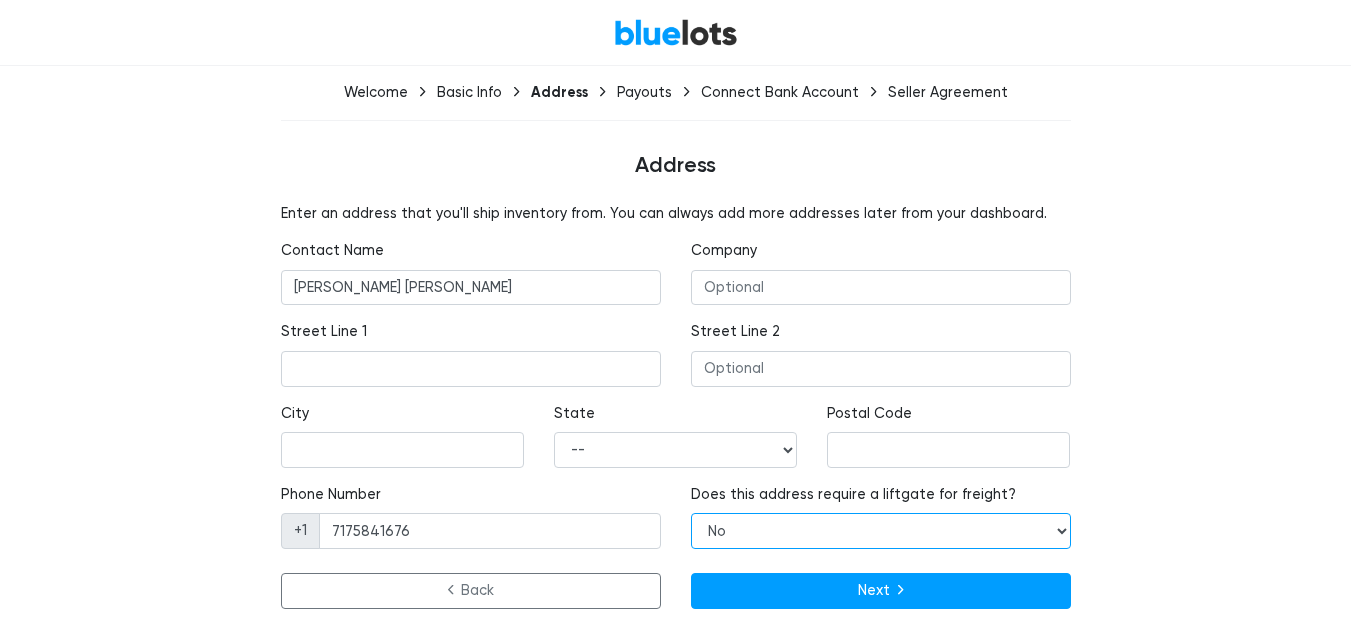 click on "--
Yes
No" at bounding box center [881, 531] 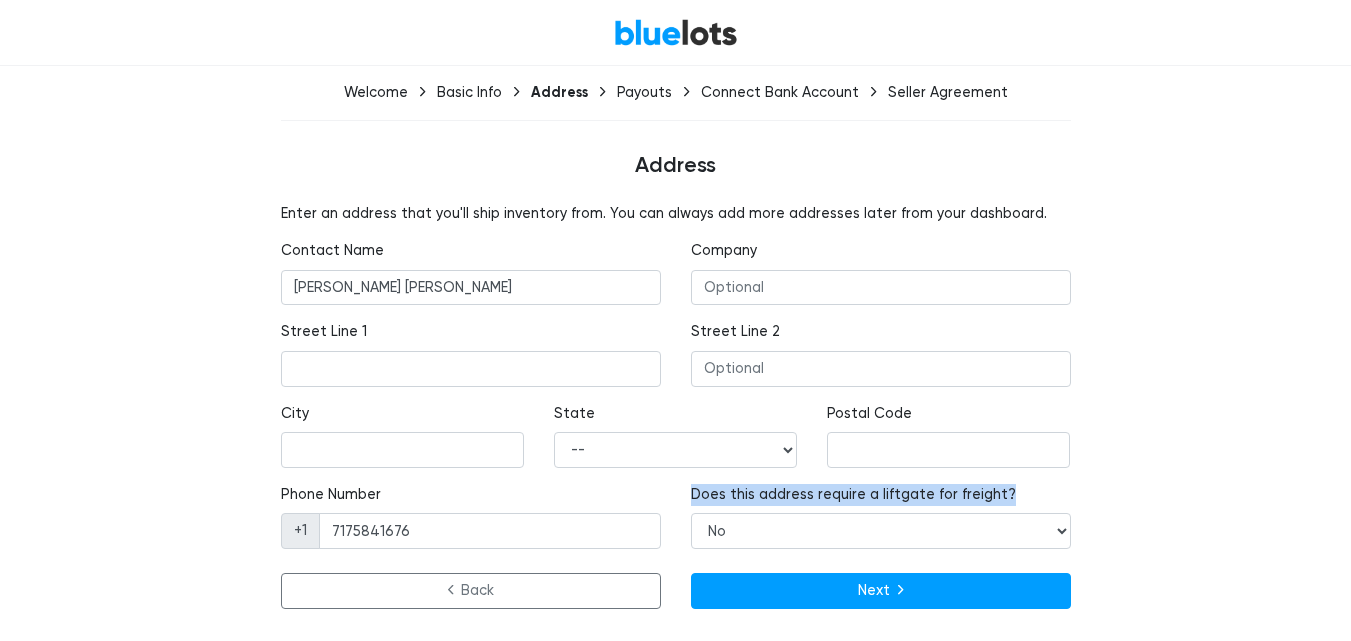 drag, startPoint x: 1014, startPoint y: 489, endPoint x: 694, endPoint y: 495, distance: 320.05624 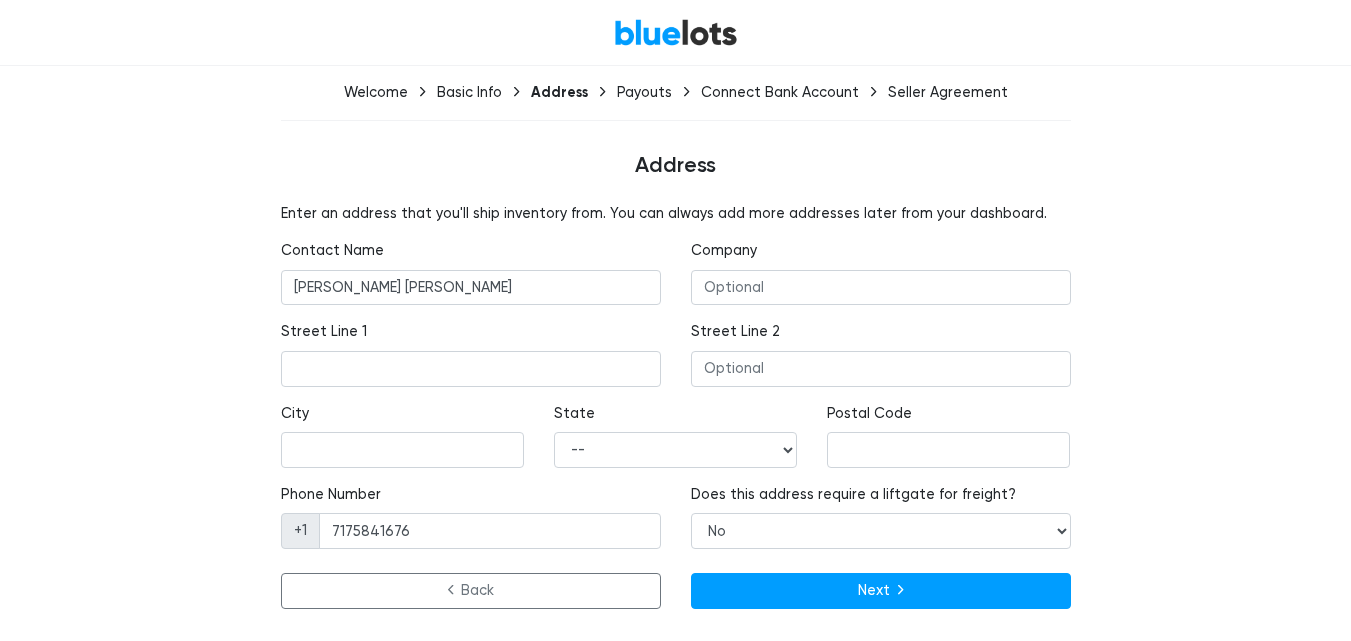 click on "Phone Number
+1
7175841676" at bounding box center [471, 516] 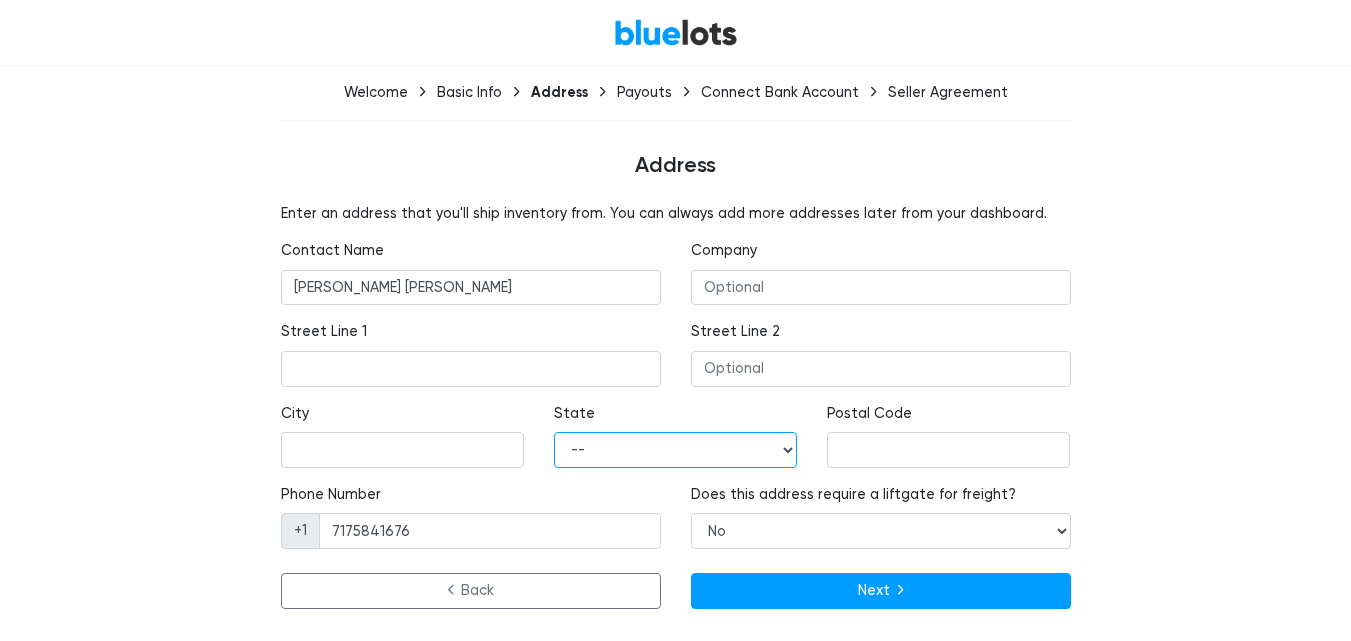 click on "--
Alabama
Alaska
Arizona
Arkansas
California
Colorado
Connecticut
Delaware
District of Columbia
Florida
Georgia
Hawaii
Idaho
Illinois
Indiana
Iowa
Kansas
Kentucky
Louisiana
Maine
Maryland
Massachusetts
Michigan
Minnesota
Mississippi
Missouri
Montana
Nebraska
Nevada
New Hampshire
New Jersey
New Mexico
New York
North Carolina
North Dakota
Ohio
Oklahoma
Oregon
Pennsylvania
Rhode Island
South Carolina
South Dakota
Tennessee
Texas
Utah
Vermont
Virginia
Washington
West Virginia
Wisconsin
Wyoming" at bounding box center (675, 450) 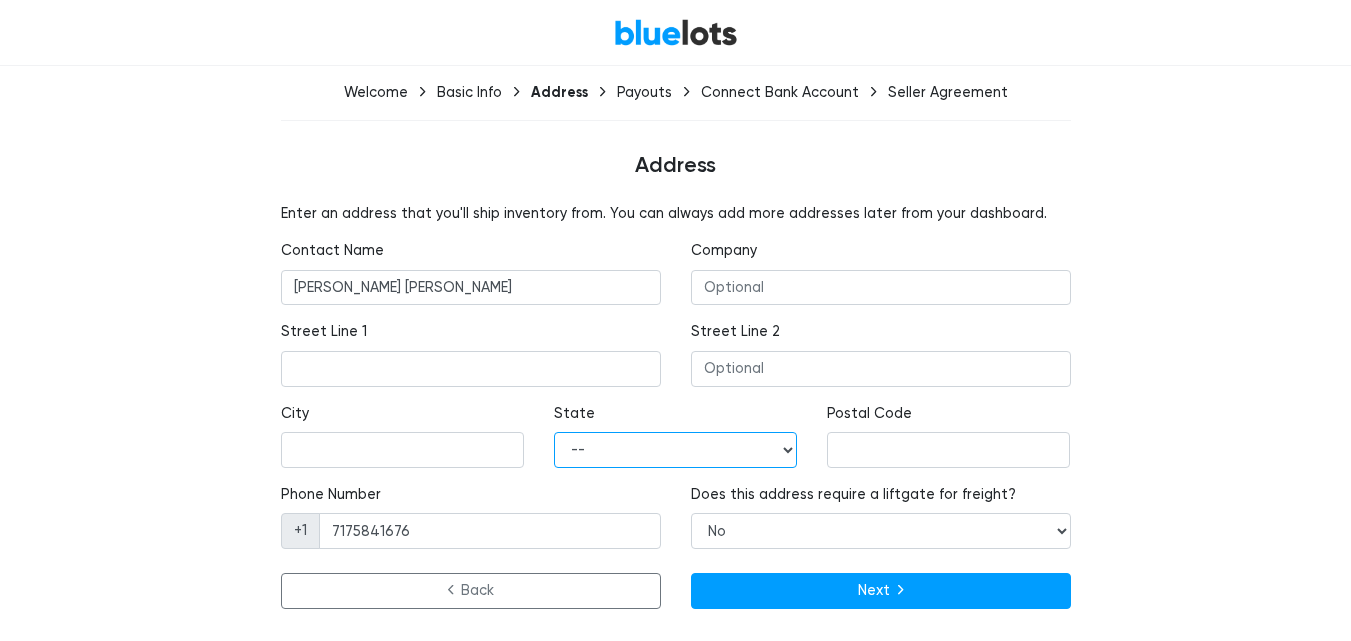 select on "FL" 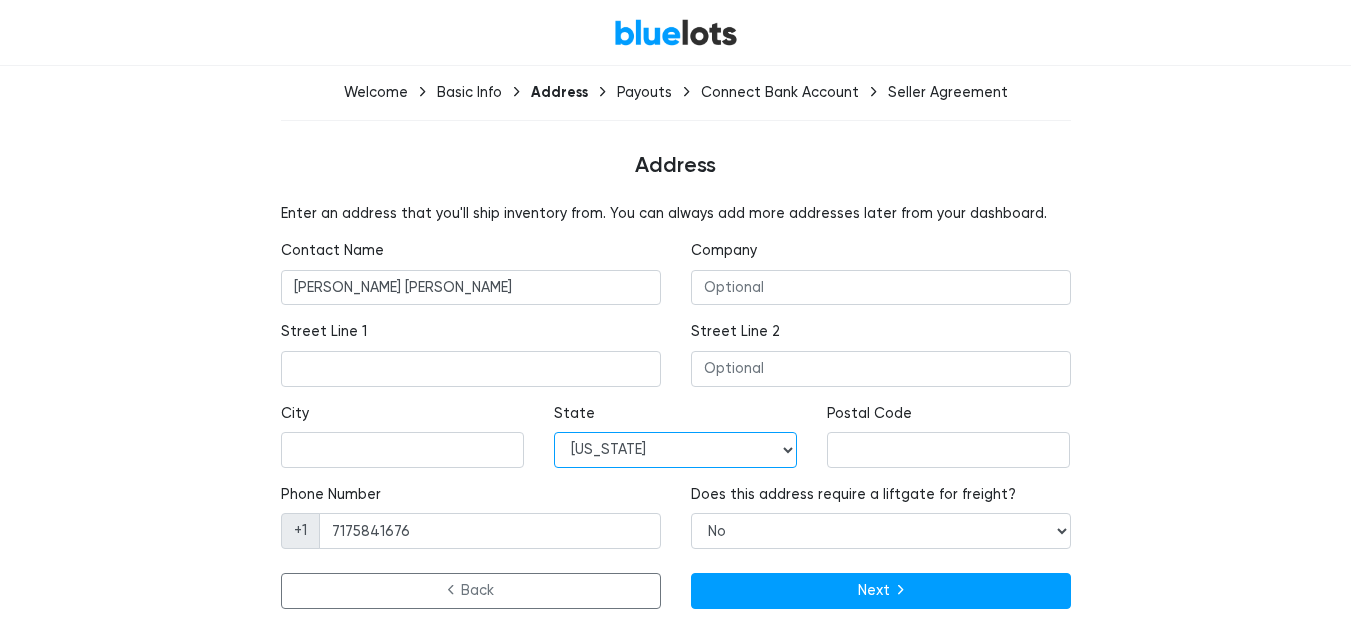 click on "--
Alabama
Alaska
Arizona
Arkansas
California
Colorado
Connecticut
Delaware
District of Columbia
Florida
Georgia
Hawaii
Idaho
Illinois
Indiana
Iowa
Kansas
Kentucky
Louisiana
Maine
Maryland
Massachusetts
Michigan
Minnesota
Mississippi
Missouri
Montana
Nebraska
Nevada
New Hampshire
New Jersey
New Mexico
New York
North Carolina
North Dakota
Ohio
Oklahoma
Oregon
Pennsylvania
Rhode Island
South Carolina
South Dakota
Tennessee
Texas
Utah
Vermont
Virginia
Washington
West Virginia
Wisconsin
Wyoming" at bounding box center (675, 450) 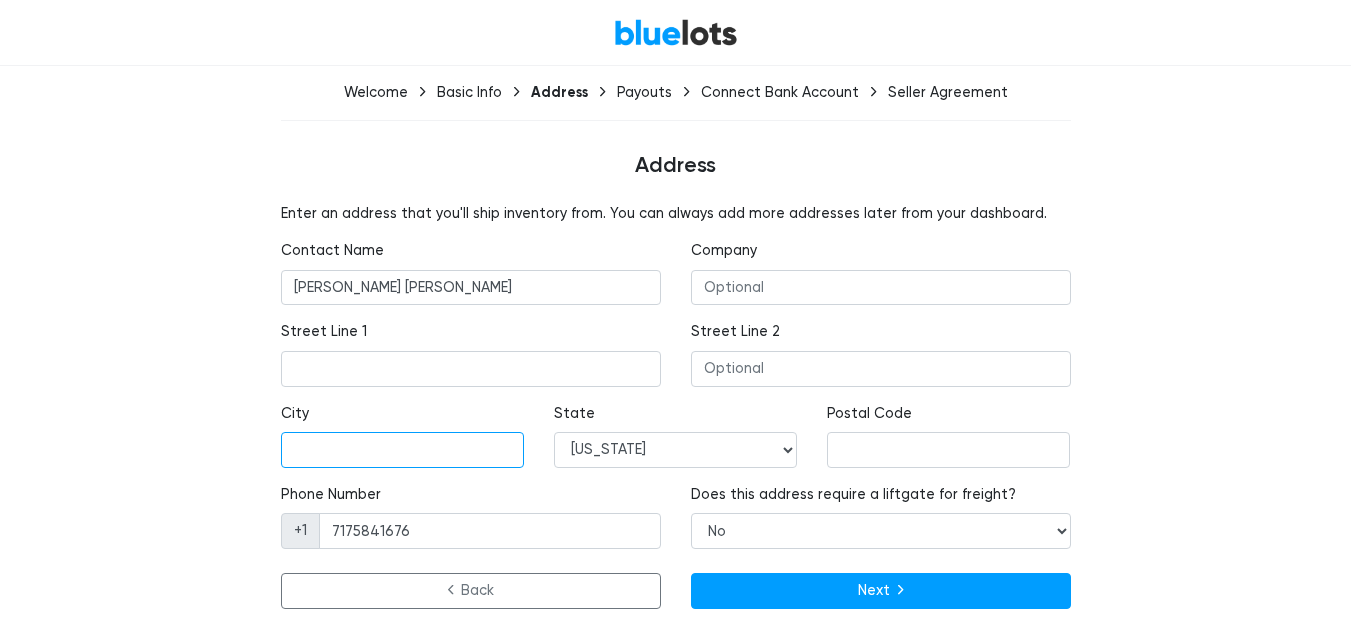 click at bounding box center [402, 450] 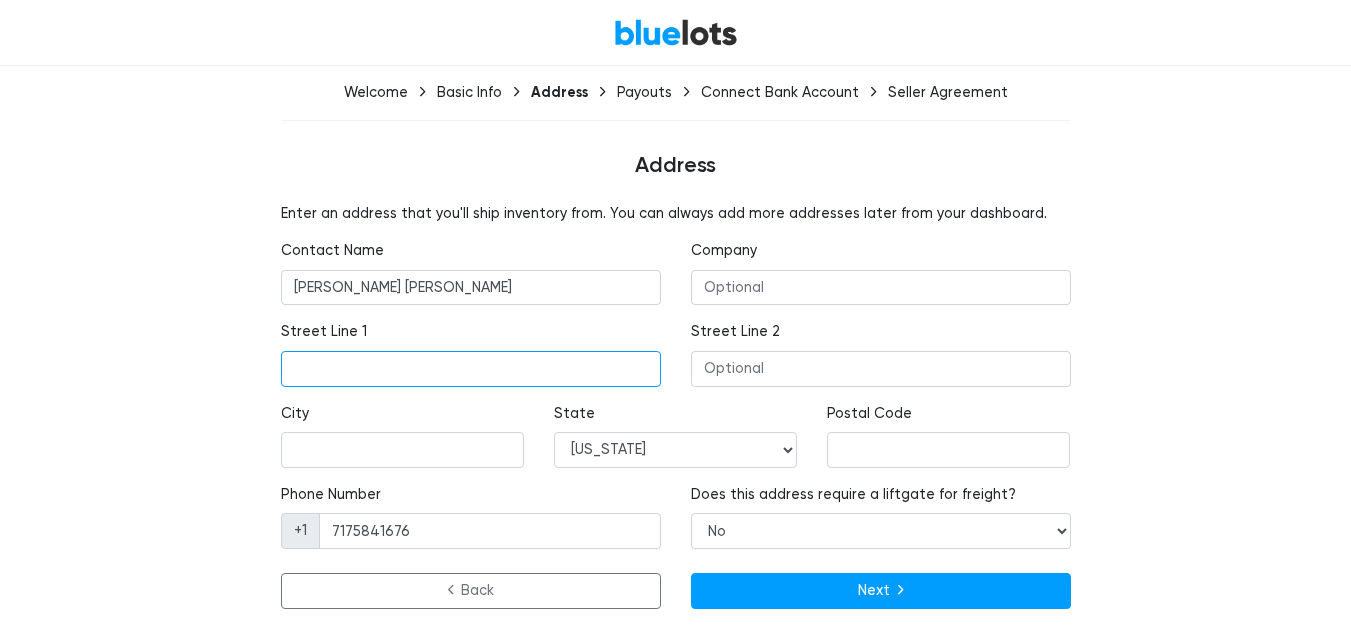 click at bounding box center [471, 369] 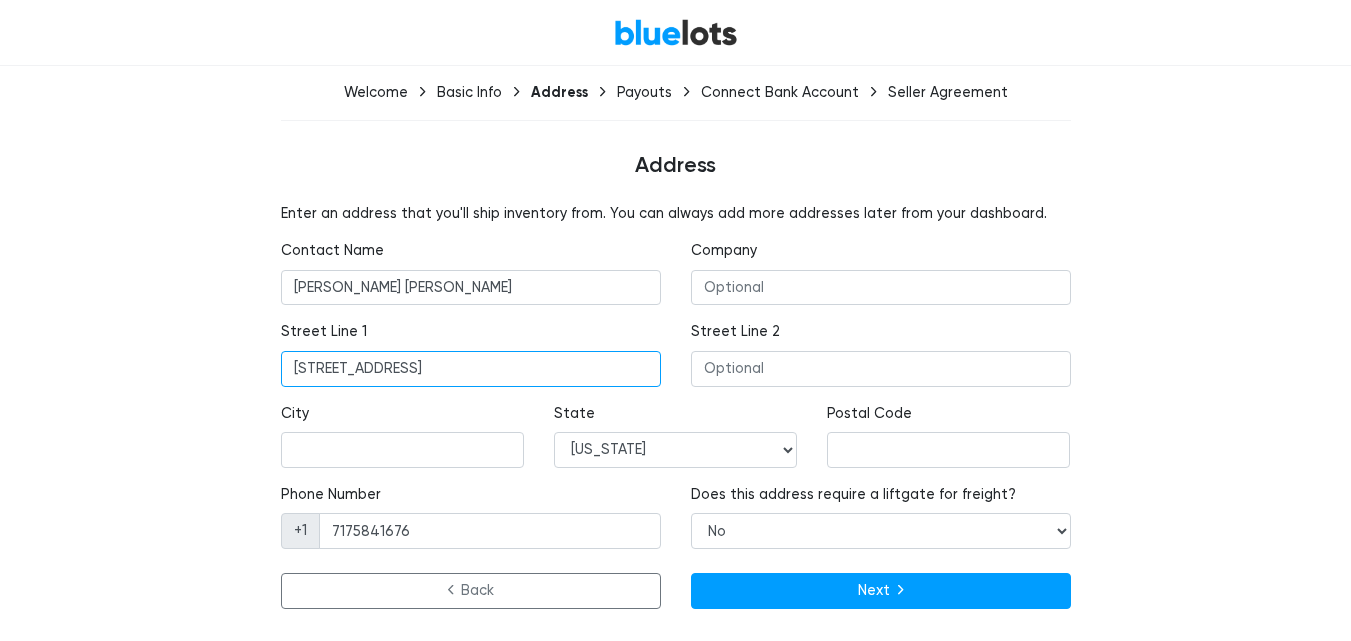 drag, startPoint x: 489, startPoint y: 368, endPoint x: 446, endPoint y: 373, distance: 43.289722 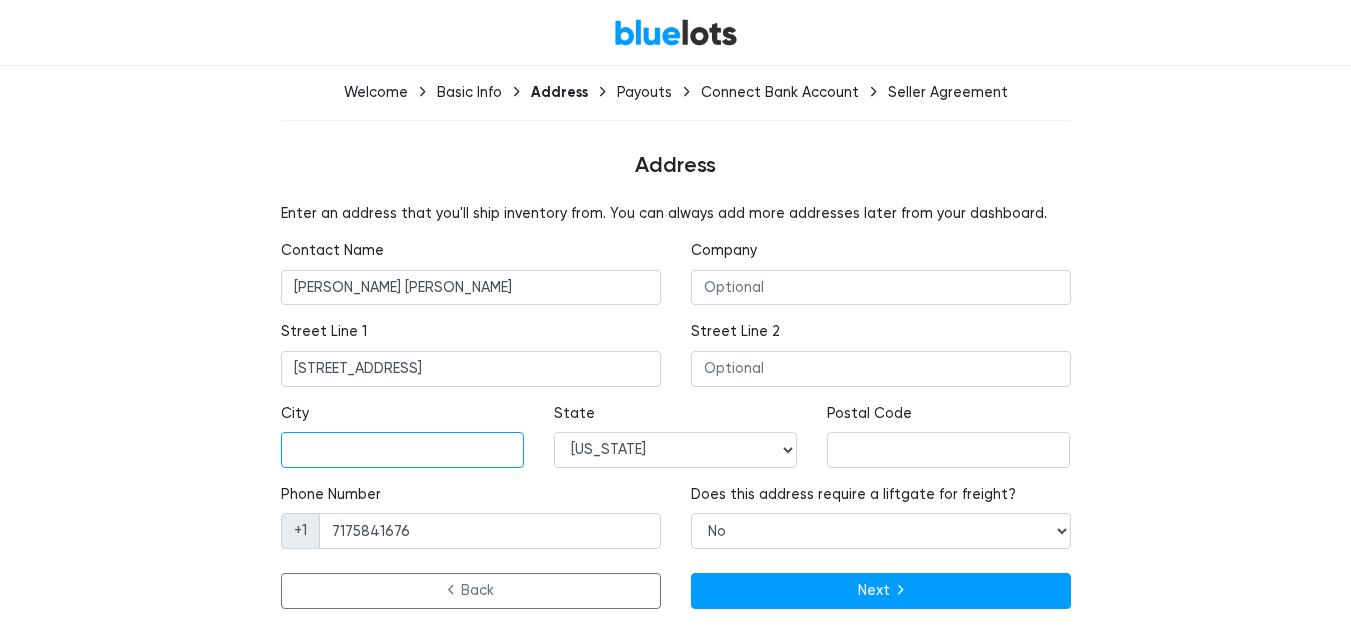 click at bounding box center (402, 450) 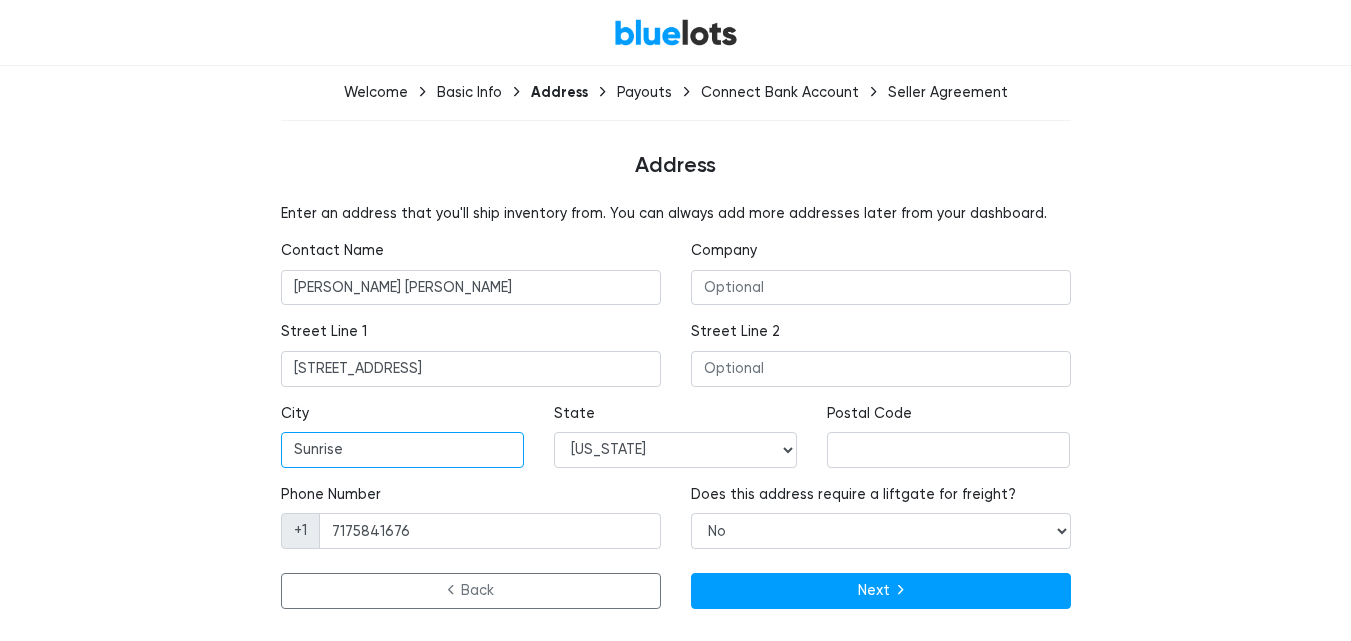 type on "Sunrise" 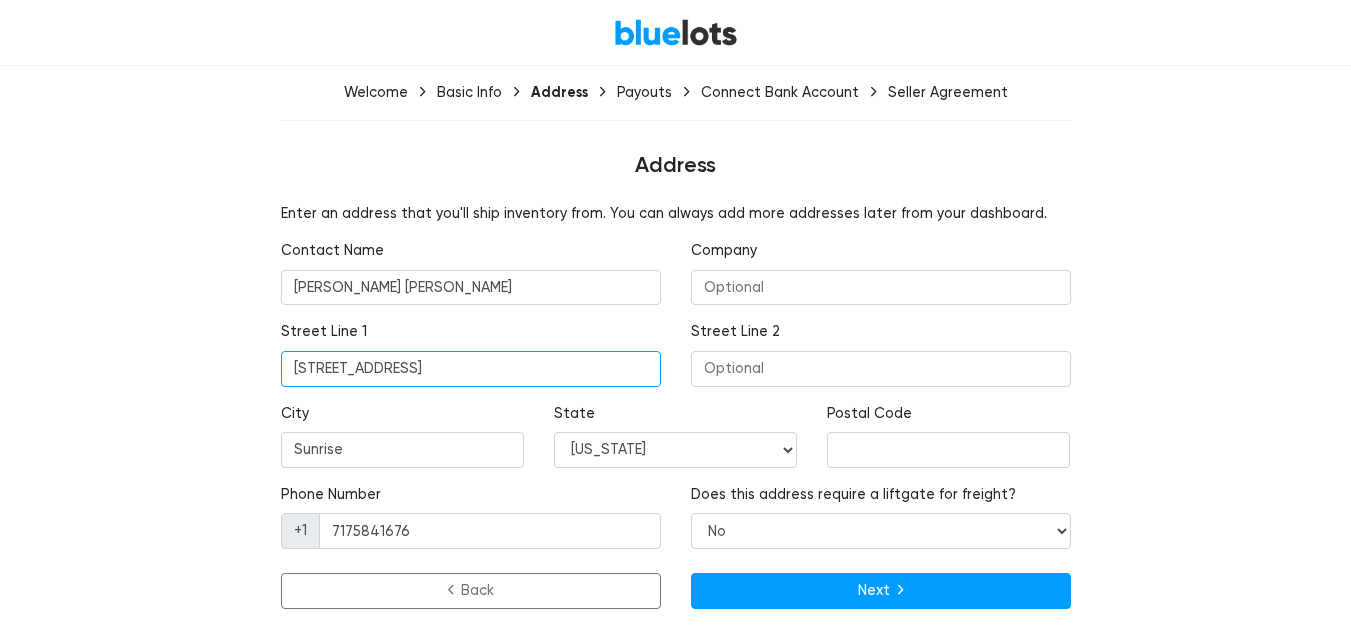 drag, startPoint x: 587, startPoint y: 365, endPoint x: 517, endPoint y: 369, distance: 70.11419 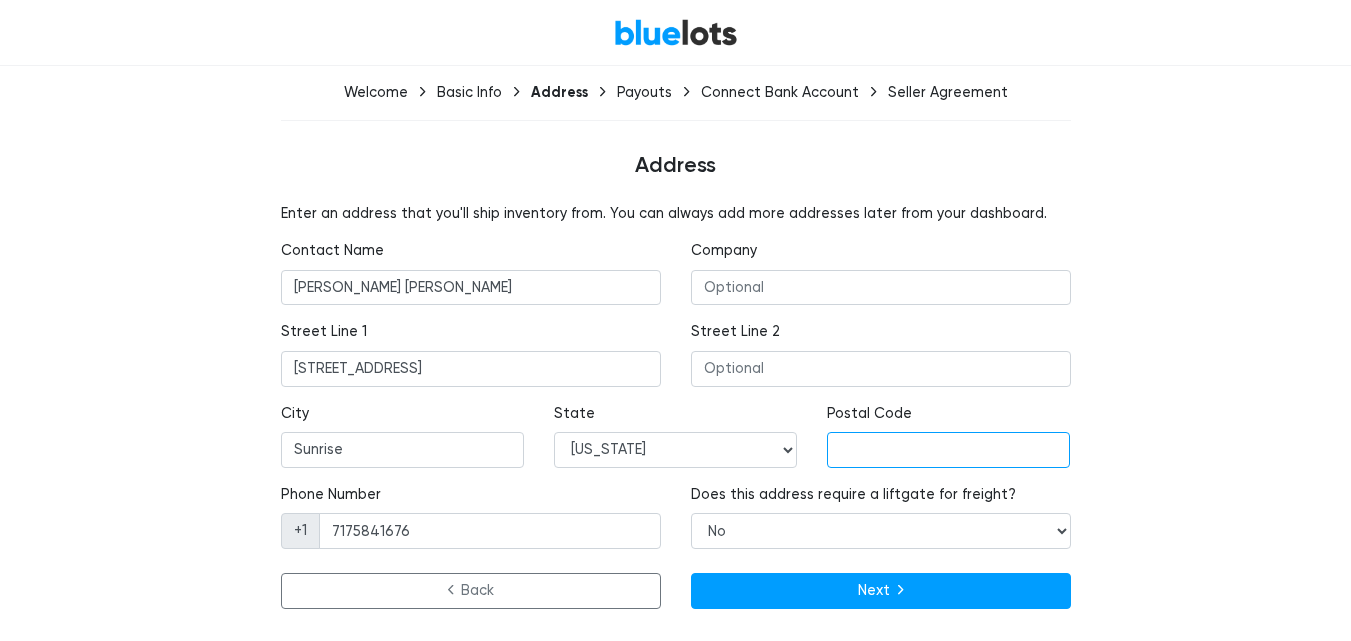 click at bounding box center (948, 450) 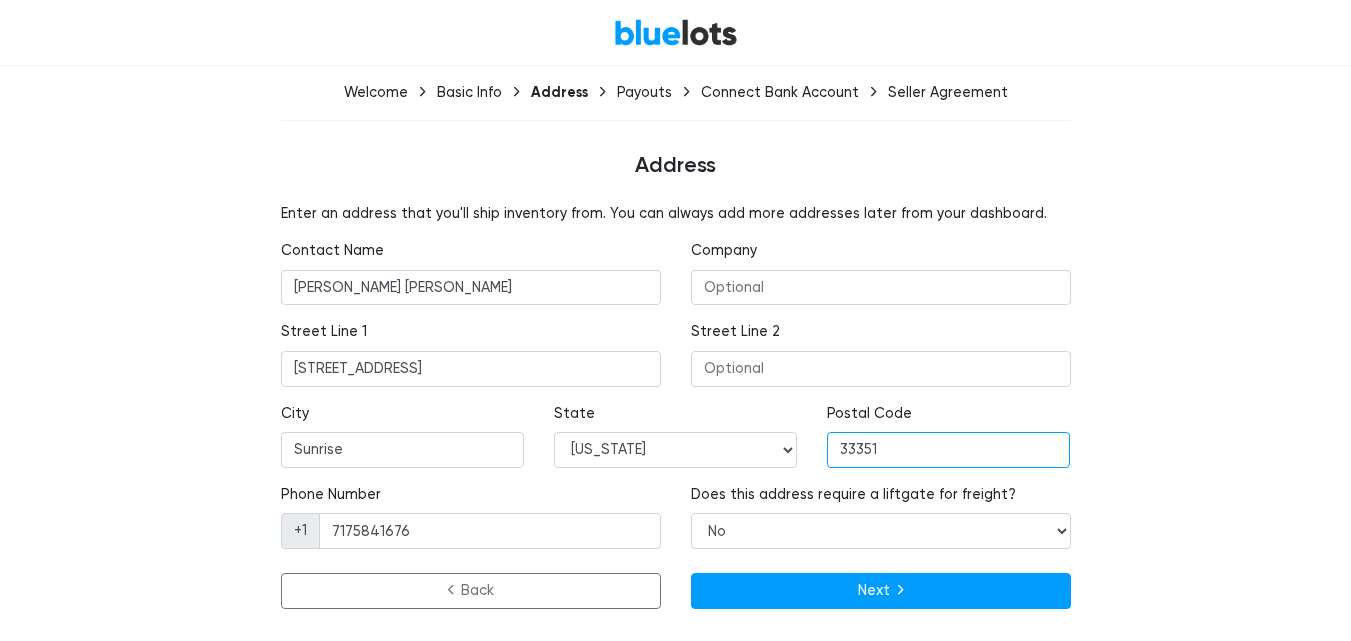 type on "33351" 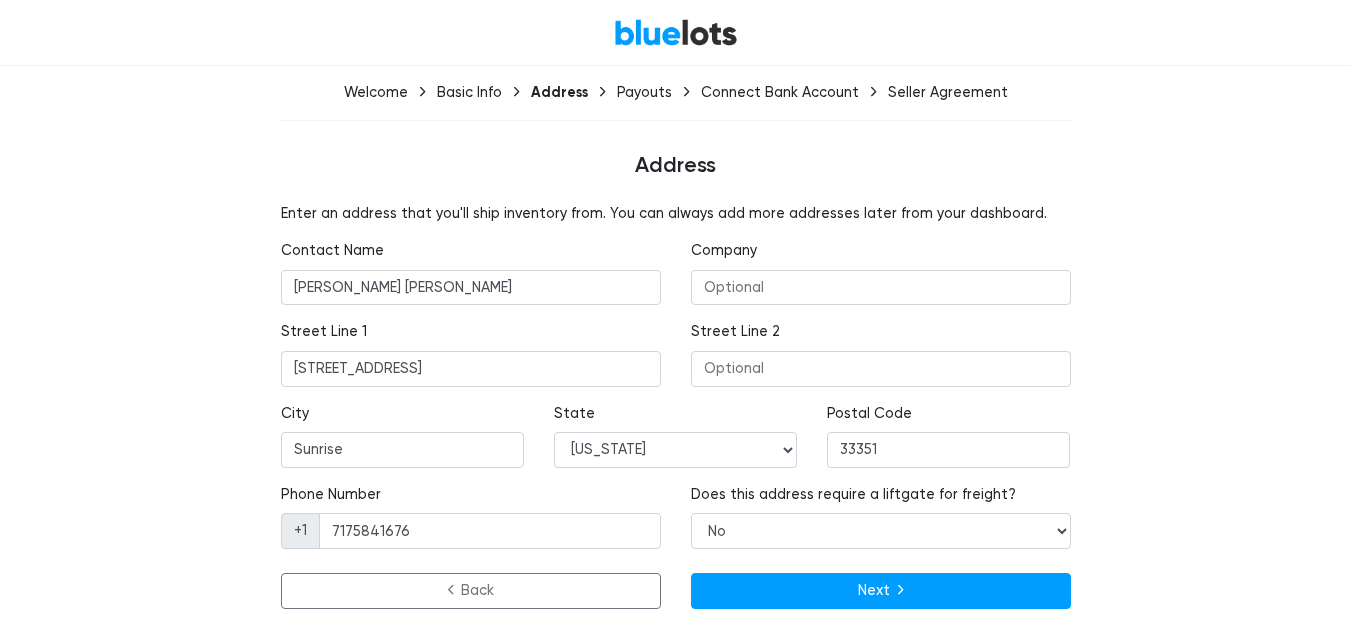 click on "BlueLots
Welcome
Basic Info
Address
Payouts
Connect Bank Account
Seller Agreement
Address
Enter an address that you'll ship inventory from. You can always add more addresses later from your dashboard.
Contact Name
Shah zaib khan
Company
Street Line 1
10350 NW 55th Street, Sunrise, FL 33351
Street Line 2" at bounding box center [675, 308] 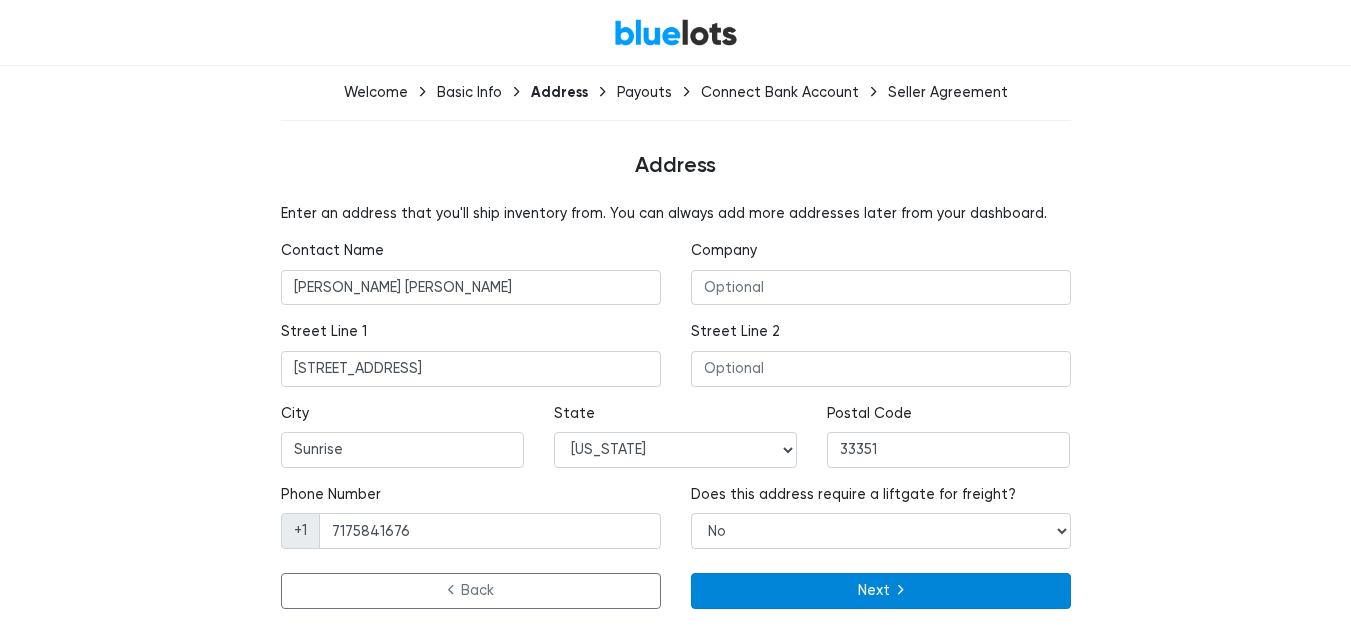 click at bounding box center (900, 590) 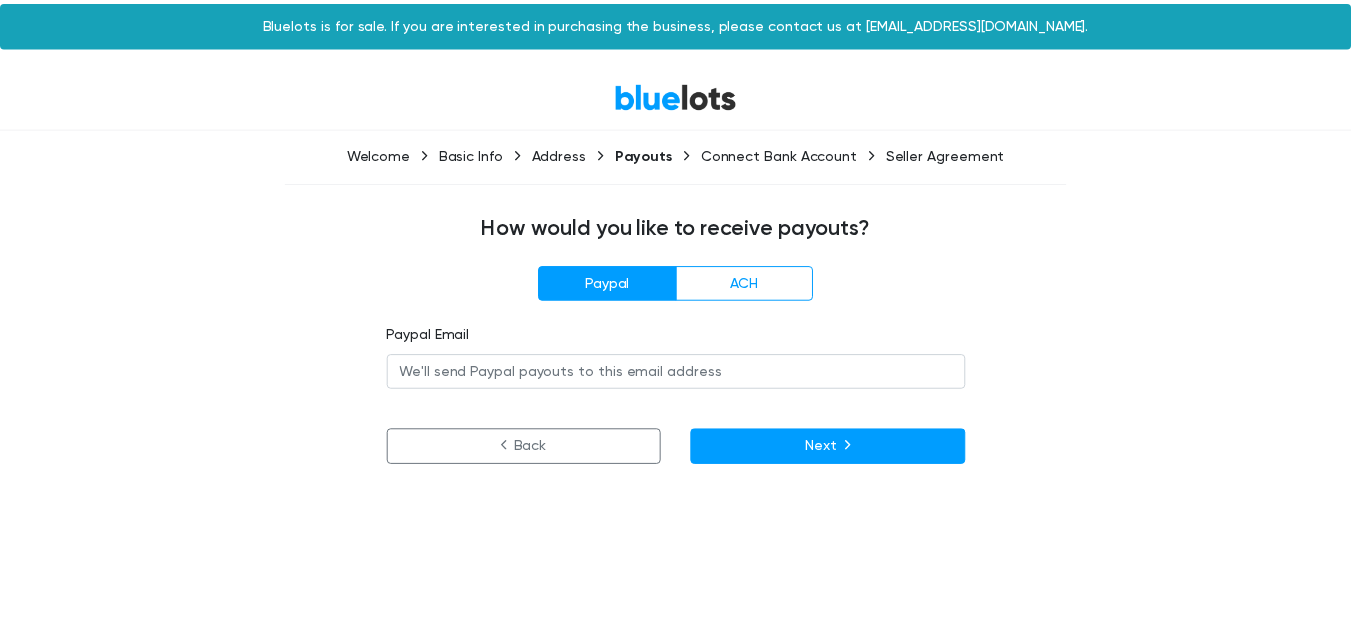 scroll, scrollTop: 0, scrollLeft: 0, axis: both 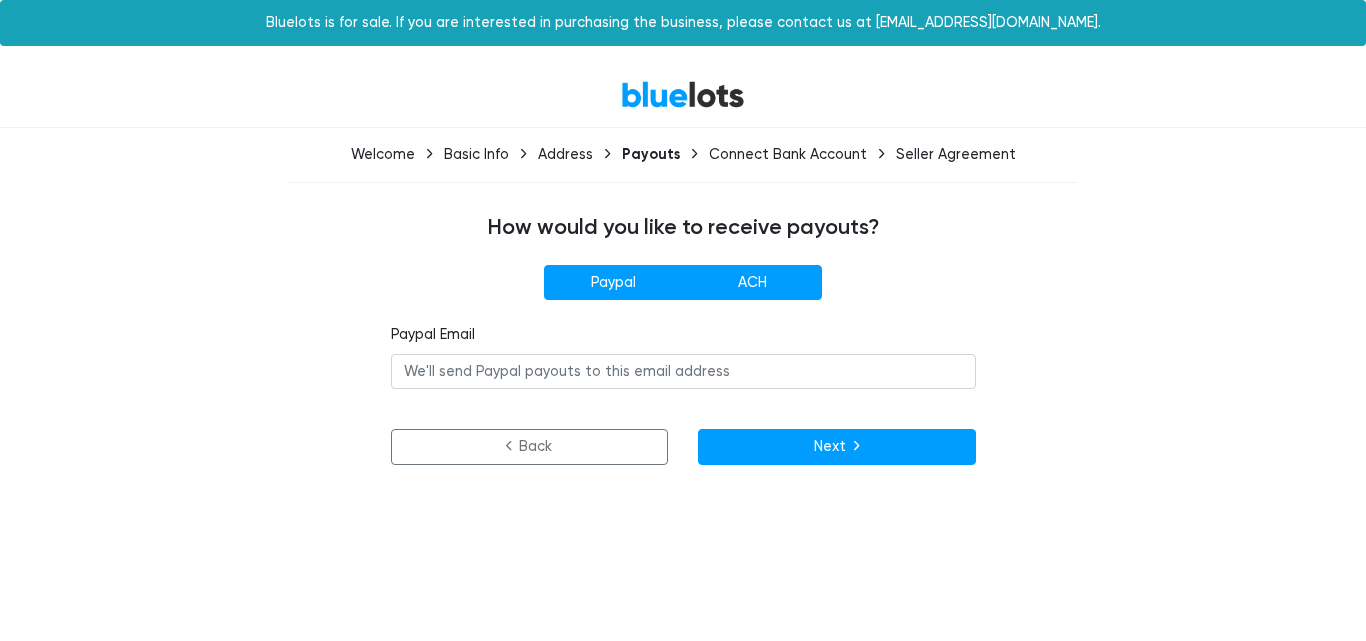 click on "ACH" at bounding box center [752, 283] 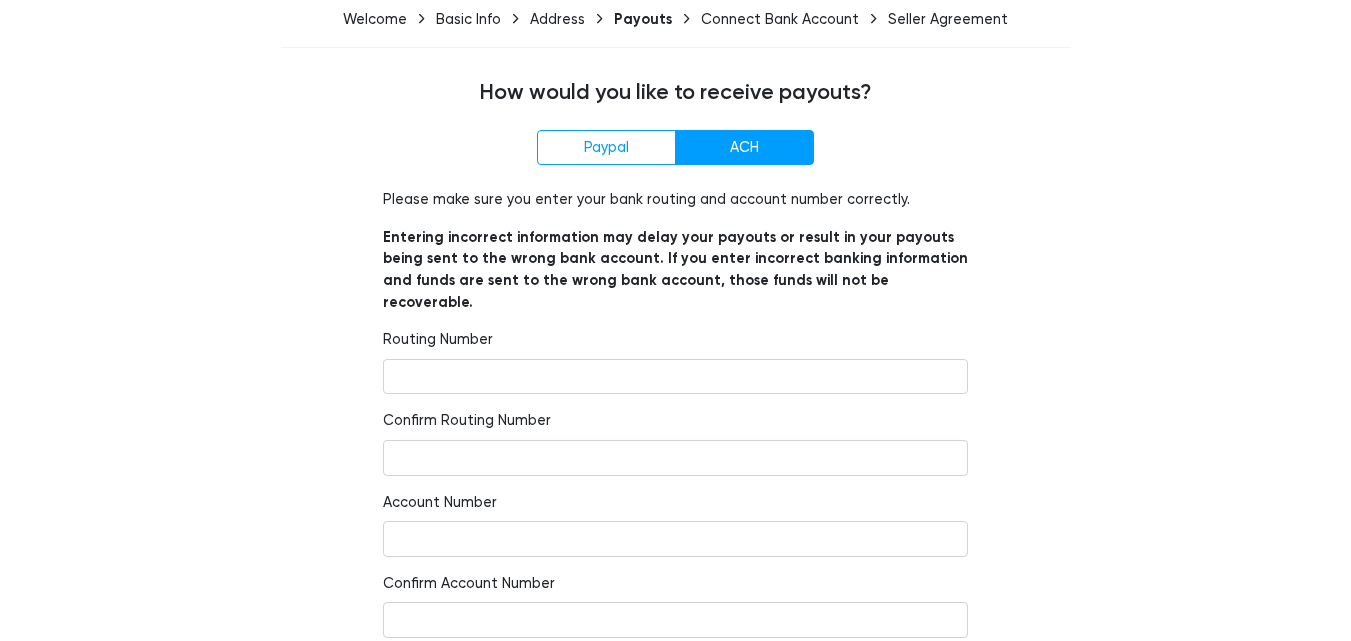 scroll, scrollTop: 210, scrollLeft: 0, axis: vertical 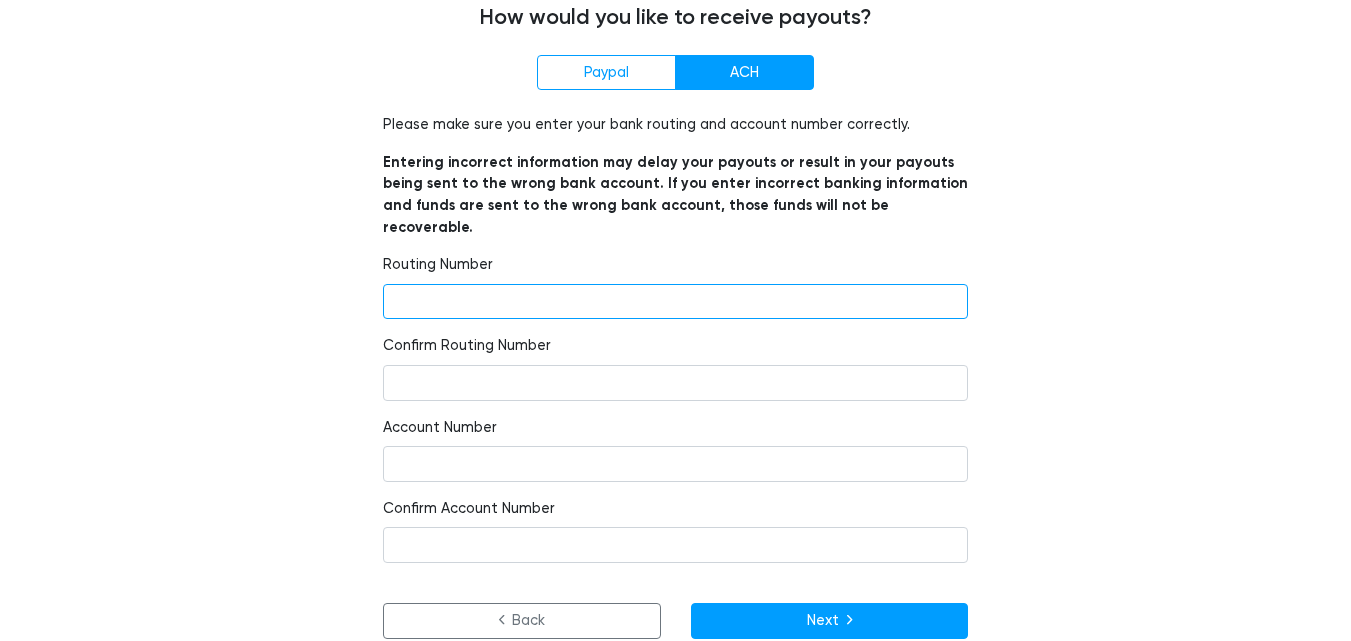 click at bounding box center [675, 302] 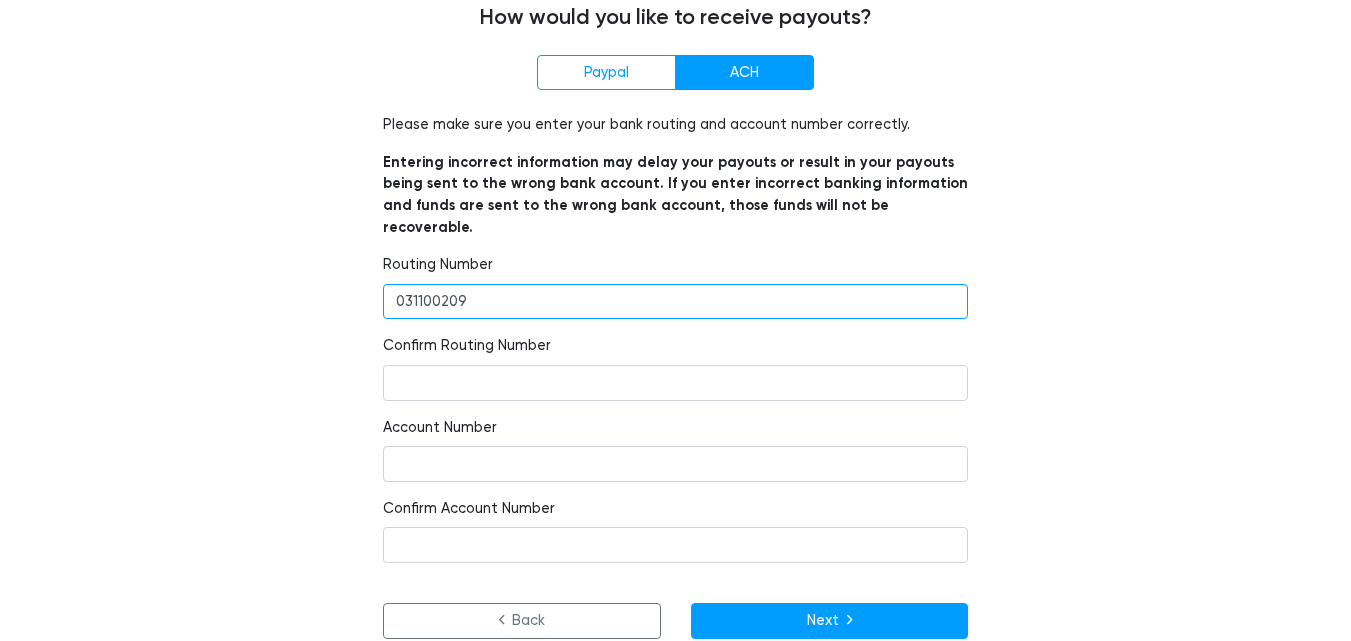 type on "031100209" 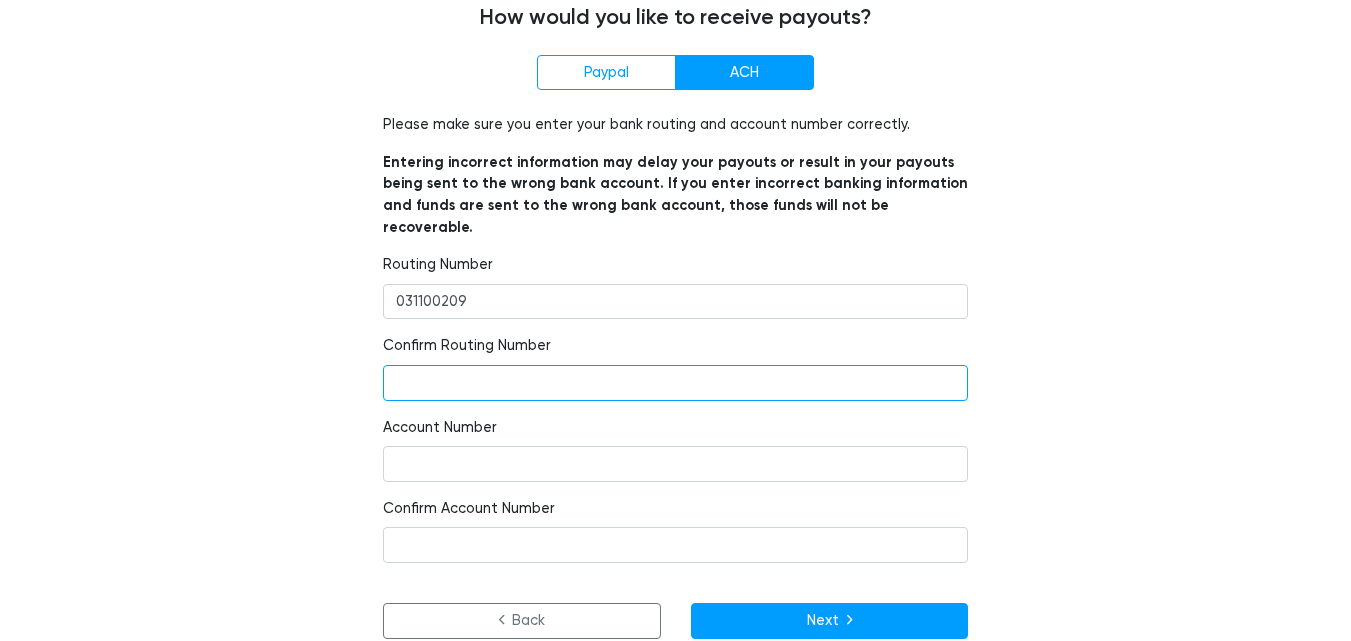 click at bounding box center [675, 383] 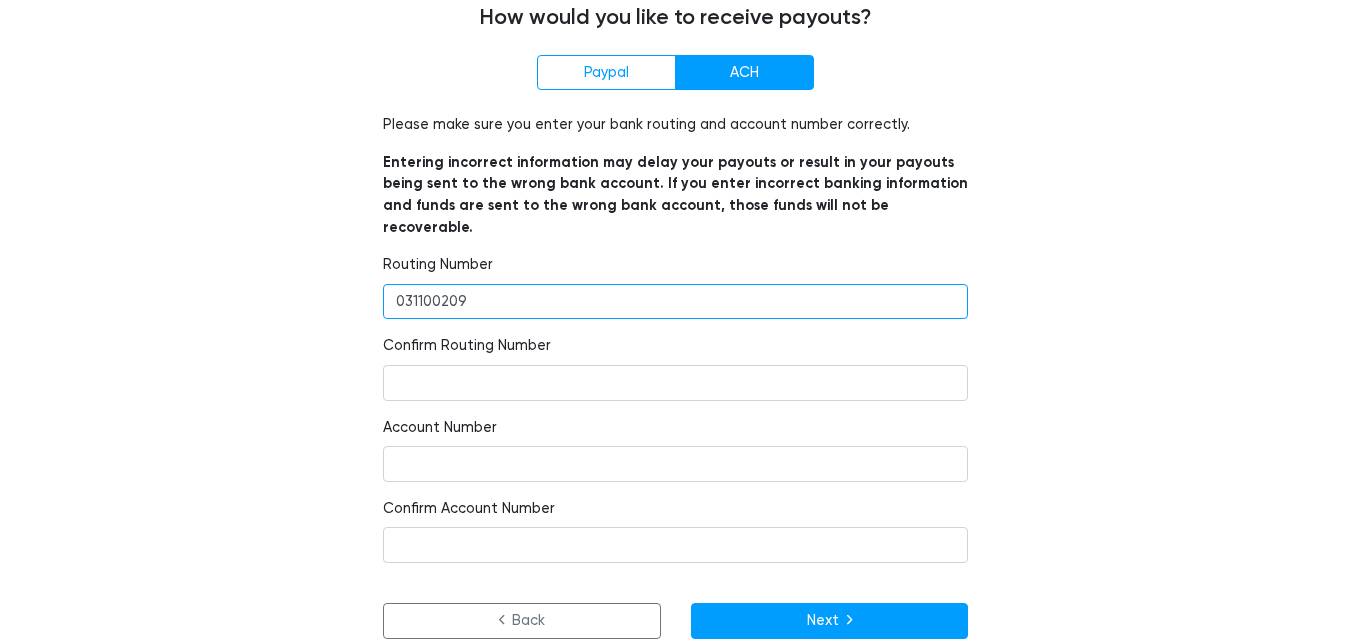 click on "031100209" at bounding box center [675, 302] 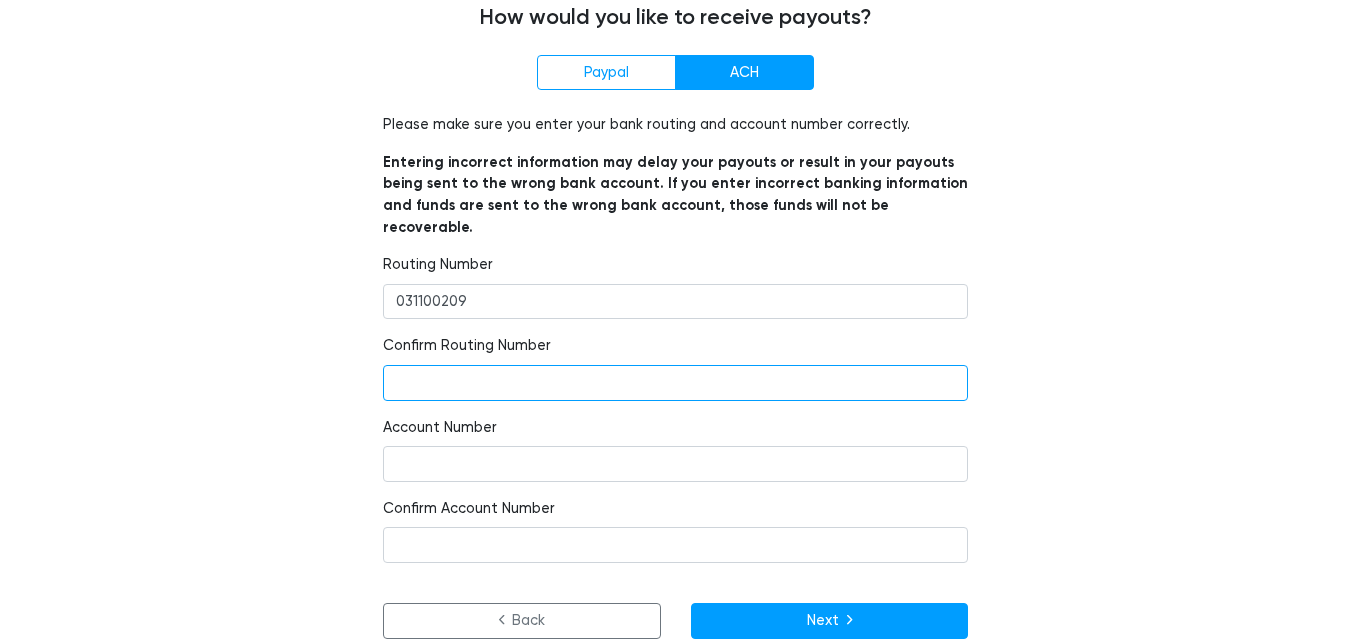 click at bounding box center (675, 383) 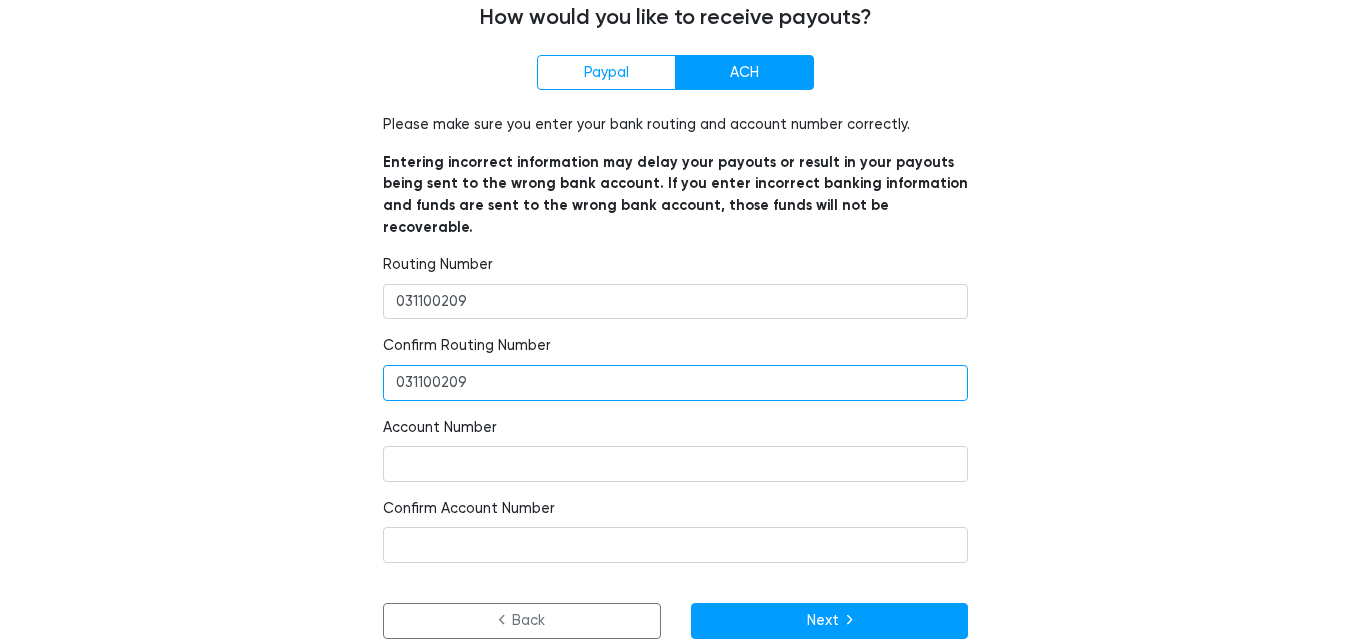 type on "031100209" 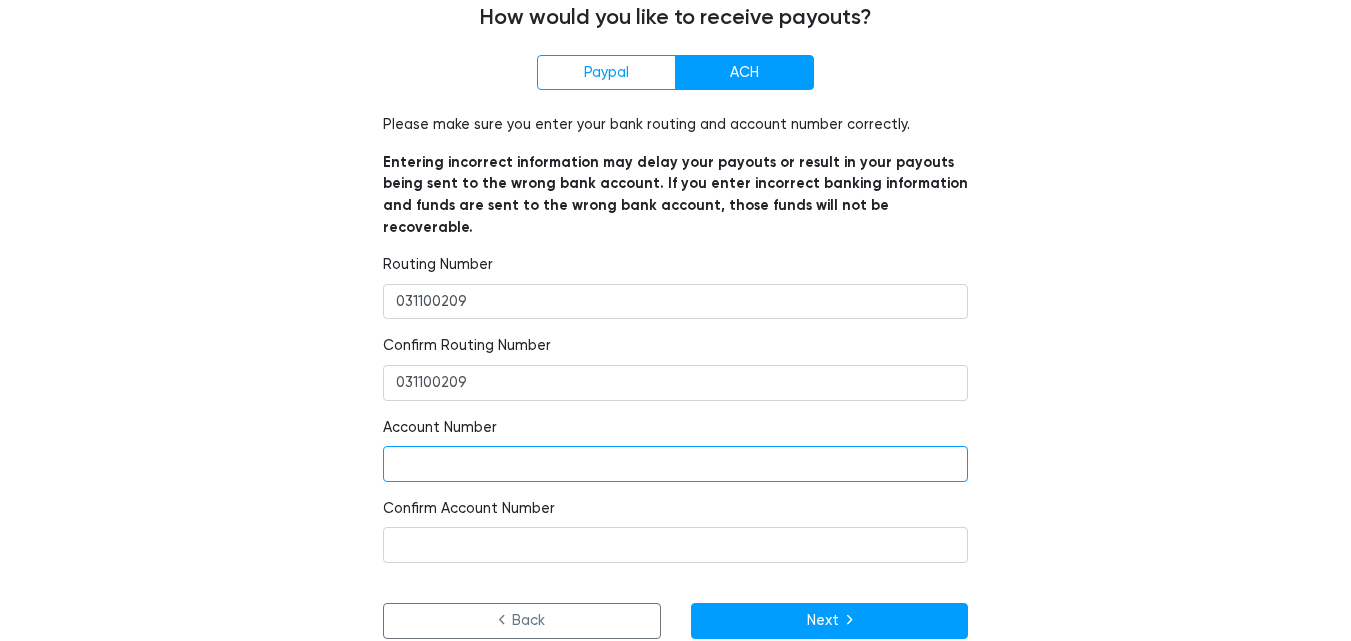 click at bounding box center [675, 464] 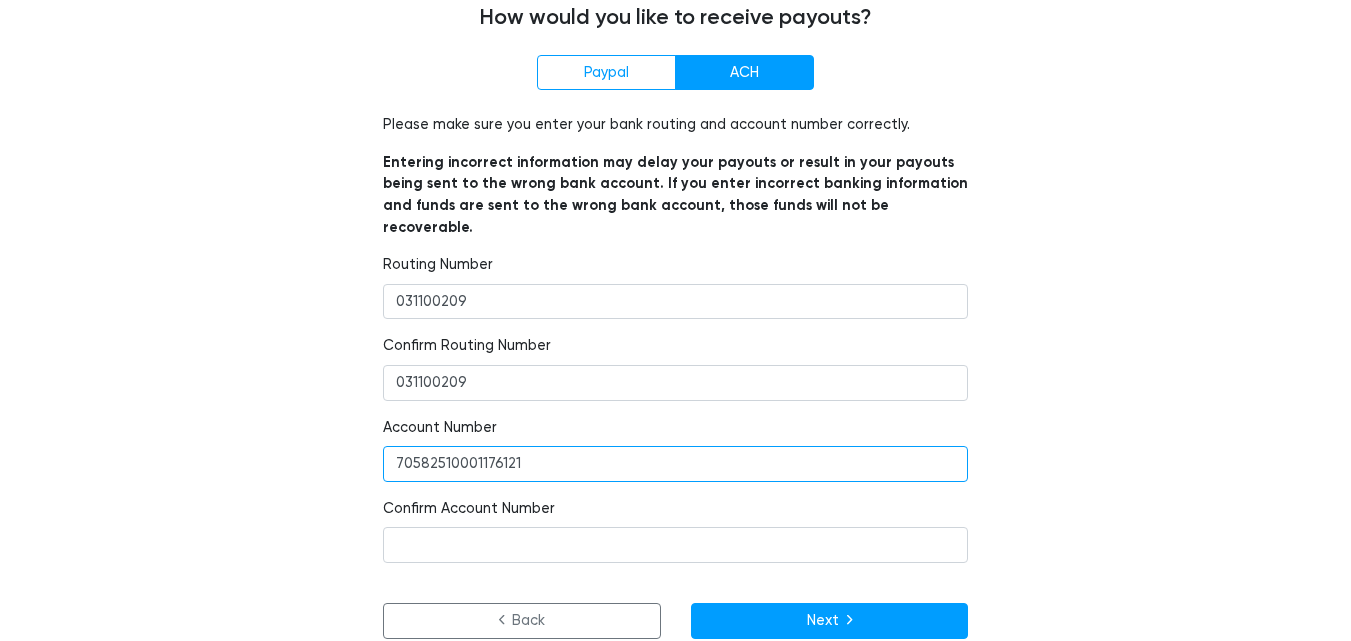 click on "70582510001176121" at bounding box center (675, 464) 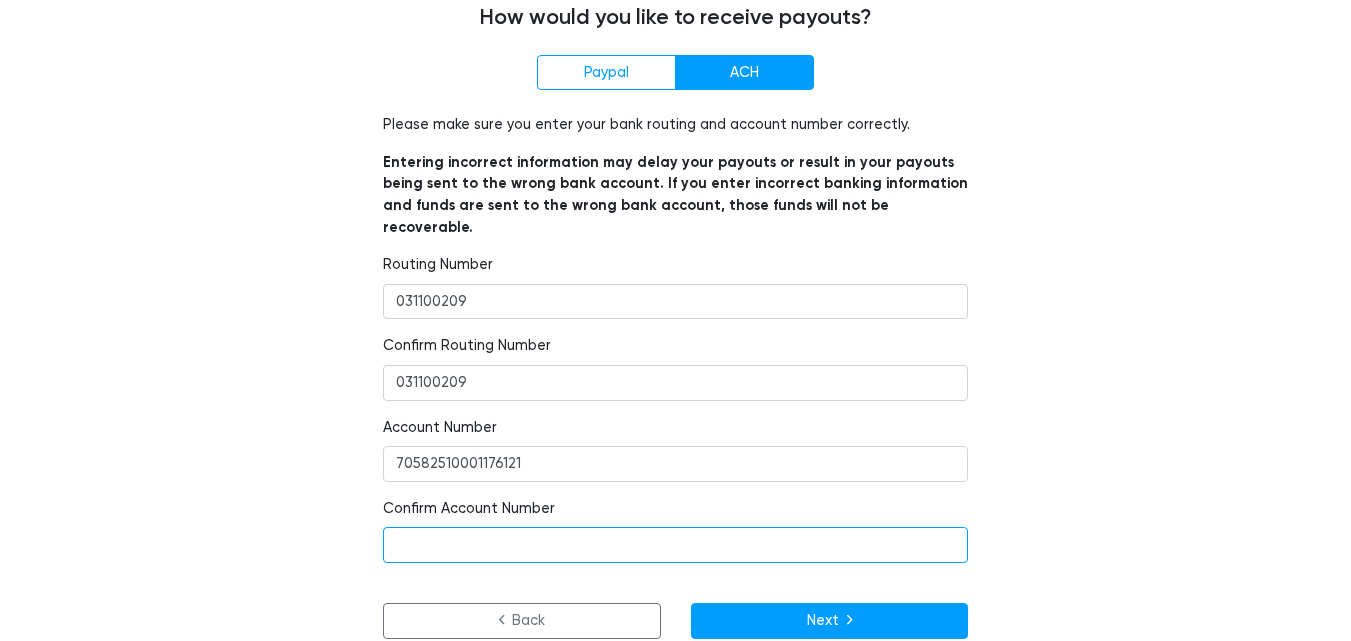click at bounding box center [675, 545] 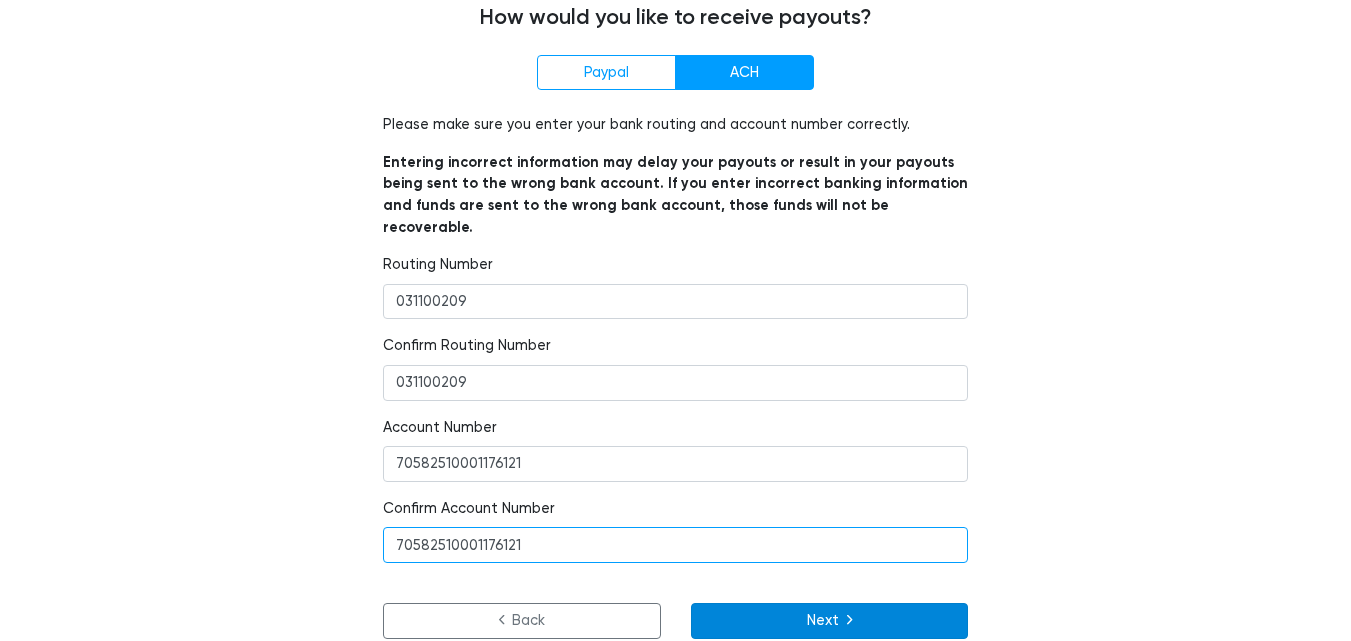 type on "70582510001176121" 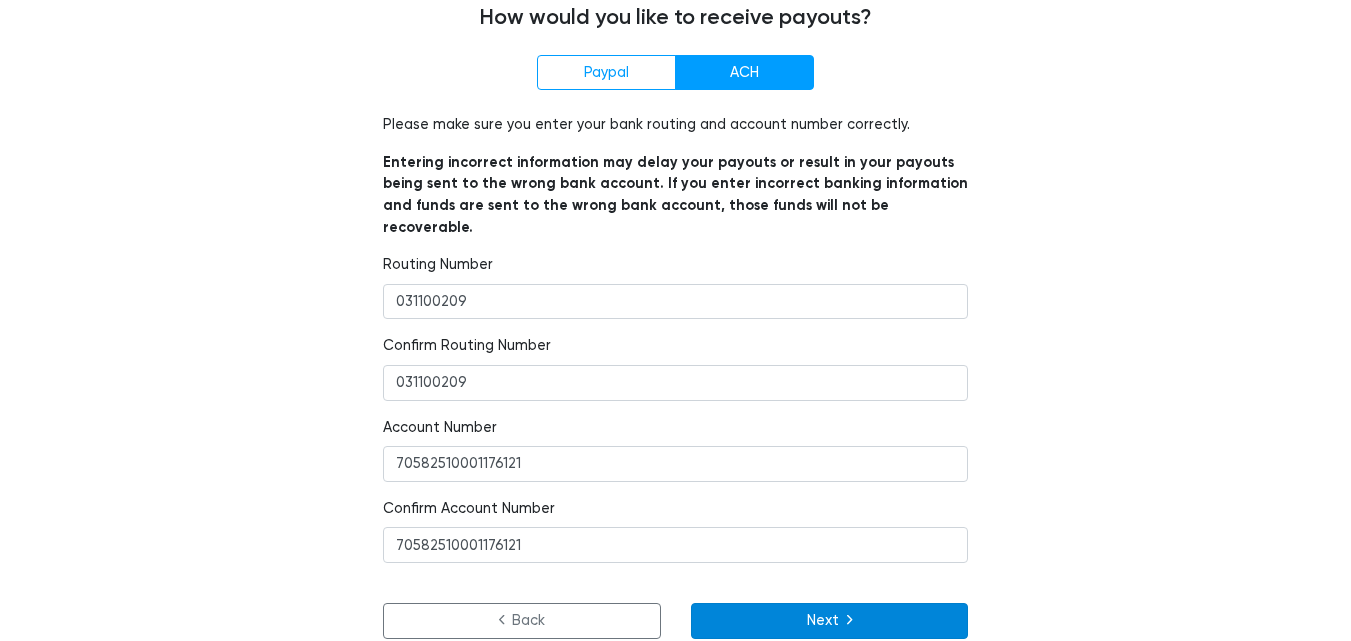 click on "Next" at bounding box center [830, 621] 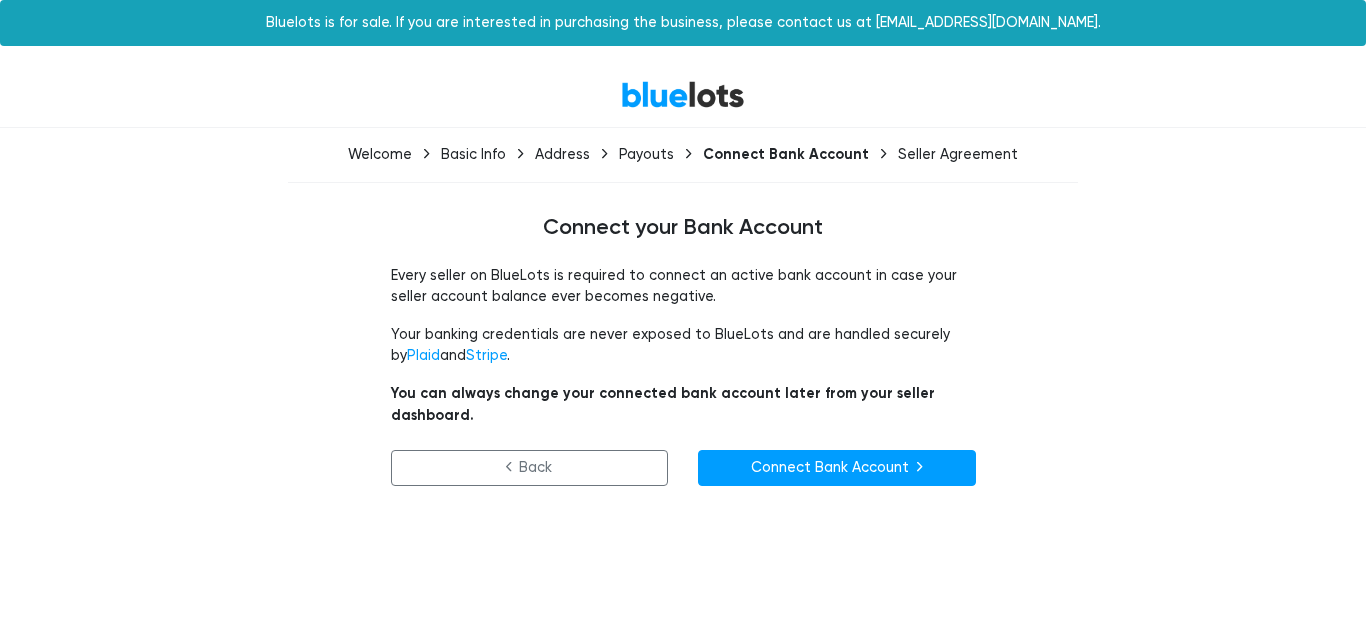 scroll, scrollTop: 0, scrollLeft: 0, axis: both 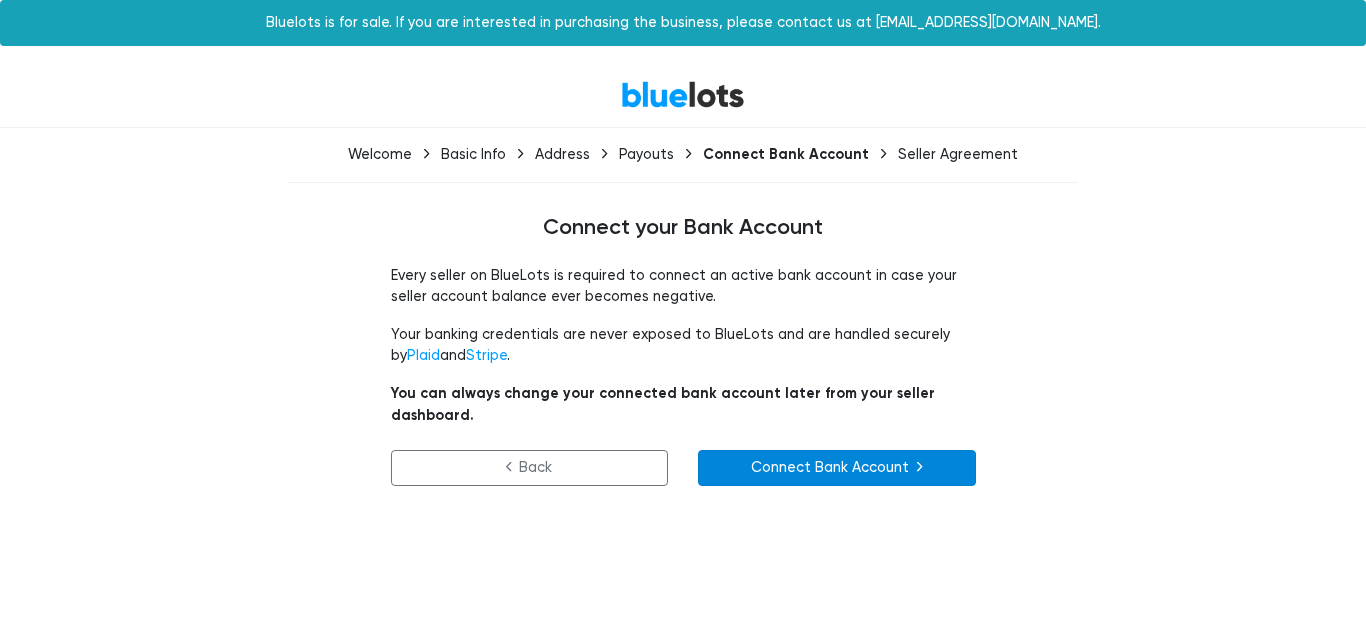 click on "Connect Bank Account" at bounding box center [837, 468] 